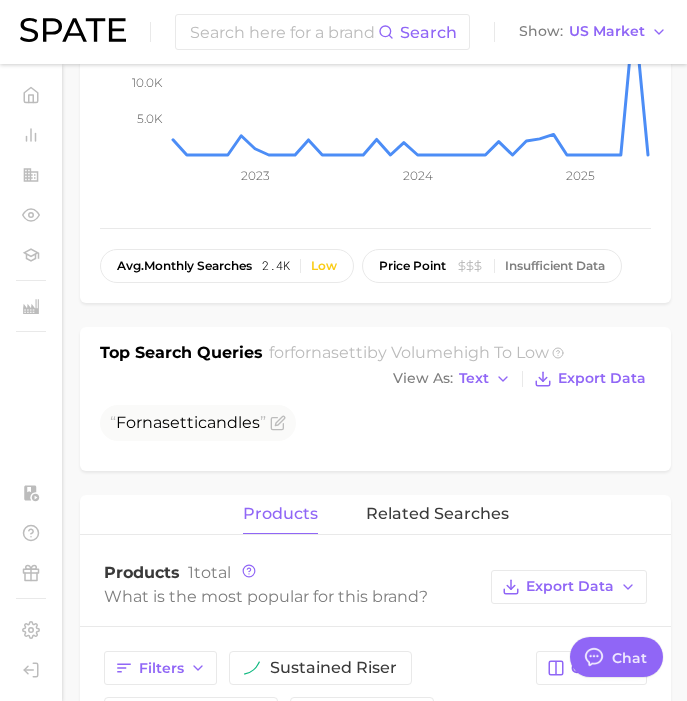 scroll, scrollTop: 0, scrollLeft: 0, axis: both 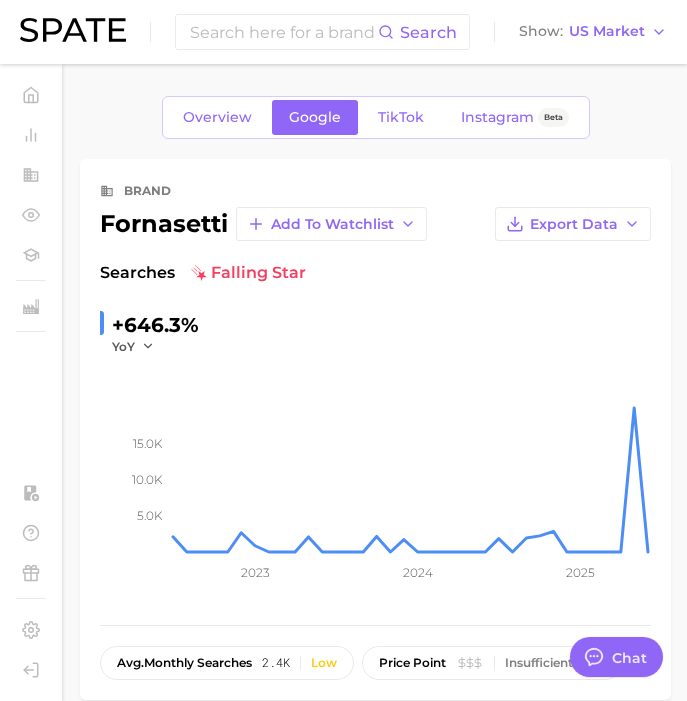 click on "Search Show US Market" at bounding box center (343, 32) 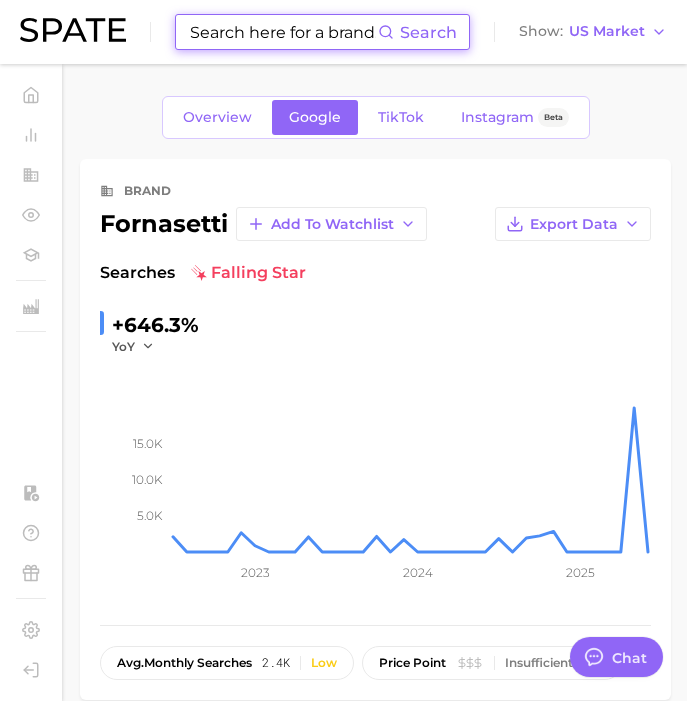 click at bounding box center [283, 32] 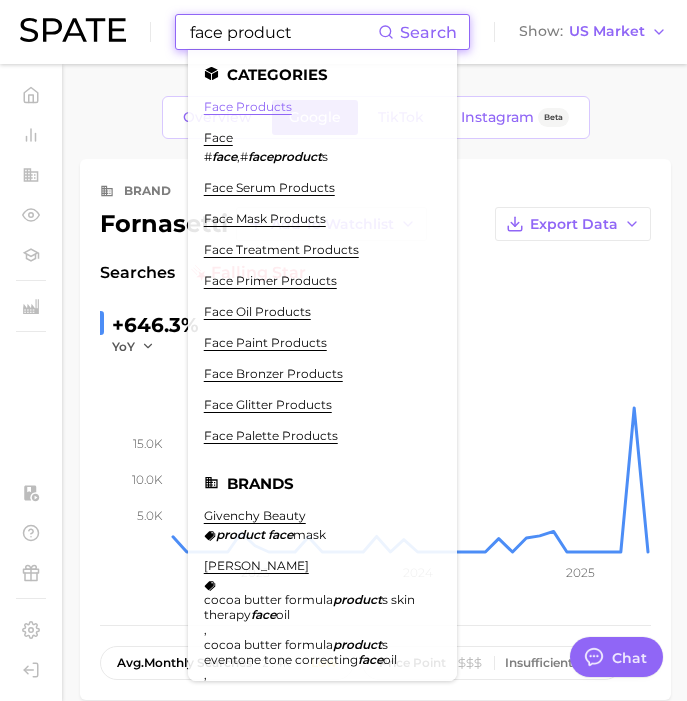 type on "face product" 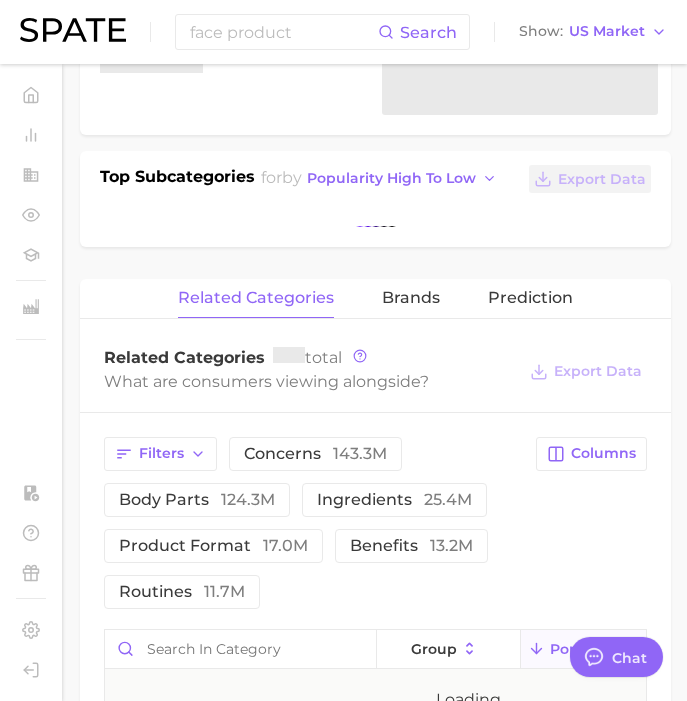 scroll, scrollTop: 0, scrollLeft: 0, axis: both 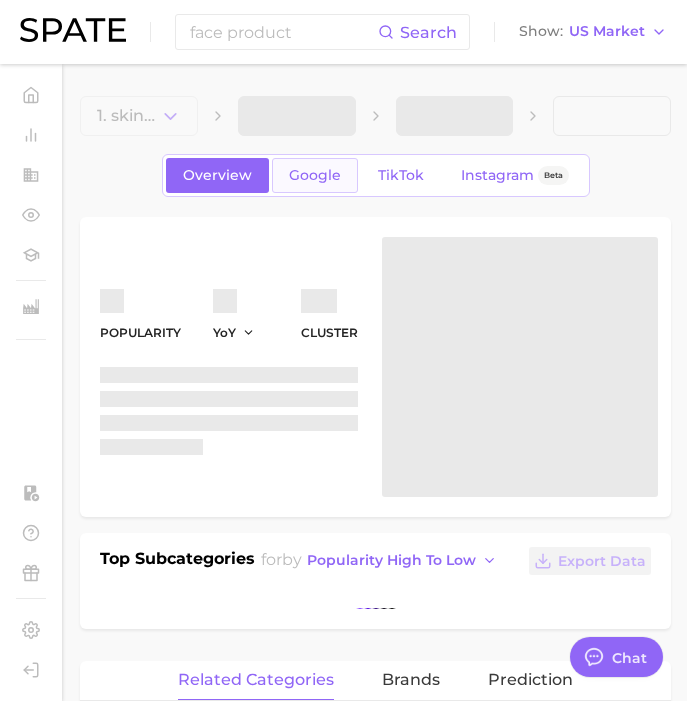 click on "Google" at bounding box center (315, 175) 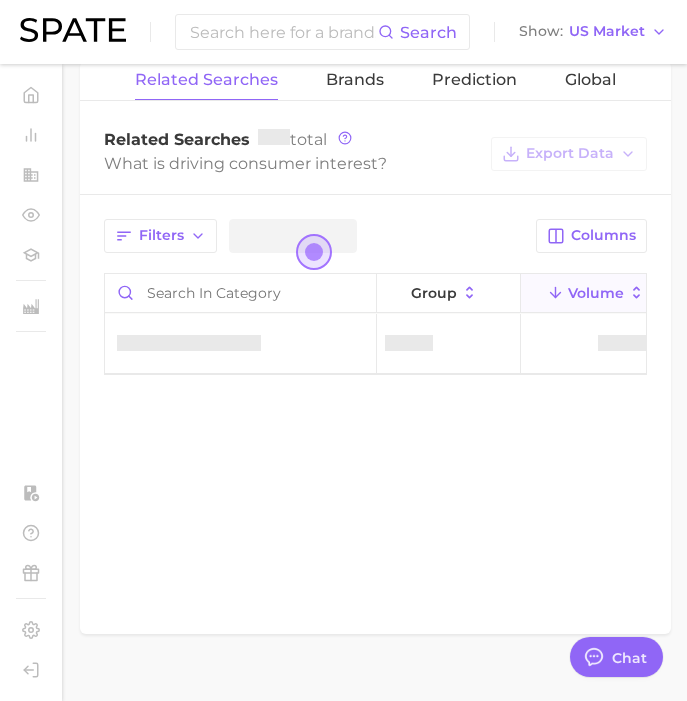 scroll, scrollTop: 701, scrollLeft: 0, axis: vertical 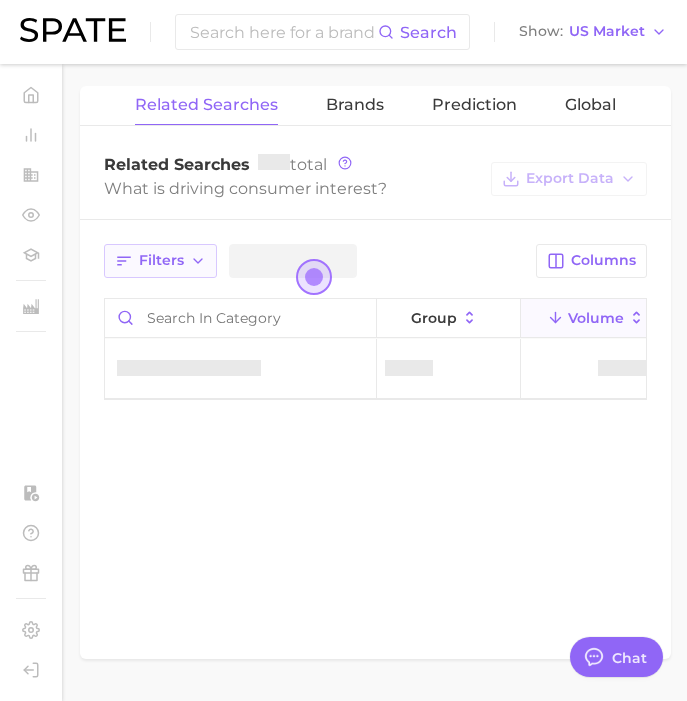 click 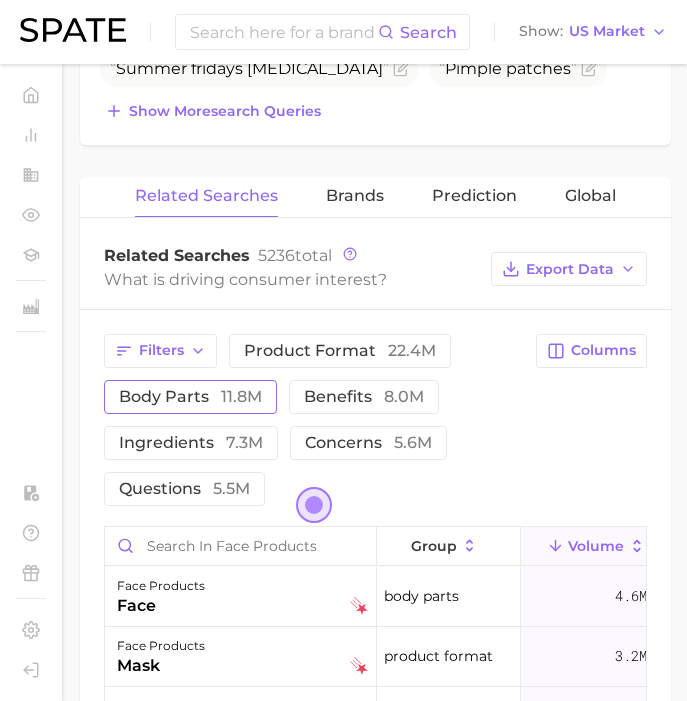 scroll, scrollTop: 1276, scrollLeft: 0, axis: vertical 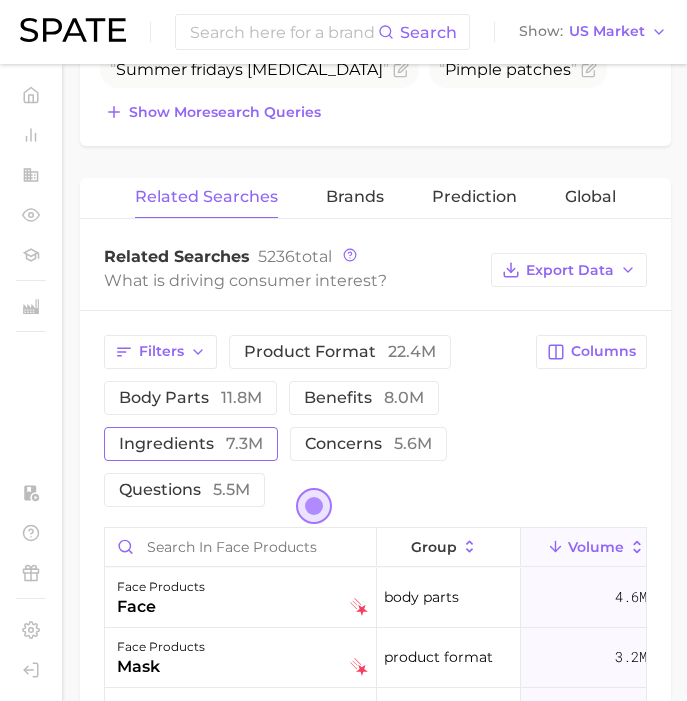 click on "7.3m" at bounding box center [244, 443] 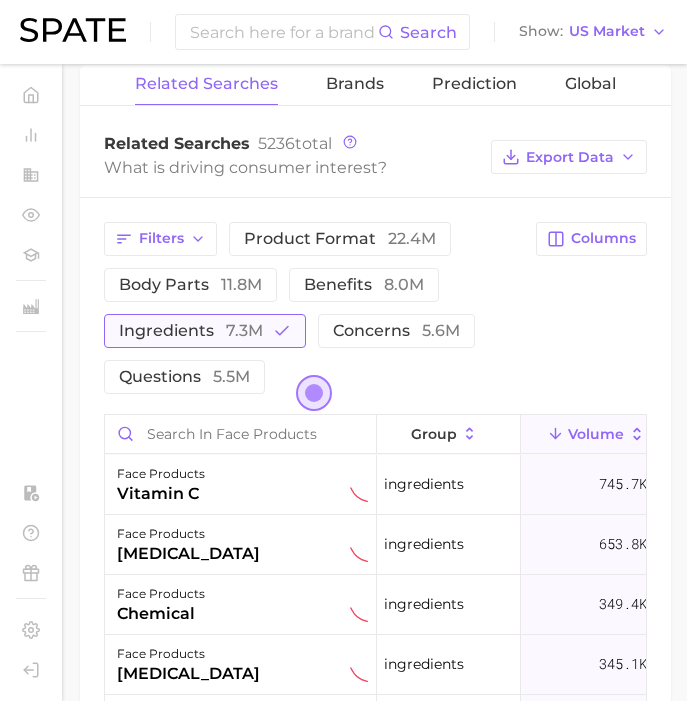 scroll, scrollTop: 1387, scrollLeft: 0, axis: vertical 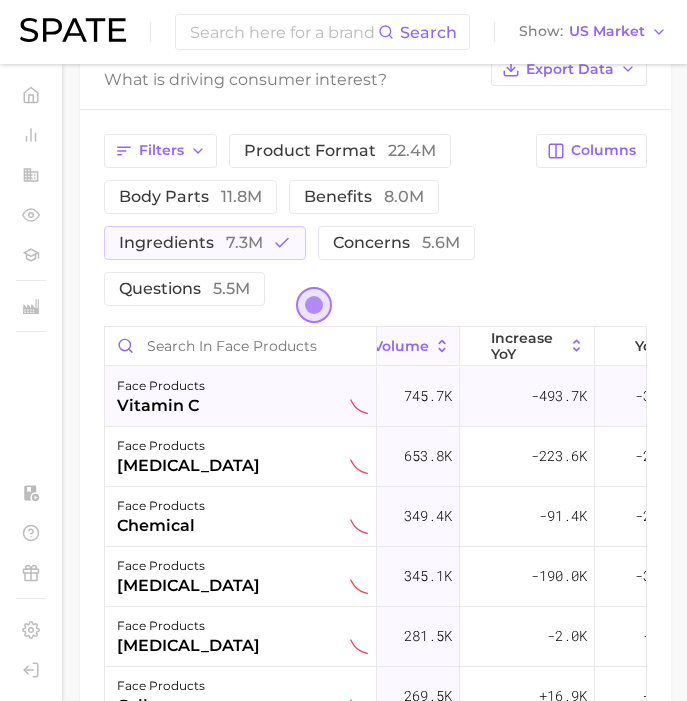 click on "face products vitamin c" at bounding box center [242, 396] 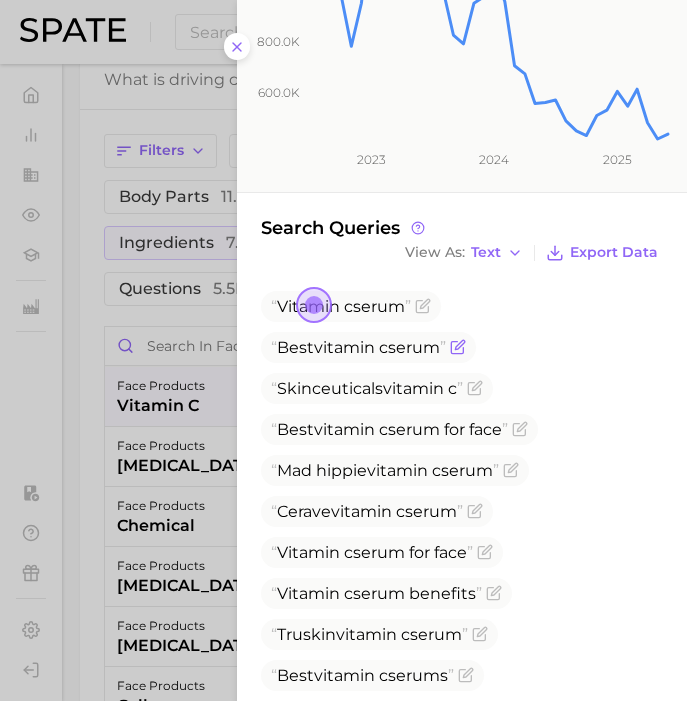 scroll, scrollTop: 491, scrollLeft: 0, axis: vertical 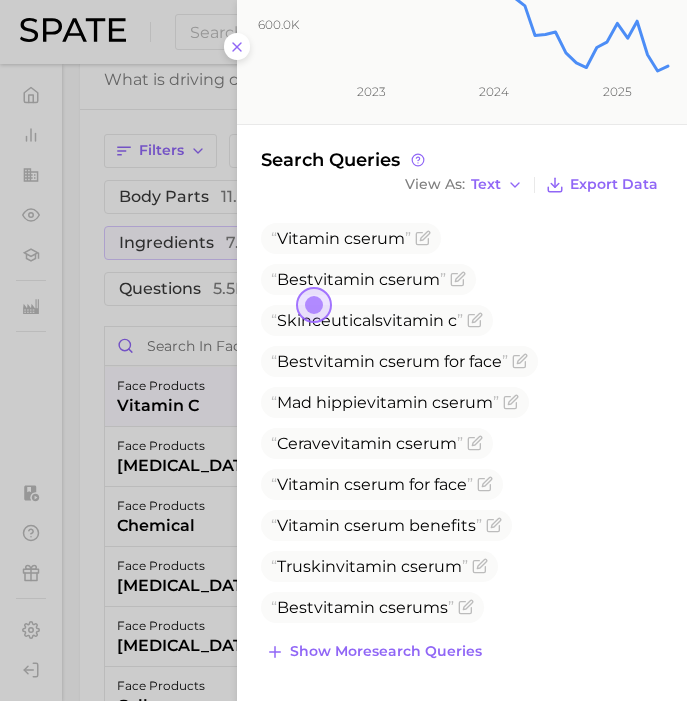 click at bounding box center (343, 350) 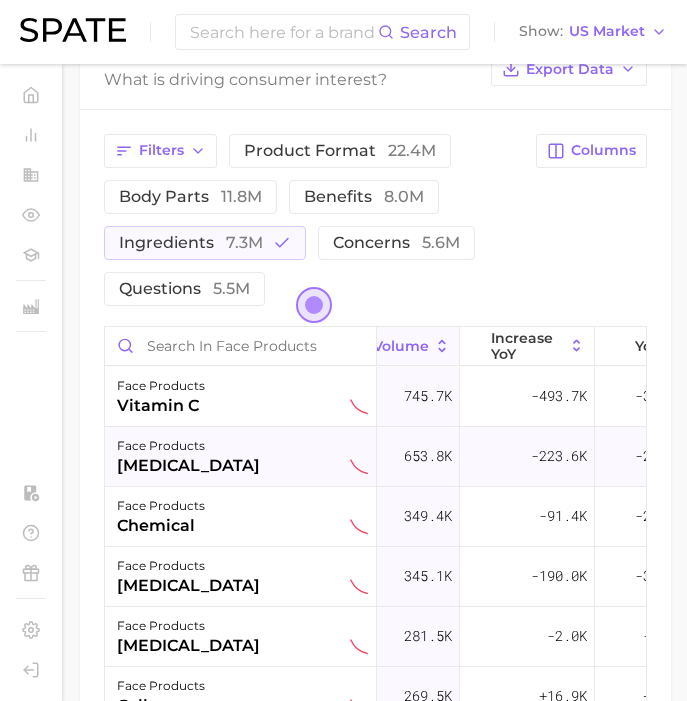 click on "[MEDICAL_DATA]" at bounding box center [188, 466] 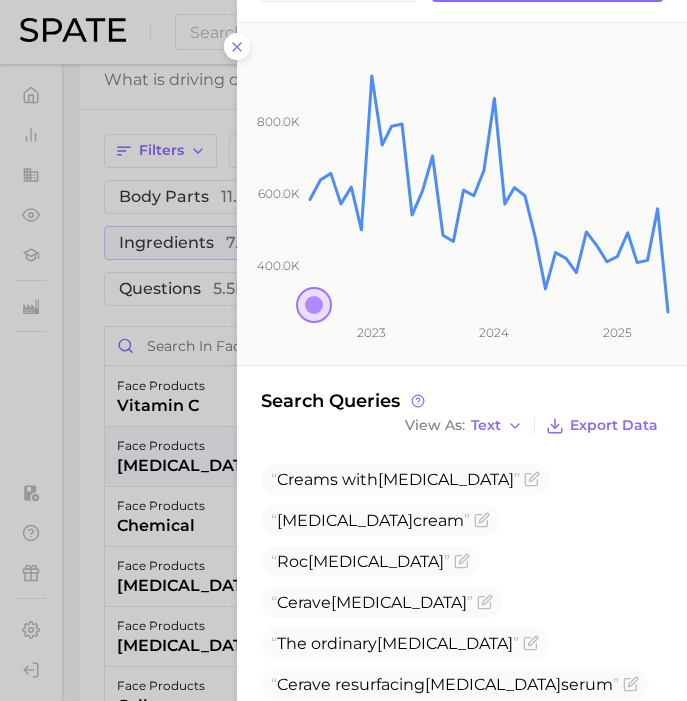 scroll, scrollTop: 428, scrollLeft: 0, axis: vertical 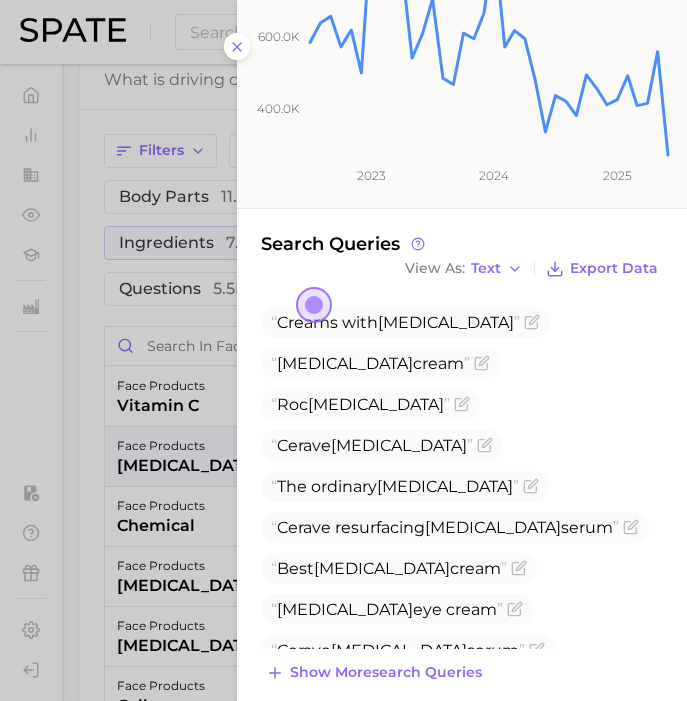 click at bounding box center (343, 350) 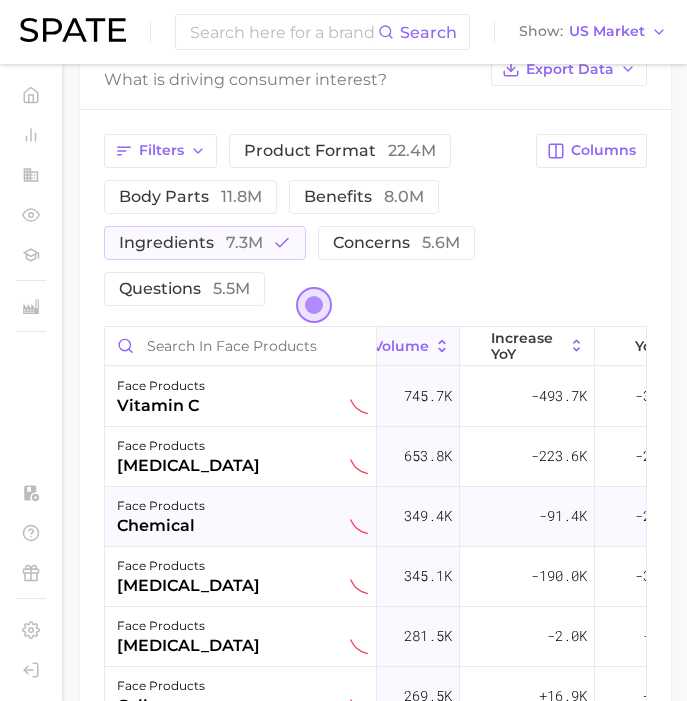 click on "face products" at bounding box center (161, 506) 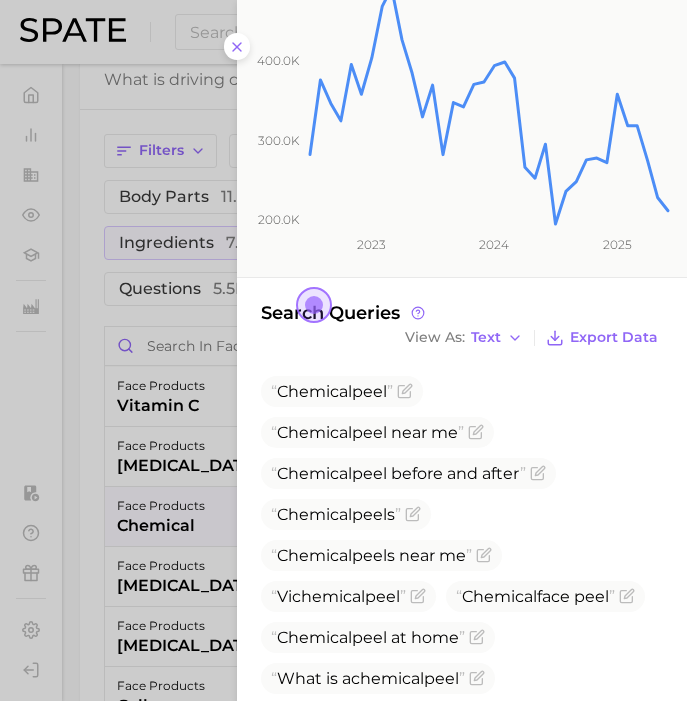 scroll, scrollTop: 429, scrollLeft: 0, axis: vertical 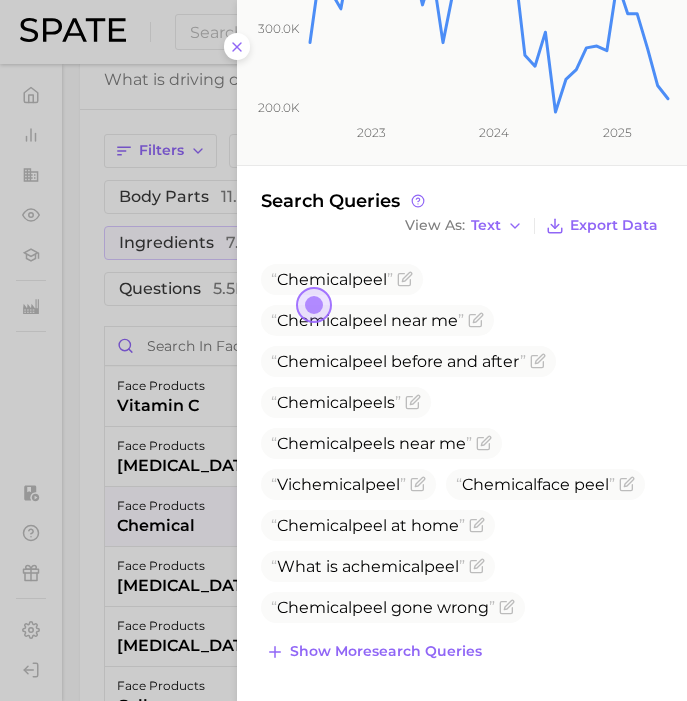 click at bounding box center (343, 350) 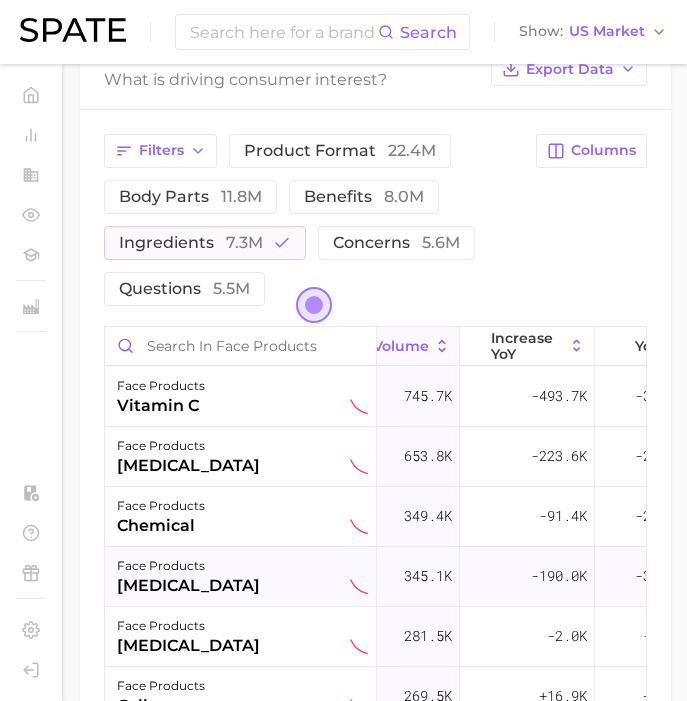 click on "[MEDICAL_DATA]" at bounding box center (188, 586) 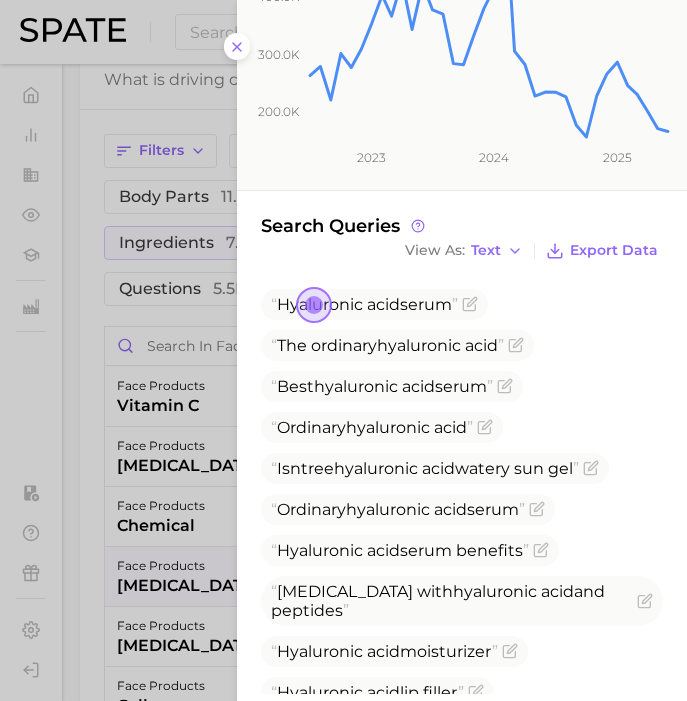 scroll, scrollTop: 470, scrollLeft: 0, axis: vertical 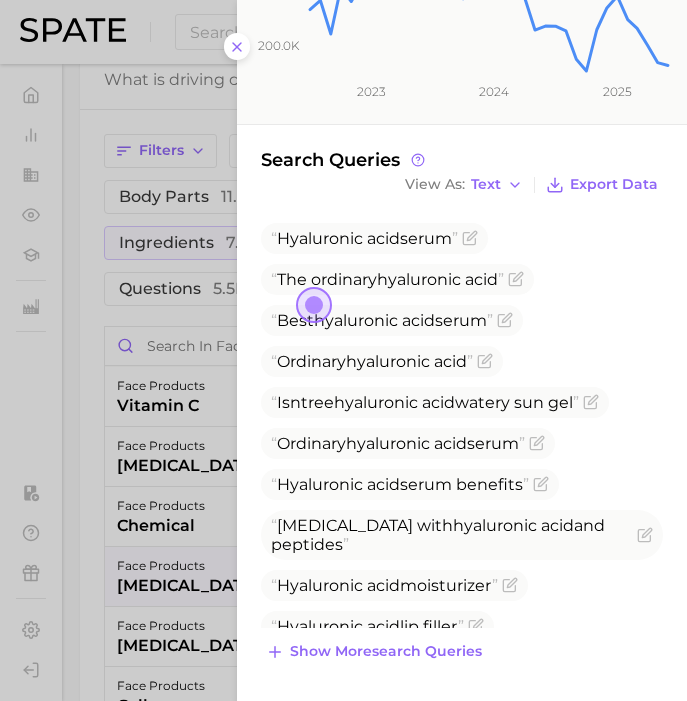 click at bounding box center [343, 350] 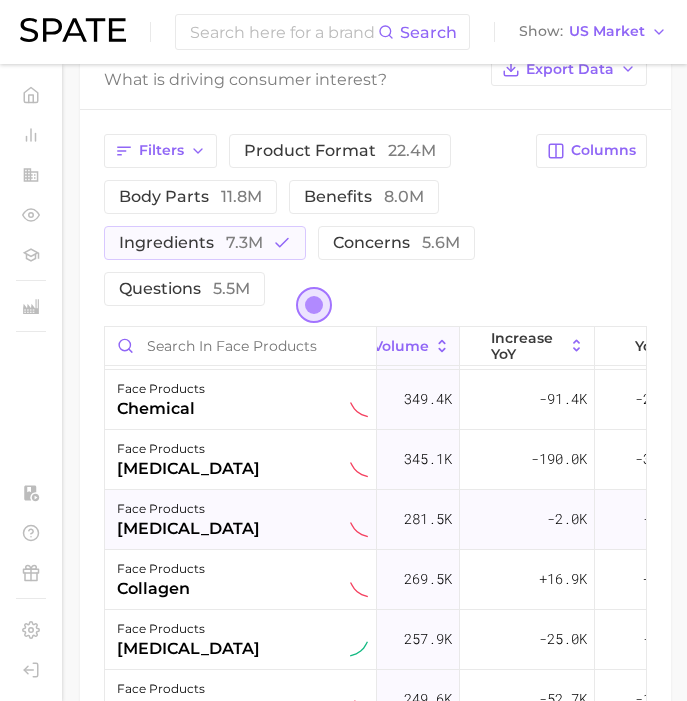 scroll, scrollTop: 178, scrollLeft: 195, axis: both 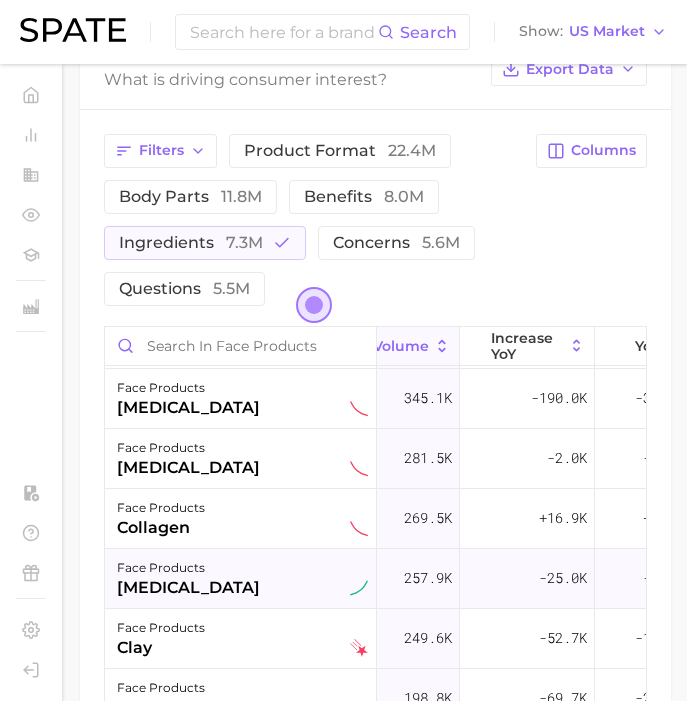 click on "[MEDICAL_DATA]" at bounding box center [188, 588] 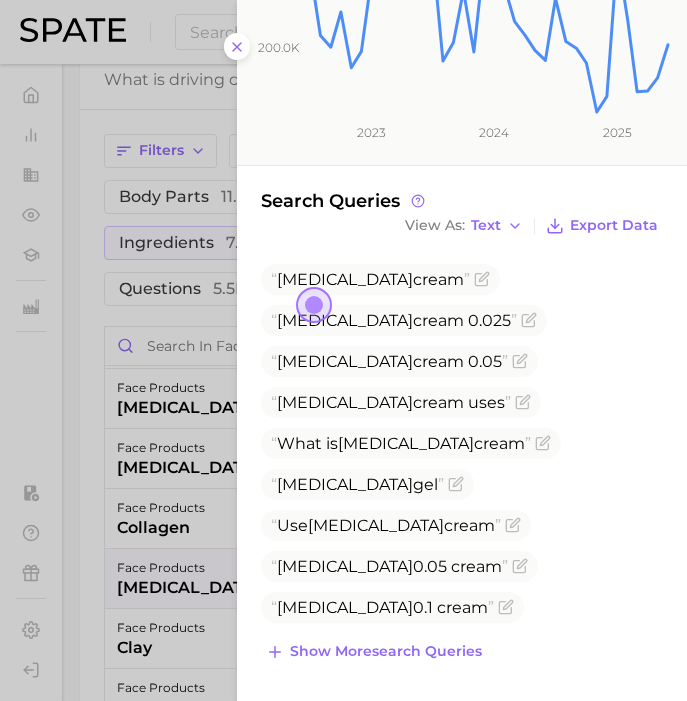 scroll, scrollTop: 0, scrollLeft: 0, axis: both 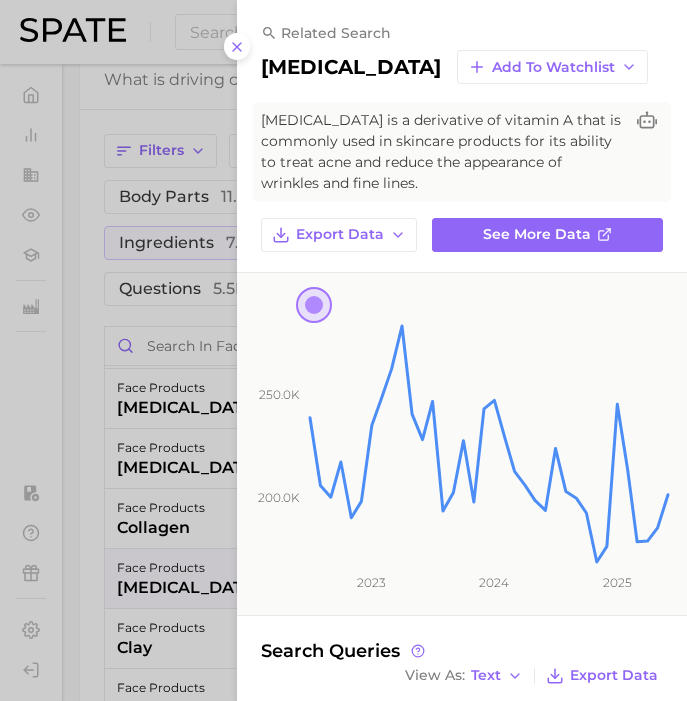 click at bounding box center [343, 350] 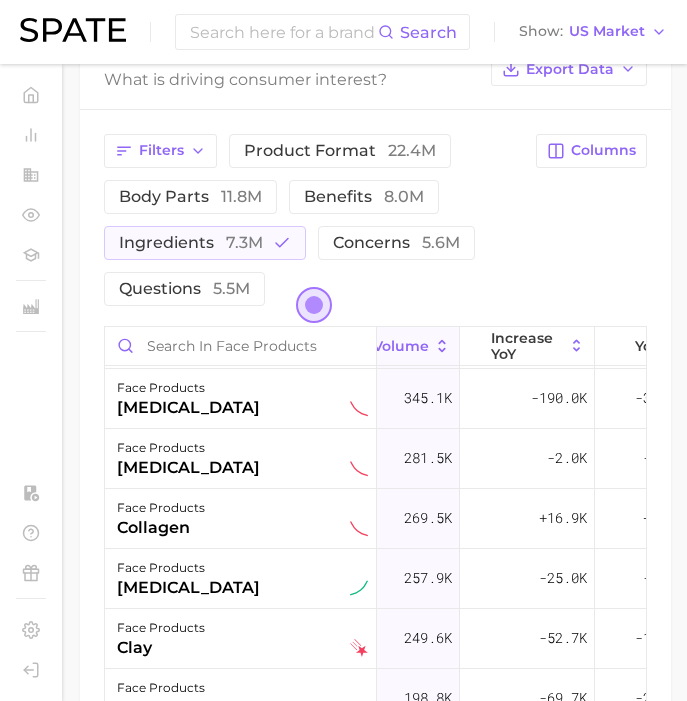 click on "[MEDICAL_DATA]" at bounding box center (188, 468) 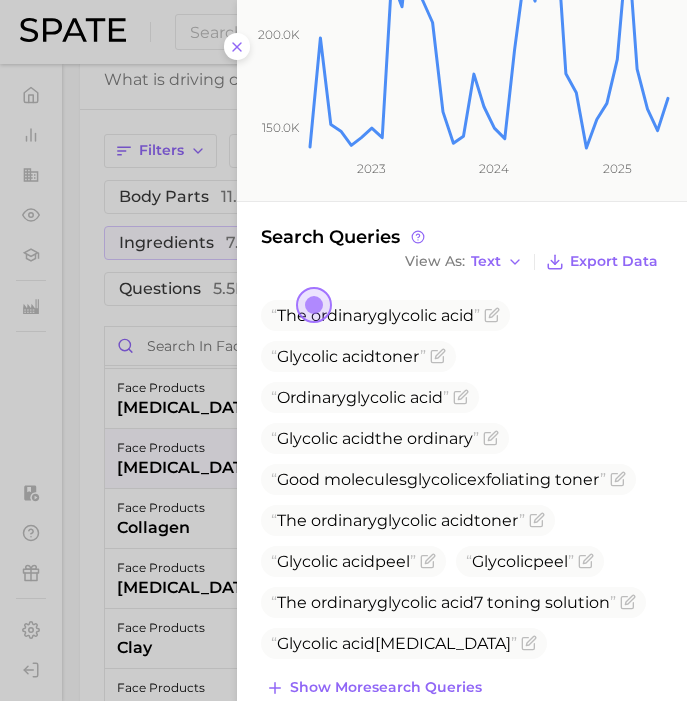 scroll, scrollTop: 429, scrollLeft: 0, axis: vertical 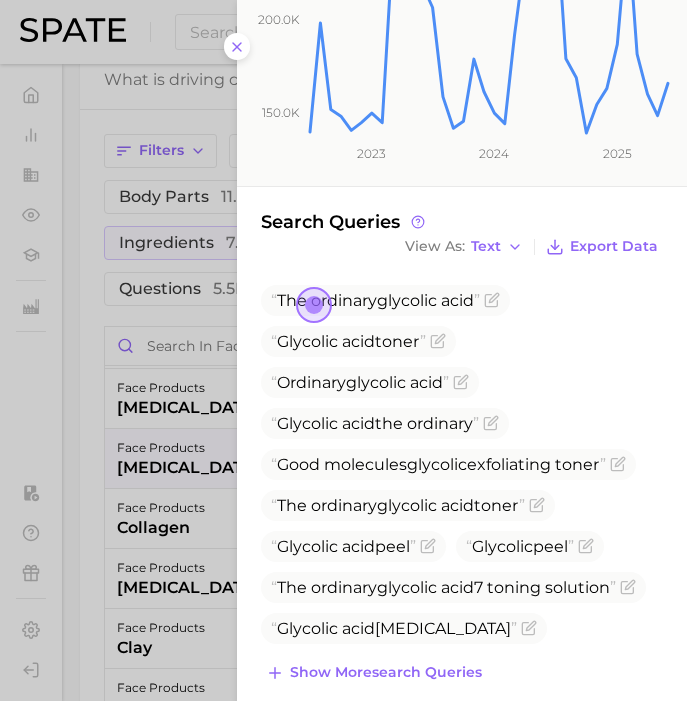 click at bounding box center [343, 350] 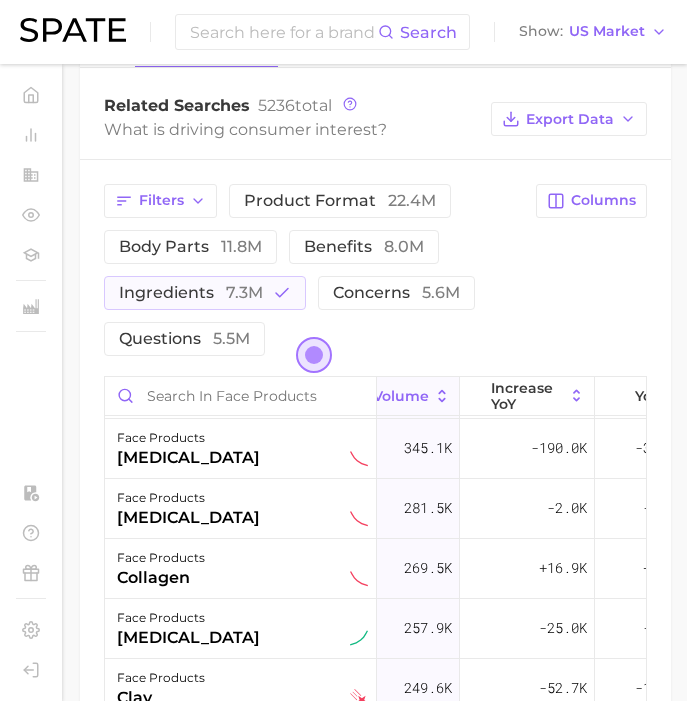 scroll, scrollTop: 1439, scrollLeft: 0, axis: vertical 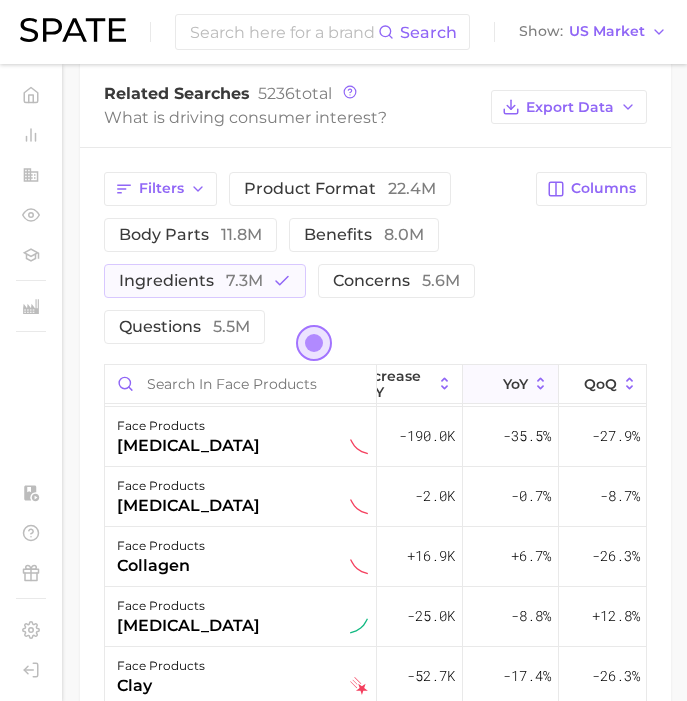 click on "YoY" at bounding box center [515, 384] 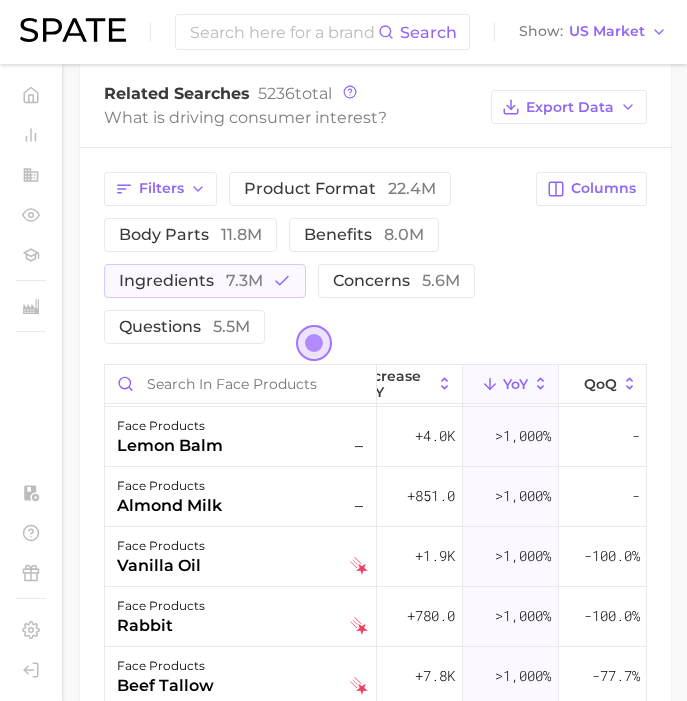 scroll, scrollTop: 0, scrollLeft: 327, axis: horizontal 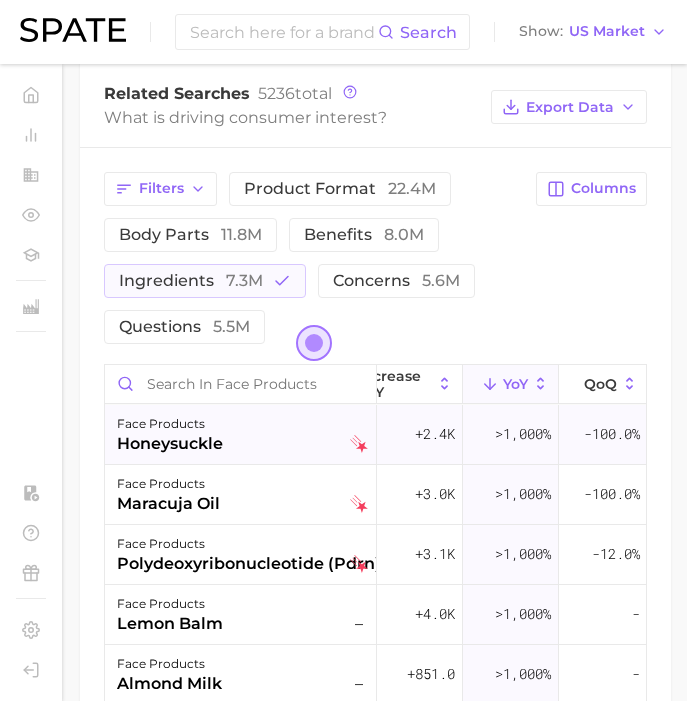 click on ">1,000%" at bounding box center [511, 435] 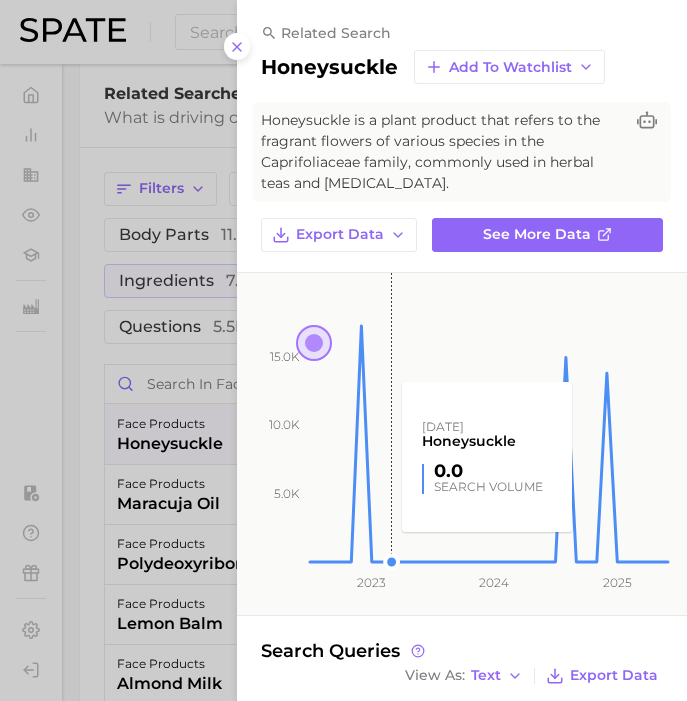 scroll, scrollTop: 170, scrollLeft: 0, axis: vertical 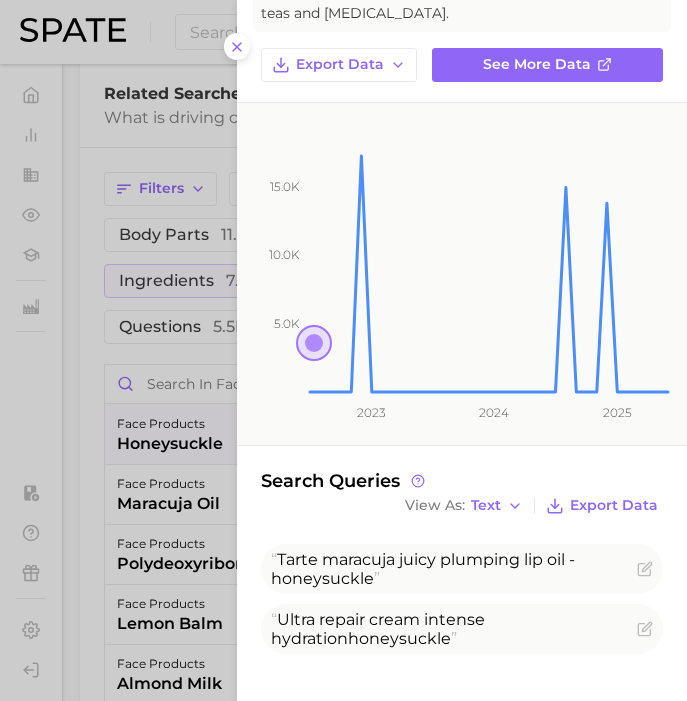 click at bounding box center (343, 350) 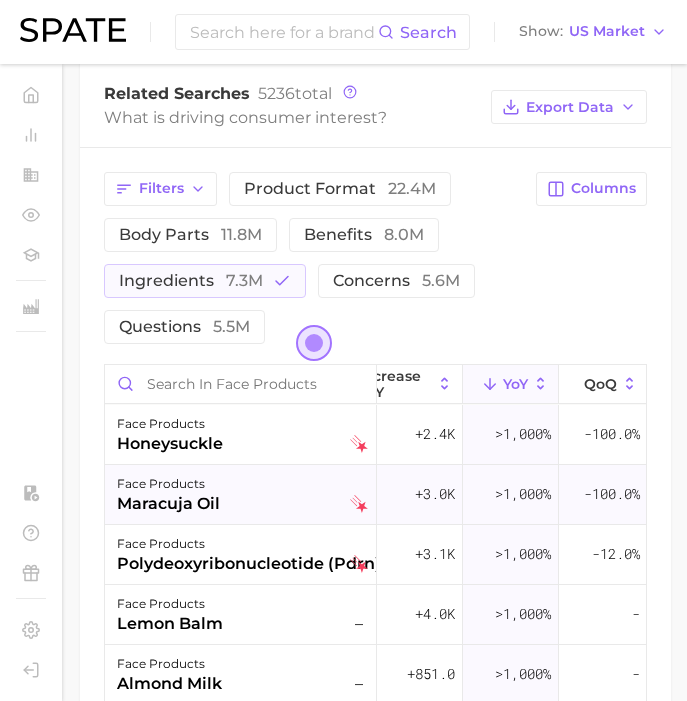 scroll, scrollTop: 1269, scrollLeft: 0, axis: vertical 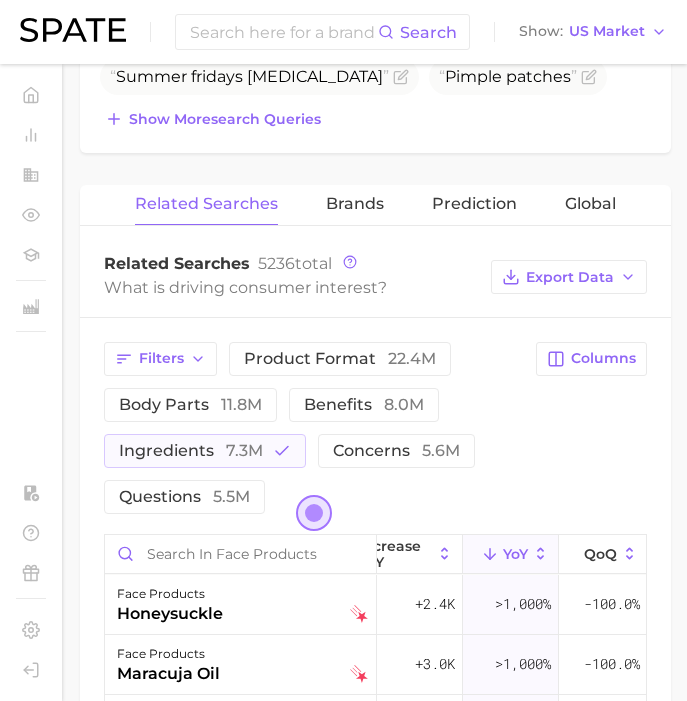click on "Filters product format   22.4m body parts   11.8m benefits   8.0m ingredients   7.3m concerns   5.6m questions   5.5m" at bounding box center (314, 428) 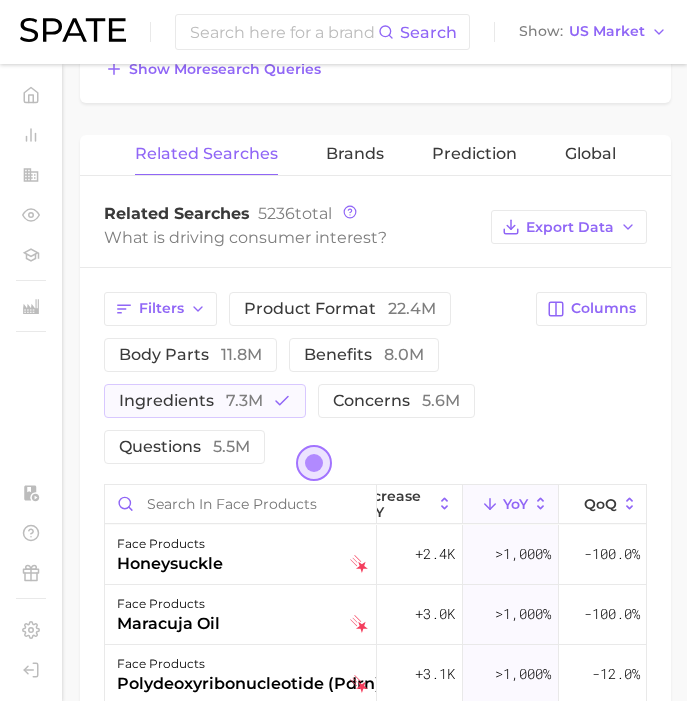 scroll, scrollTop: 1369, scrollLeft: 0, axis: vertical 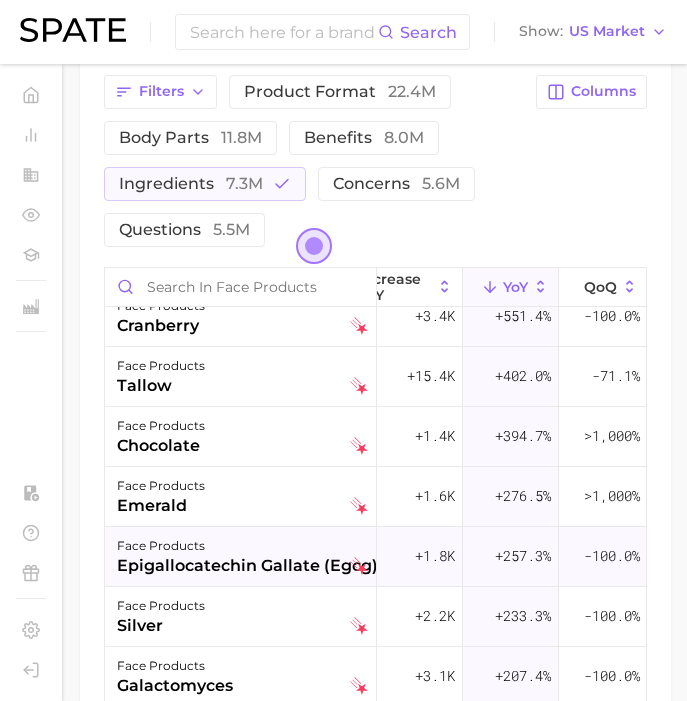 click on "face products" at bounding box center [231, 546] 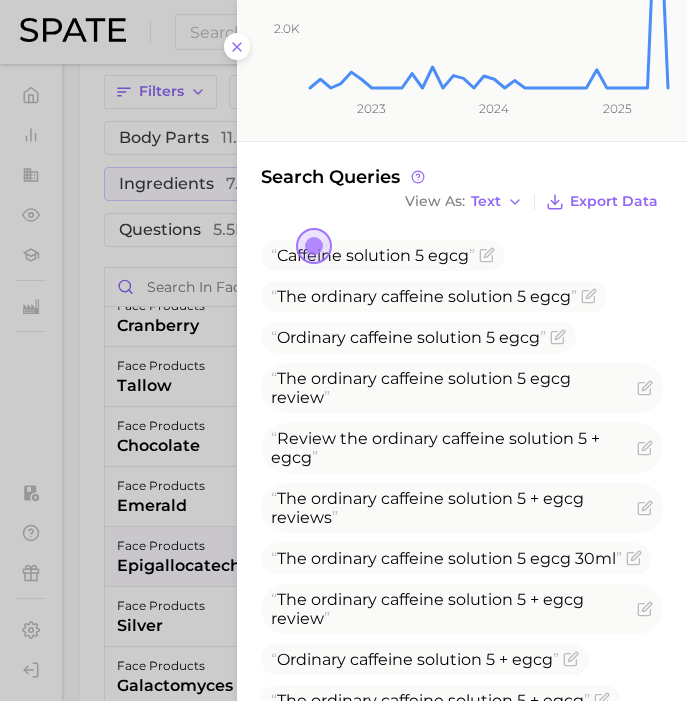 scroll, scrollTop: 542, scrollLeft: 0, axis: vertical 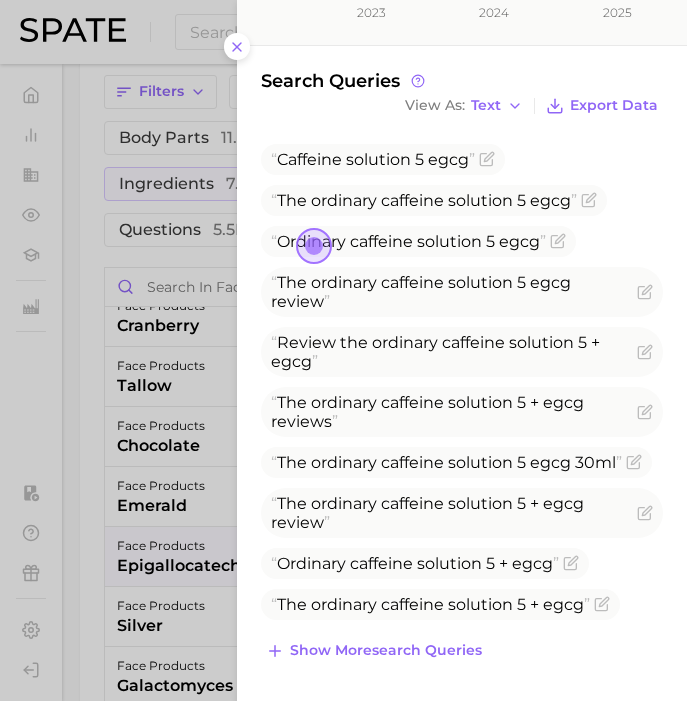 click at bounding box center (343, 350) 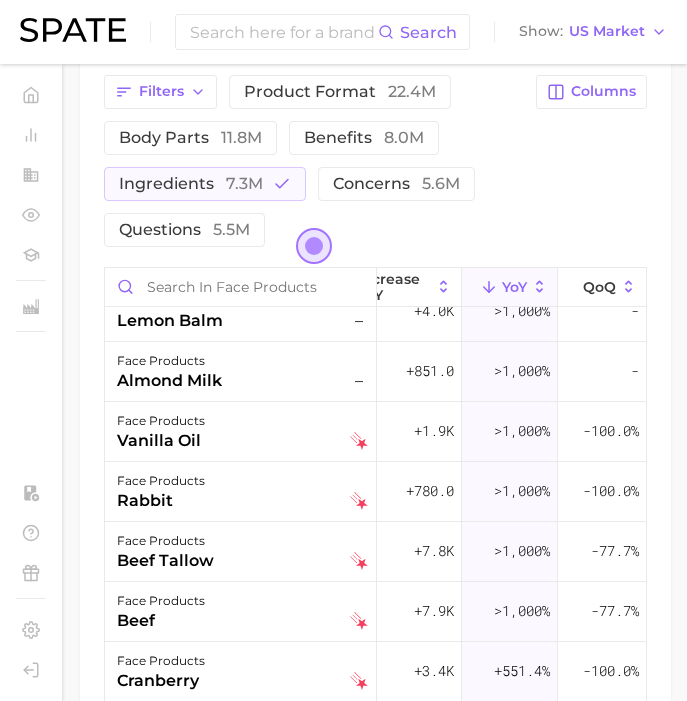 scroll, scrollTop: 0, scrollLeft: 328, axis: horizontal 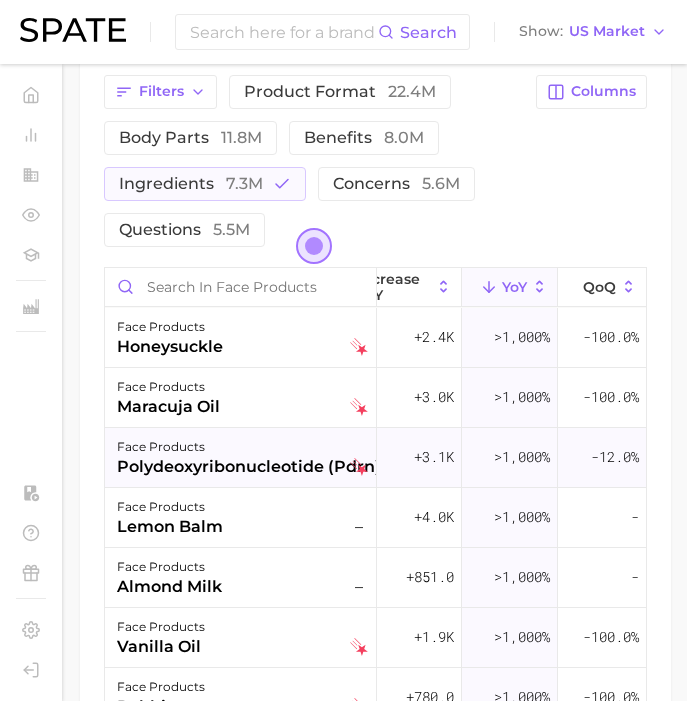 click on "polydeoxyribonucleotide (pdrn)" at bounding box center (231, 467) 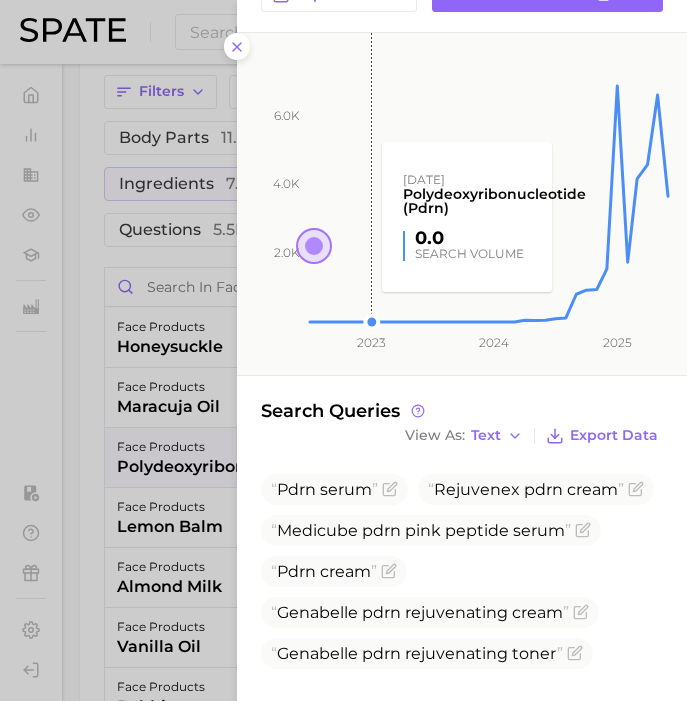 scroll, scrollTop: 271, scrollLeft: 0, axis: vertical 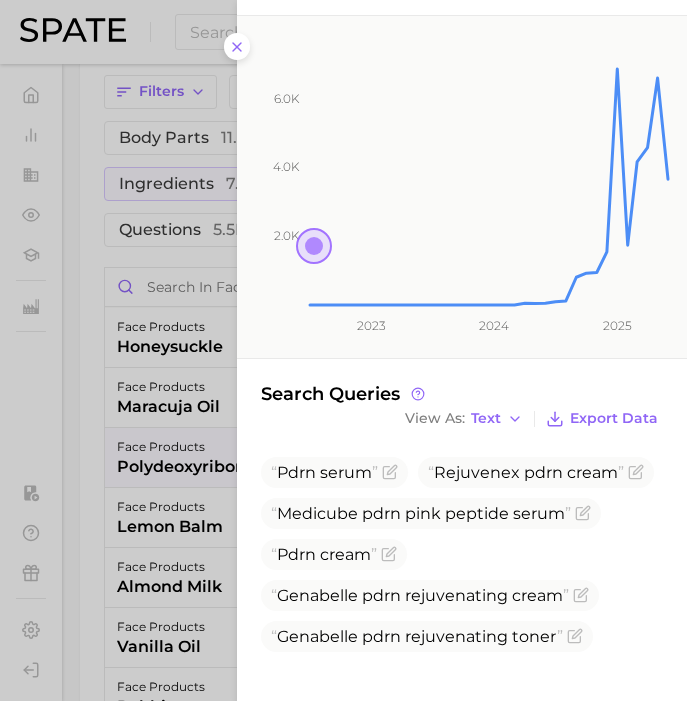 click at bounding box center [343, 350] 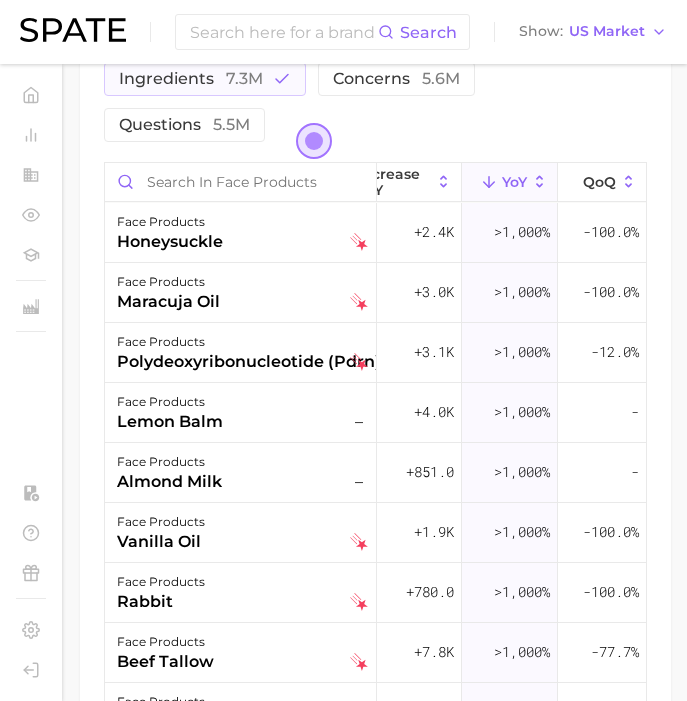 scroll, scrollTop: 1648, scrollLeft: 0, axis: vertical 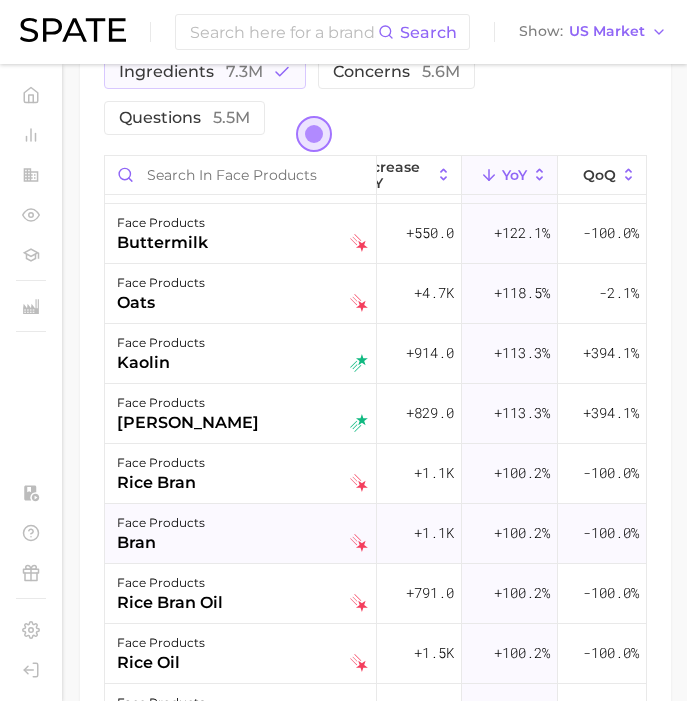 click on "bran" at bounding box center [161, 543] 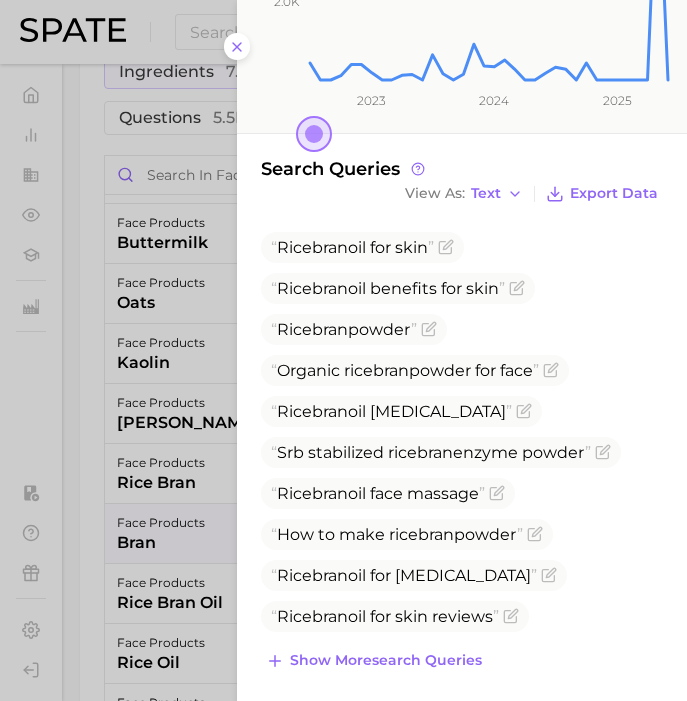 scroll, scrollTop: 449, scrollLeft: 0, axis: vertical 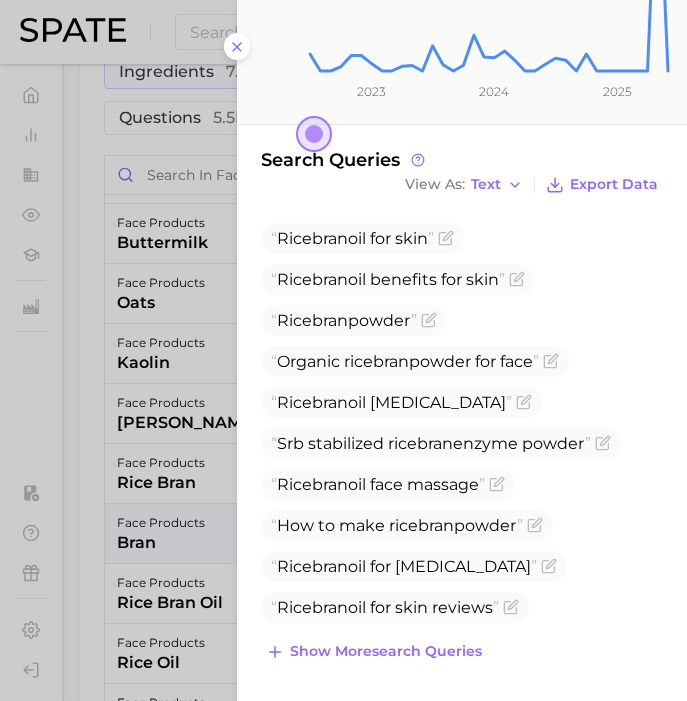 click at bounding box center (343, 350) 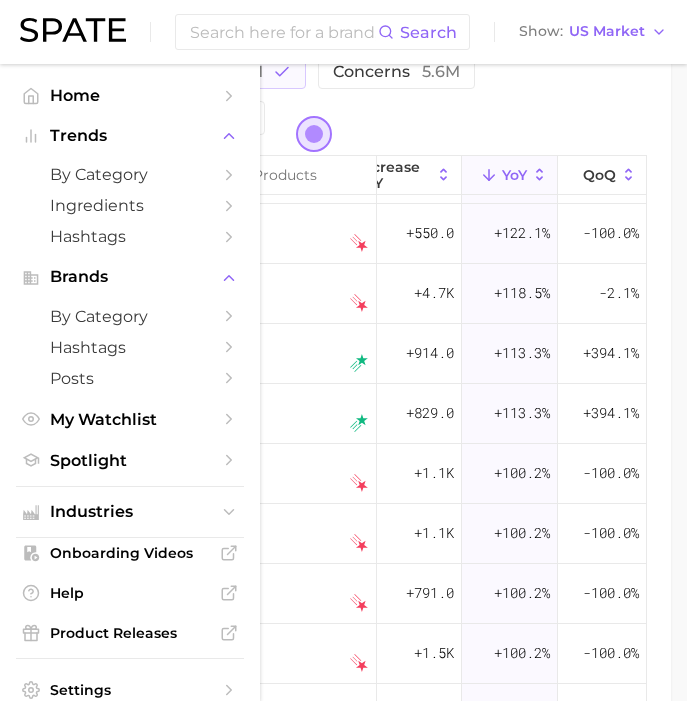 scroll, scrollTop: 1739, scrollLeft: 0, axis: vertical 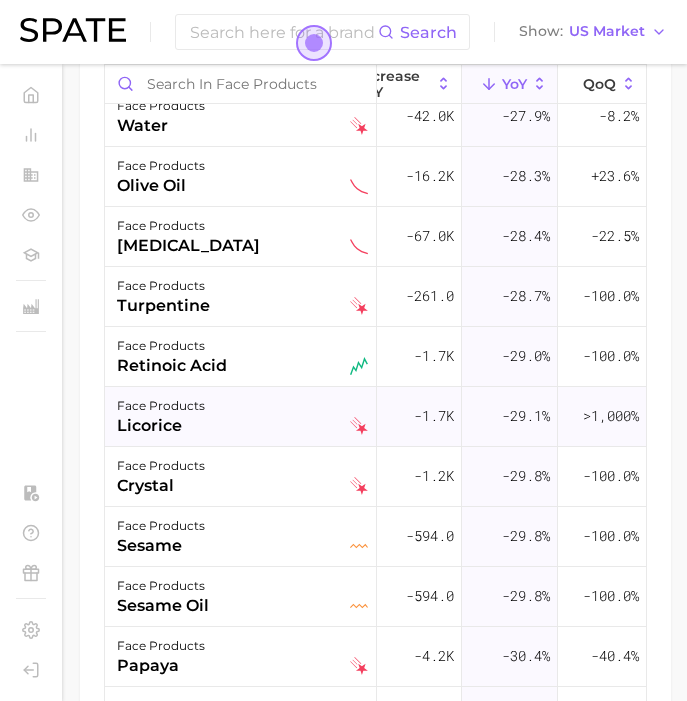 click on "licorice" at bounding box center [161, 426] 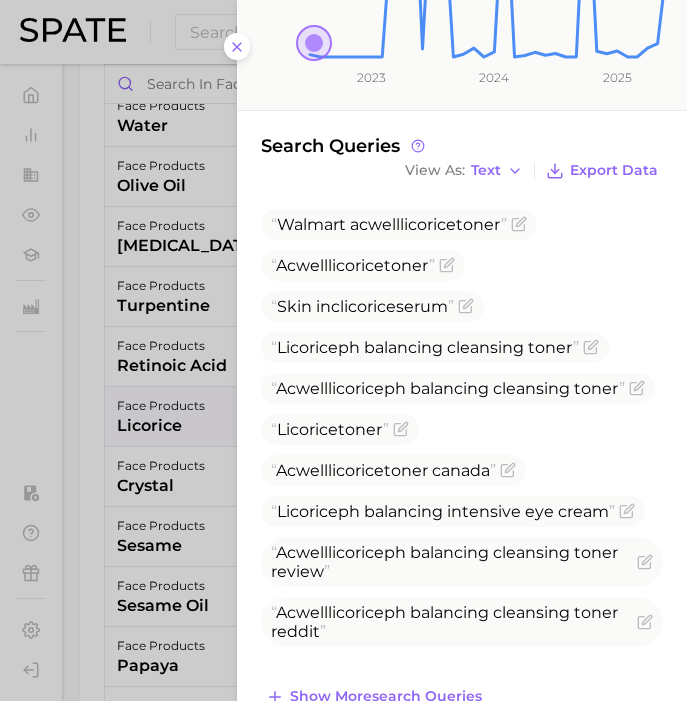 scroll, scrollTop: 529, scrollLeft: 0, axis: vertical 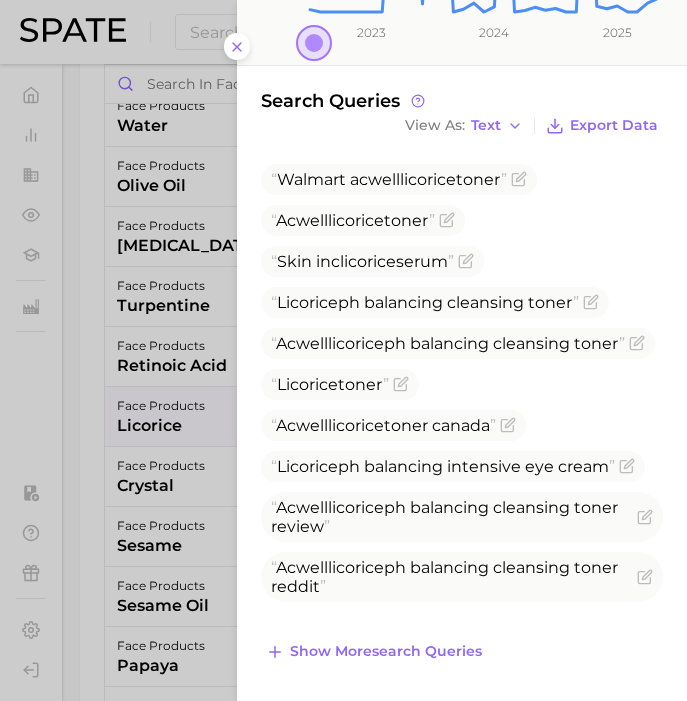 click at bounding box center [343, 350] 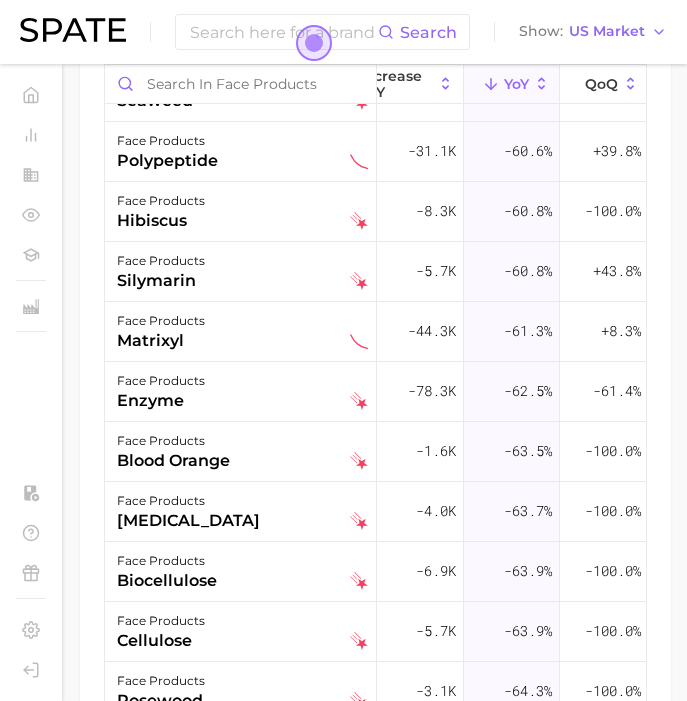 scroll, scrollTop: 19683, scrollLeft: 326, axis: both 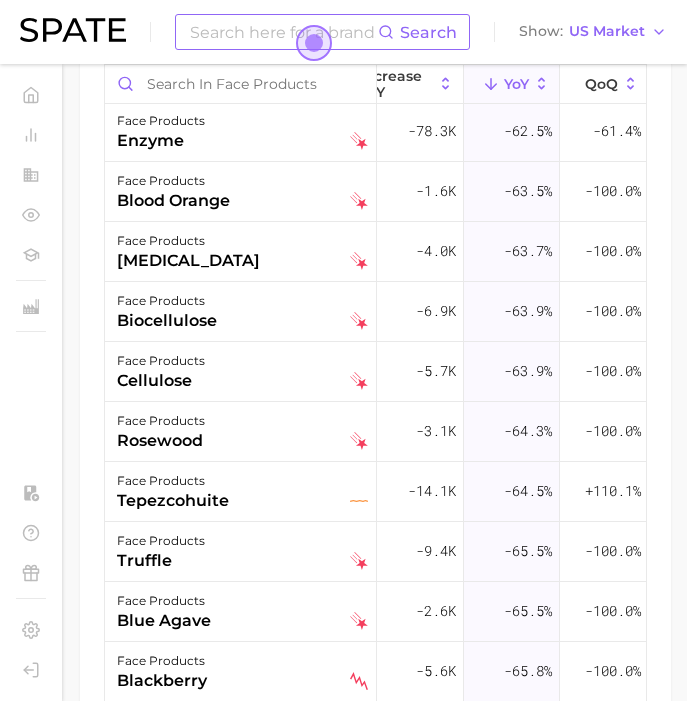 click at bounding box center (283, 32) 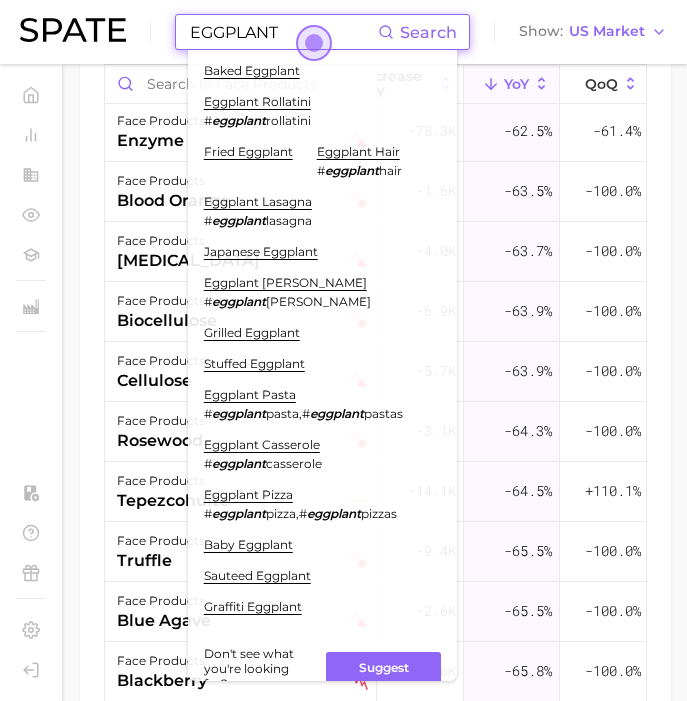 scroll, scrollTop: 0, scrollLeft: 0, axis: both 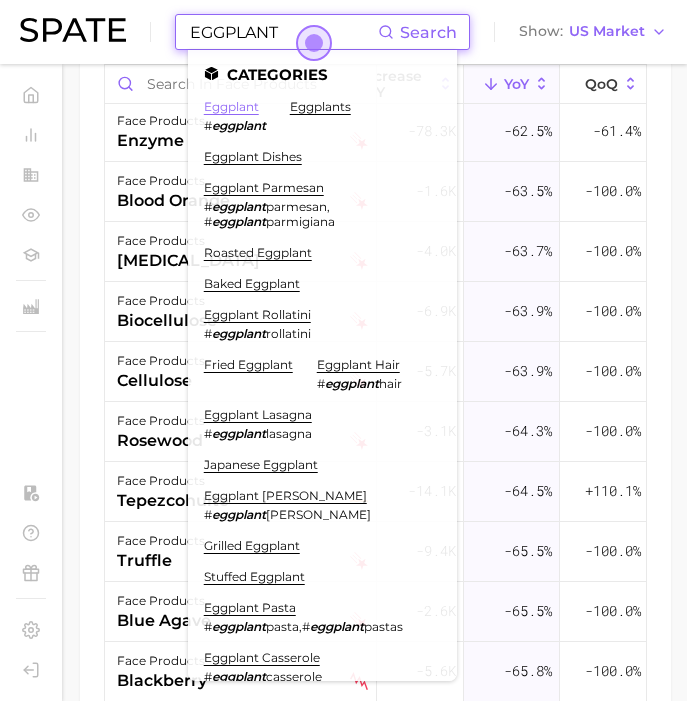 type on "EGGPLANT" 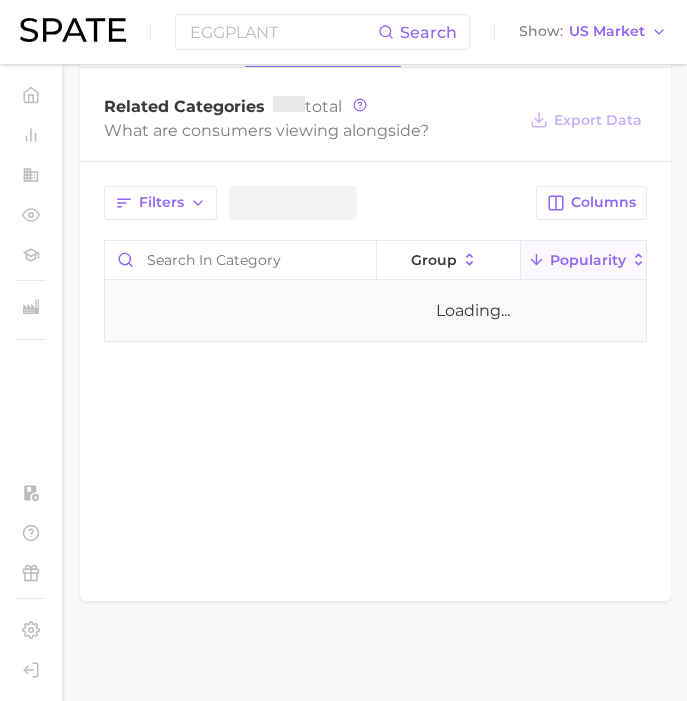 scroll, scrollTop: 0, scrollLeft: 0, axis: both 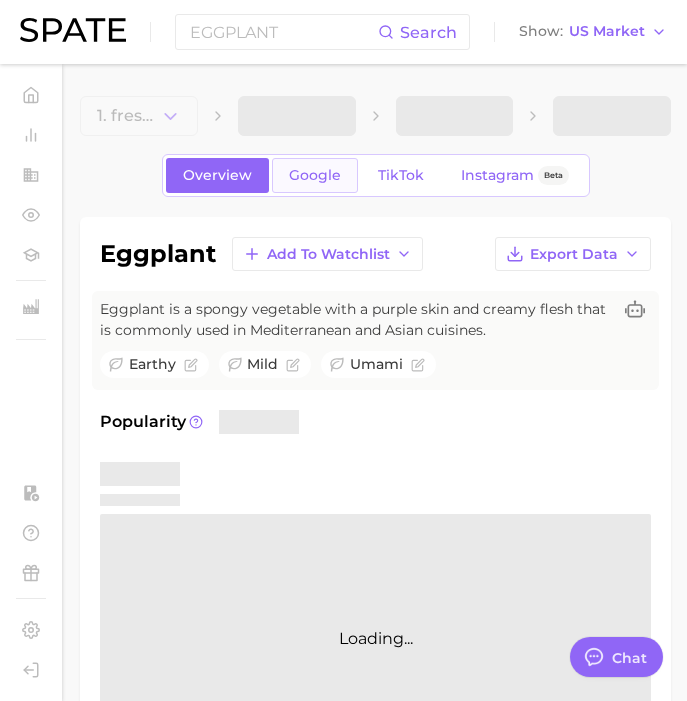 click on "Google" at bounding box center [315, 175] 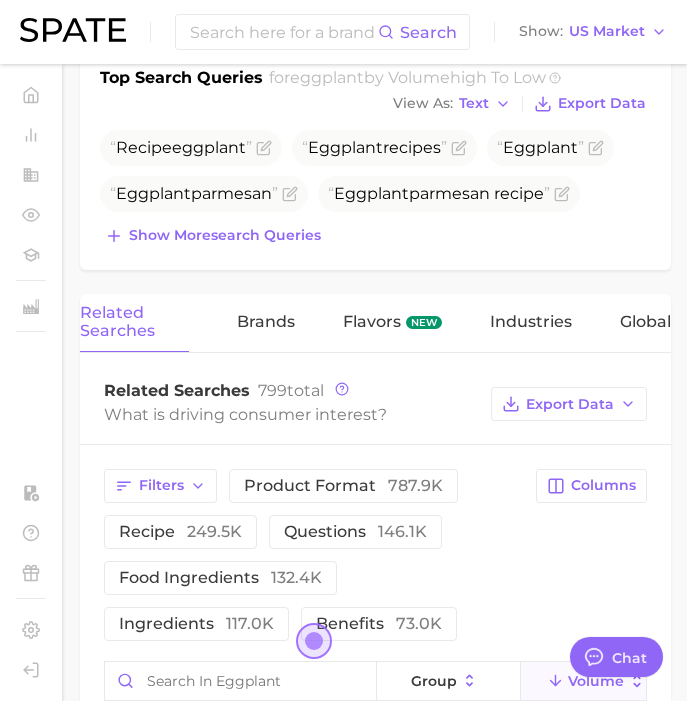 scroll, scrollTop: 857, scrollLeft: 0, axis: vertical 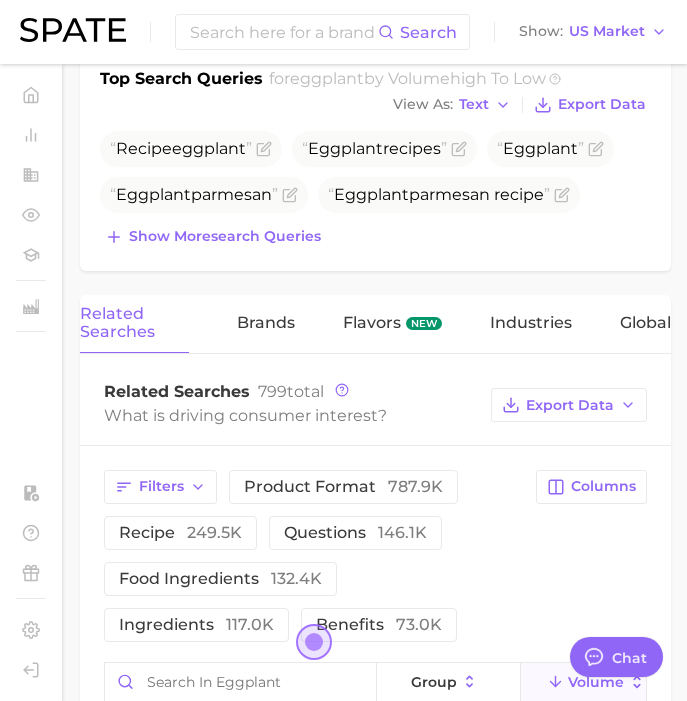 type on "EGGPLANT" 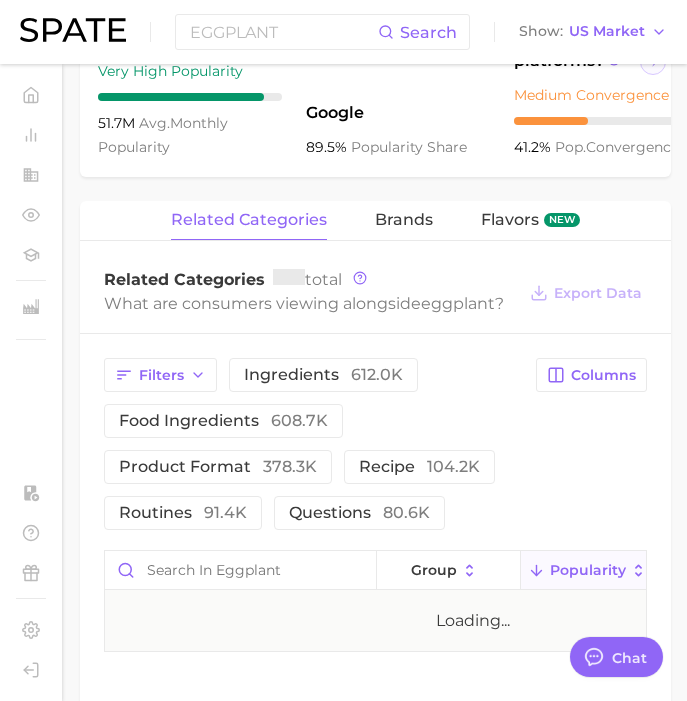 scroll, scrollTop: 0, scrollLeft: 0, axis: both 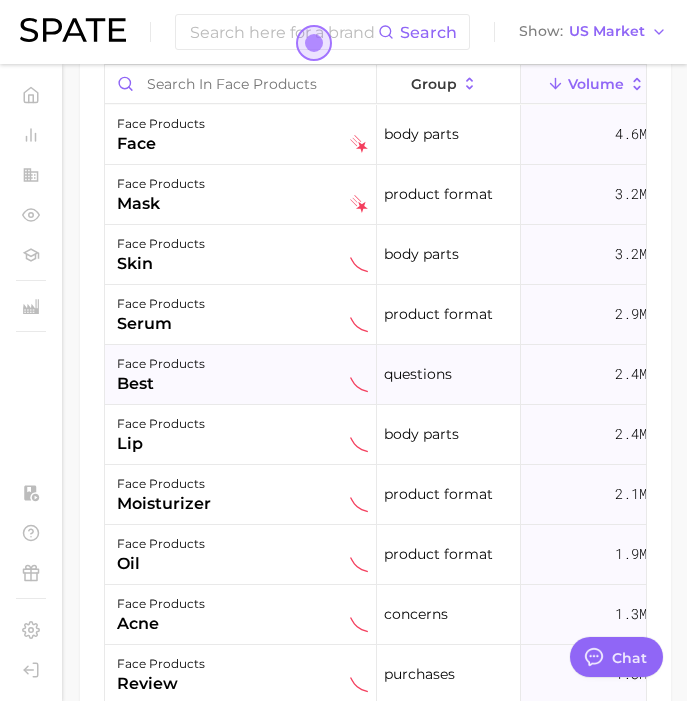 type on "face product" 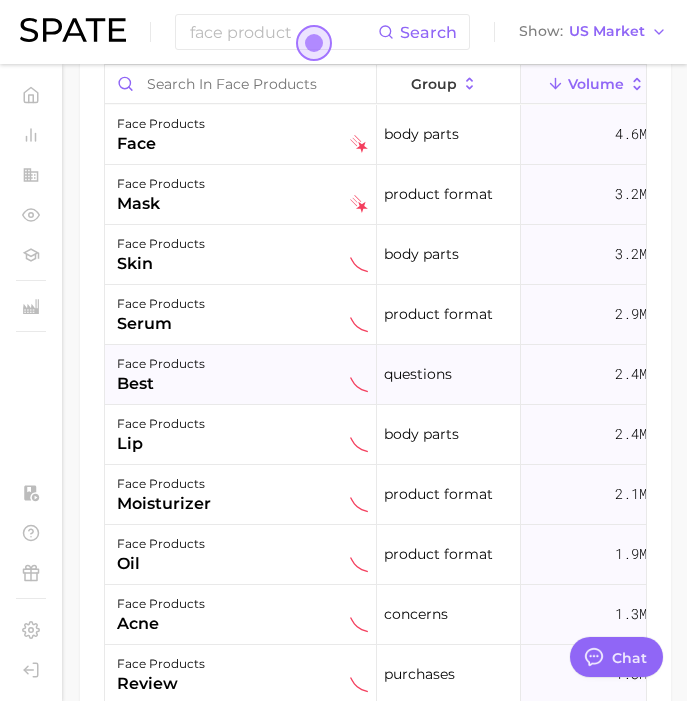scroll, scrollTop: 0, scrollLeft: 0, axis: both 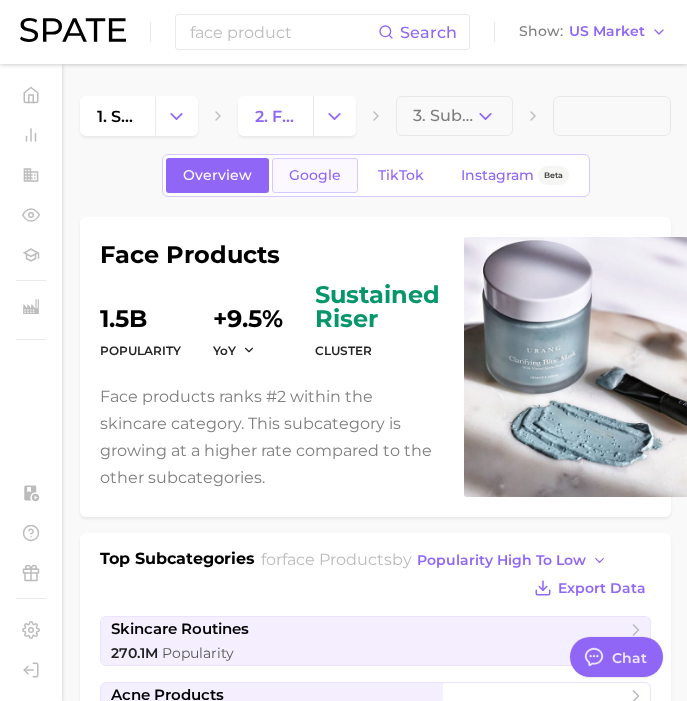 click on "Google" at bounding box center [315, 175] 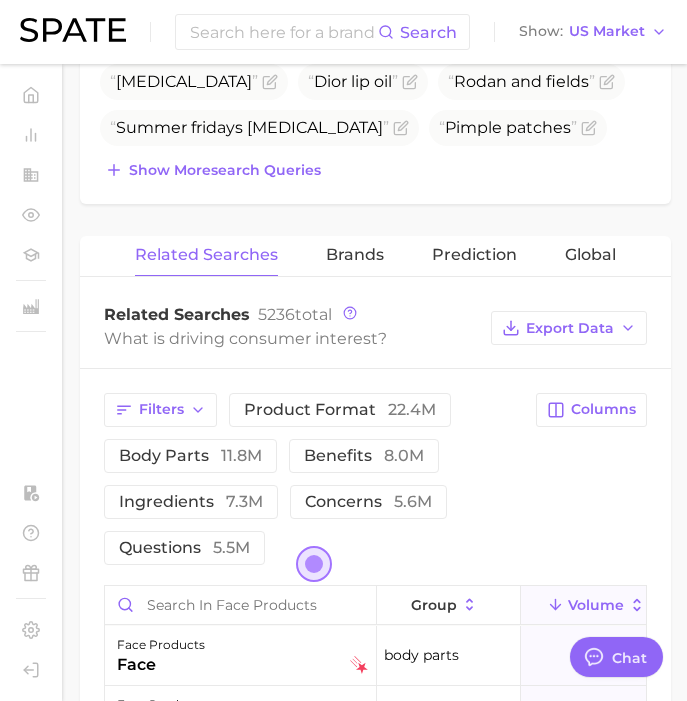 scroll, scrollTop: 1285, scrollLeft: 0, axis: vertical 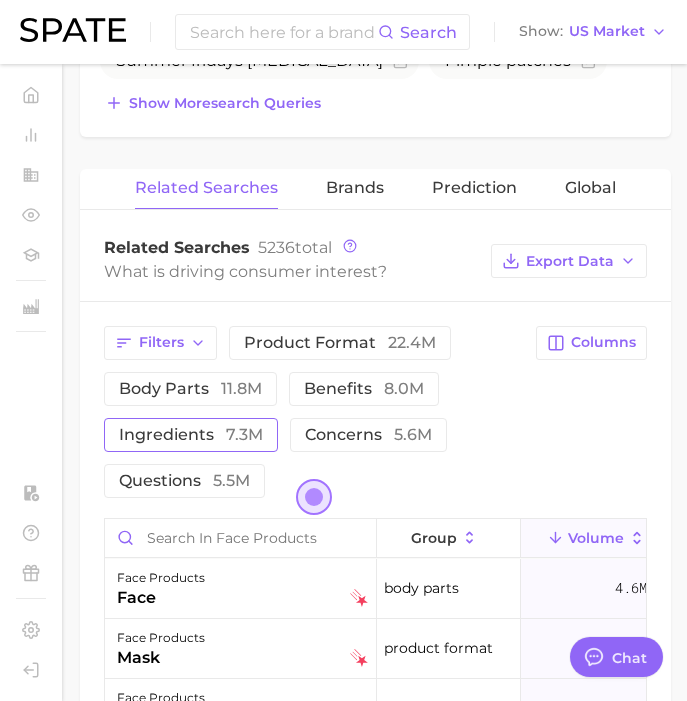 click on "7.3m" at bounding box center [244, 434] 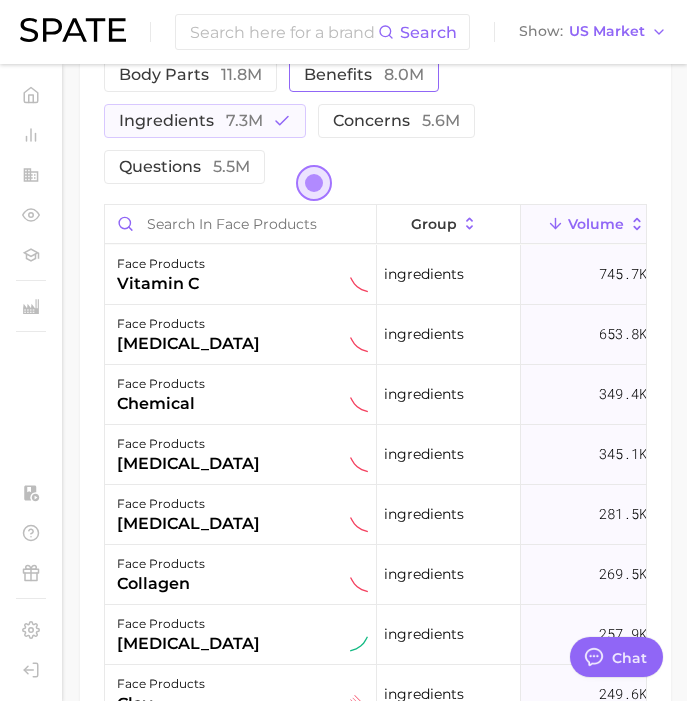 scroll, scrollTop: 1626, scrollLeft: 0, axis: vertical 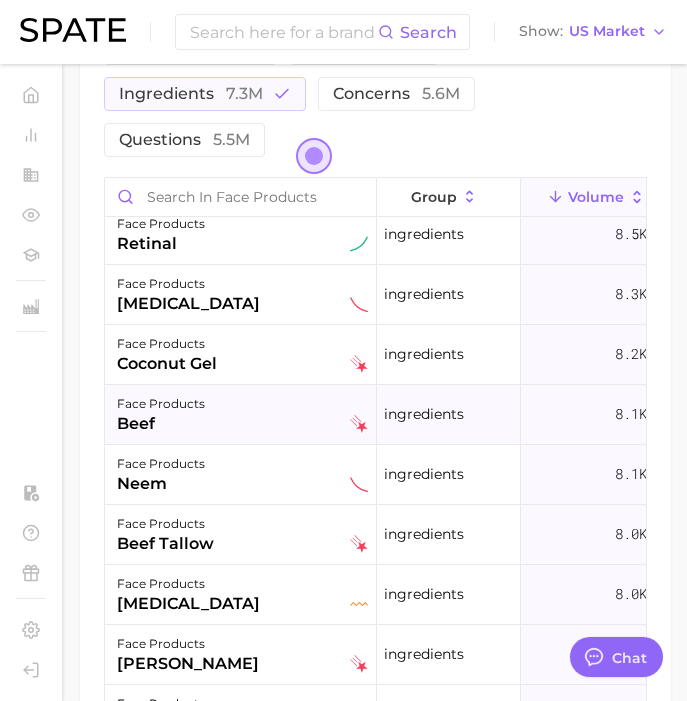 click on "face products beef" at bounding box center (242, 414) 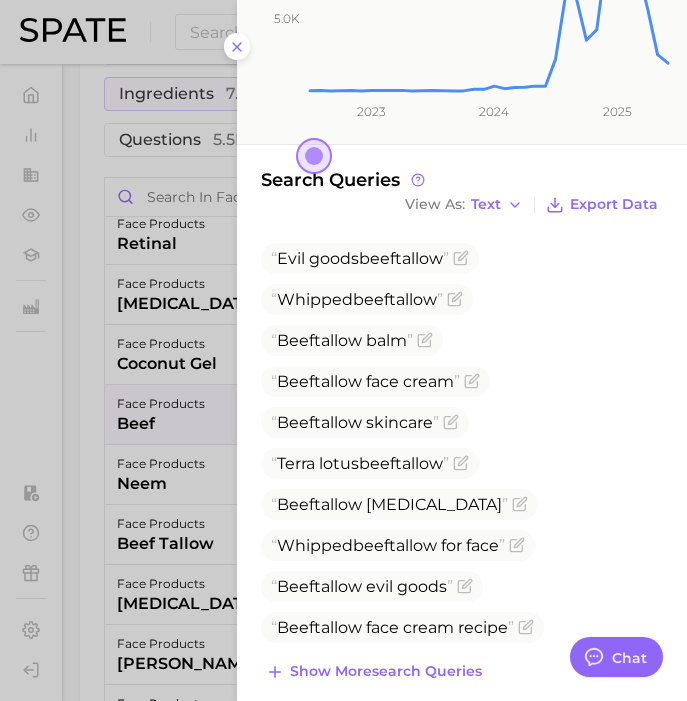 scroll, scrollTop: 449, scrollLeft: 0, axis: vertical 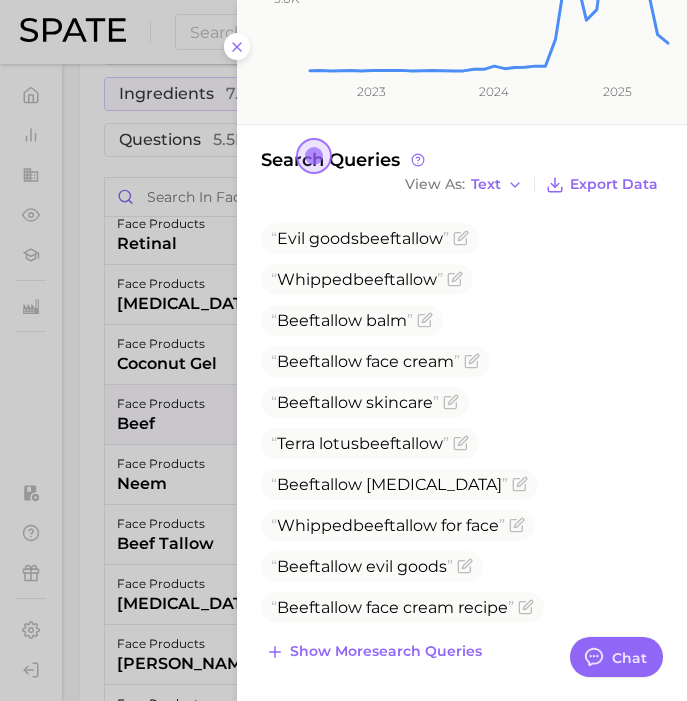 click at bounding box center (343, 350) 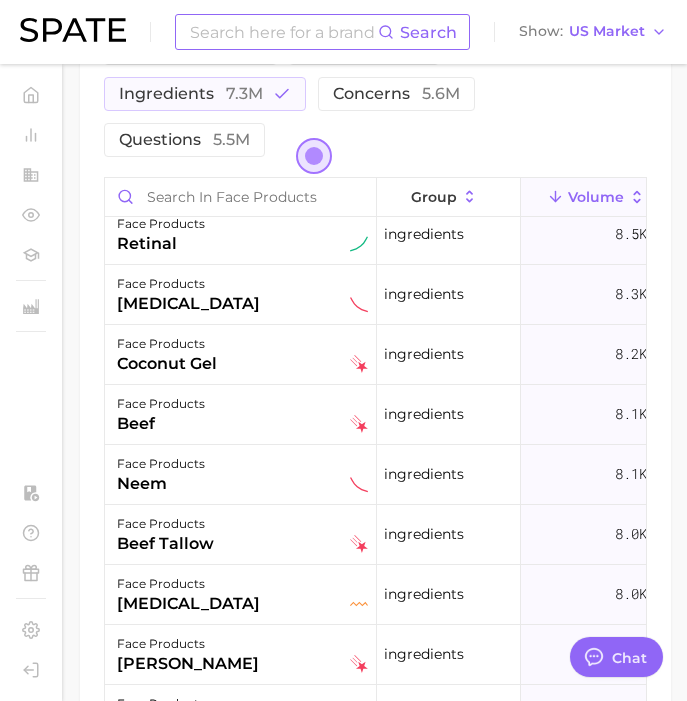 click at bounding box center [283, 32] 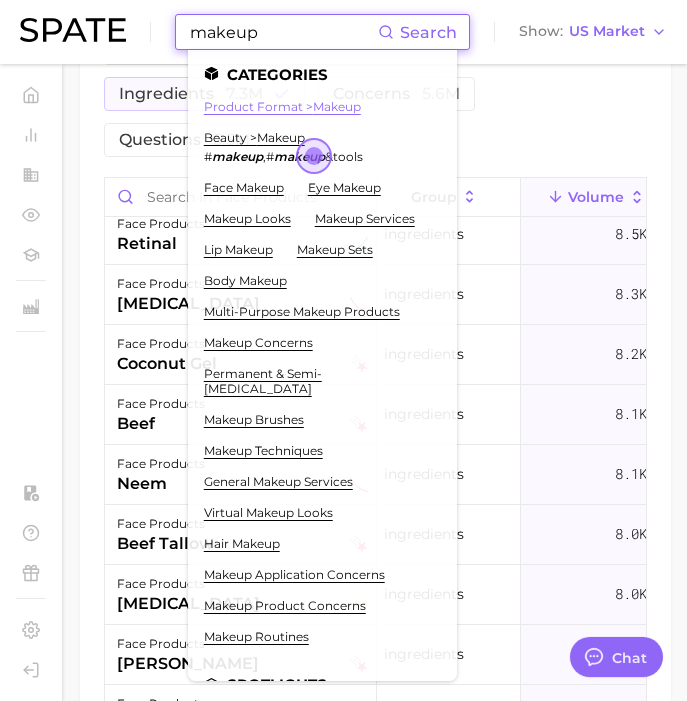 type on "makeup" 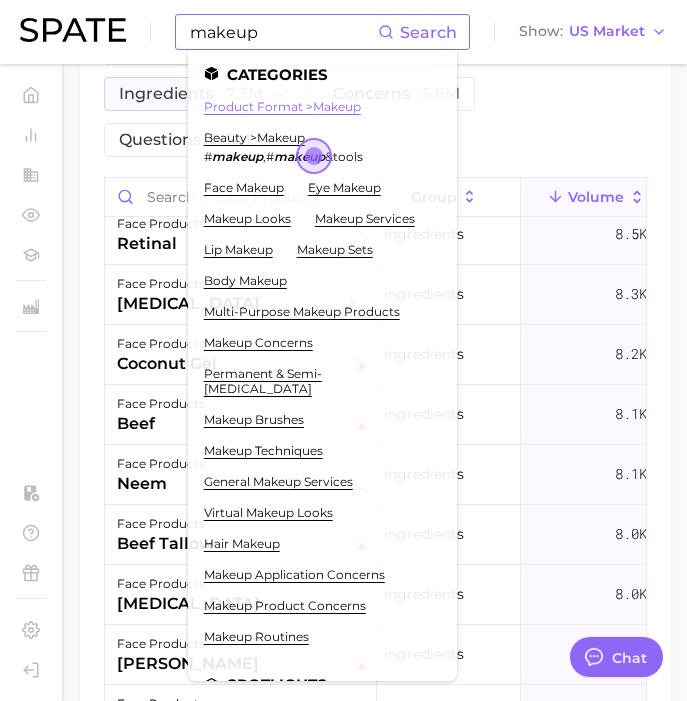 click on "product format >  makeup" at bounding box center (282, 106) 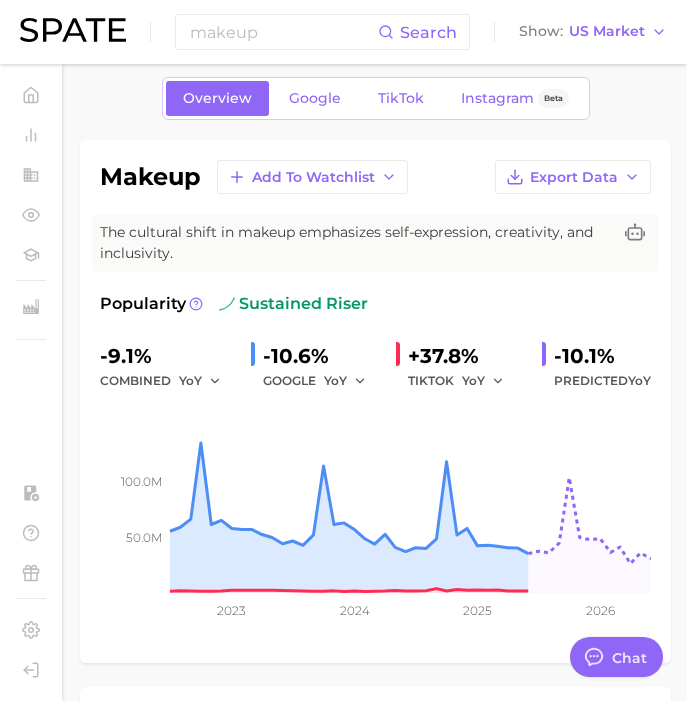 scroll, scrollTop: 79, scrollLeft: 0, axis: vertical 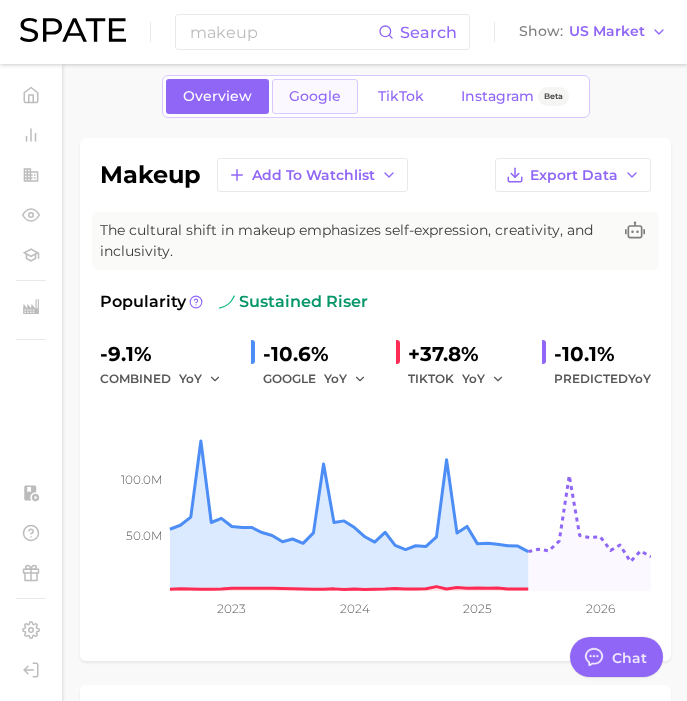 click on "Google" at bounding box center (315, 96) 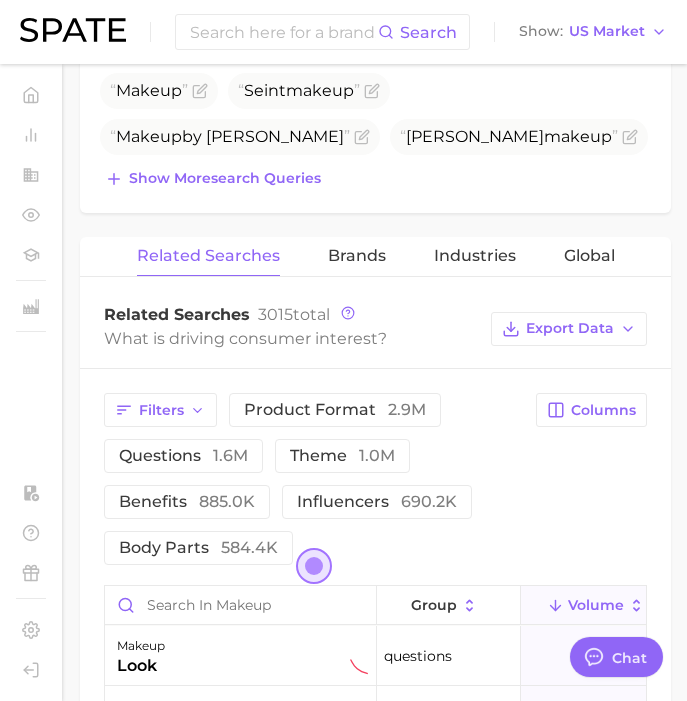 scroll, scrollTop: 873, scrollLeft: 0, axis: vertical 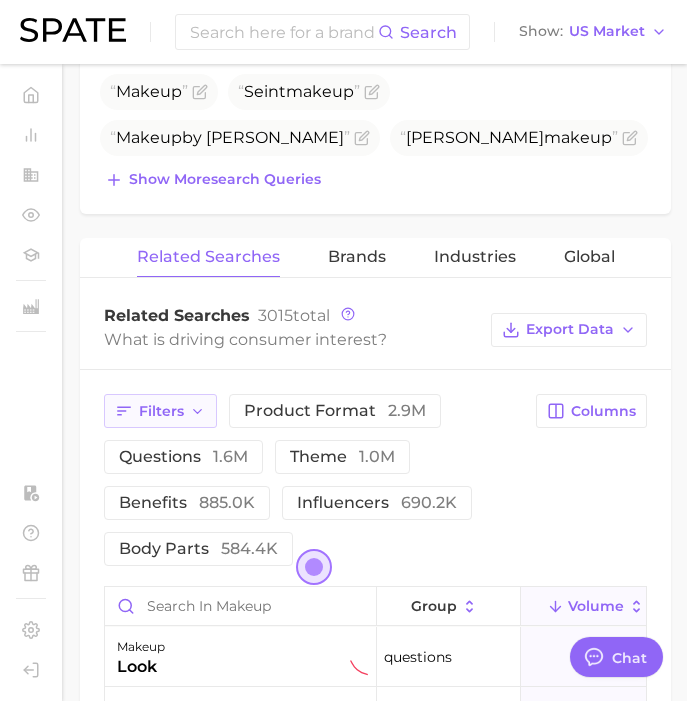 click on "Filters" at bounding box center [160, 411] 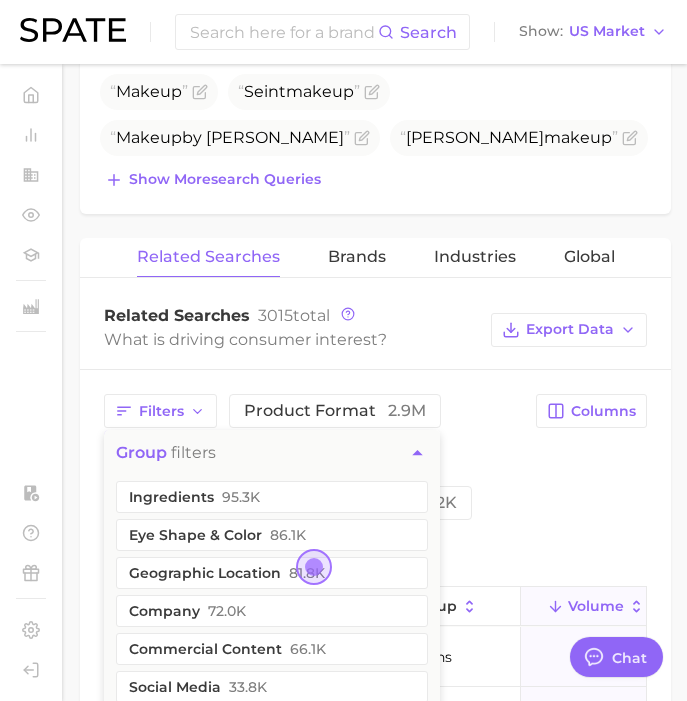 scroll, scrollTop: 453, scrollLeft: 0, axis: vertical 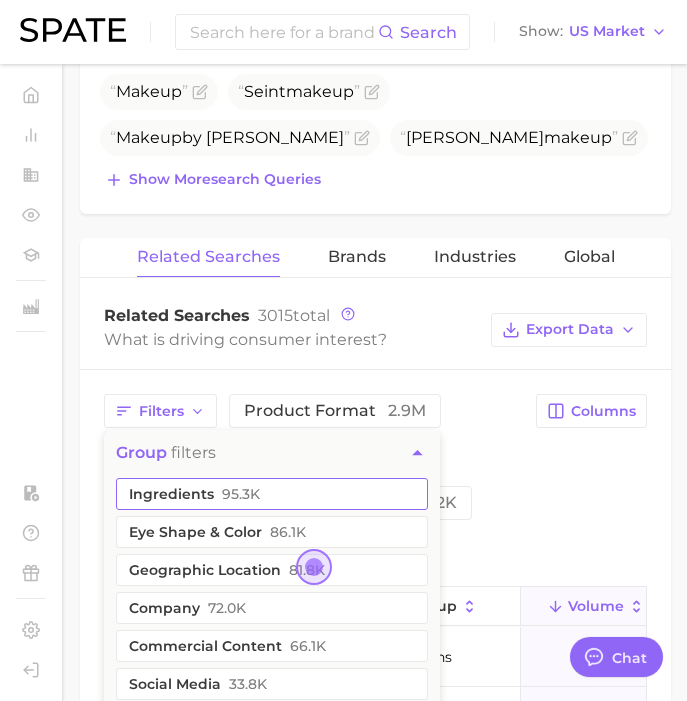 click on "ingredients   95.3k" at bounding box center (272, 494) 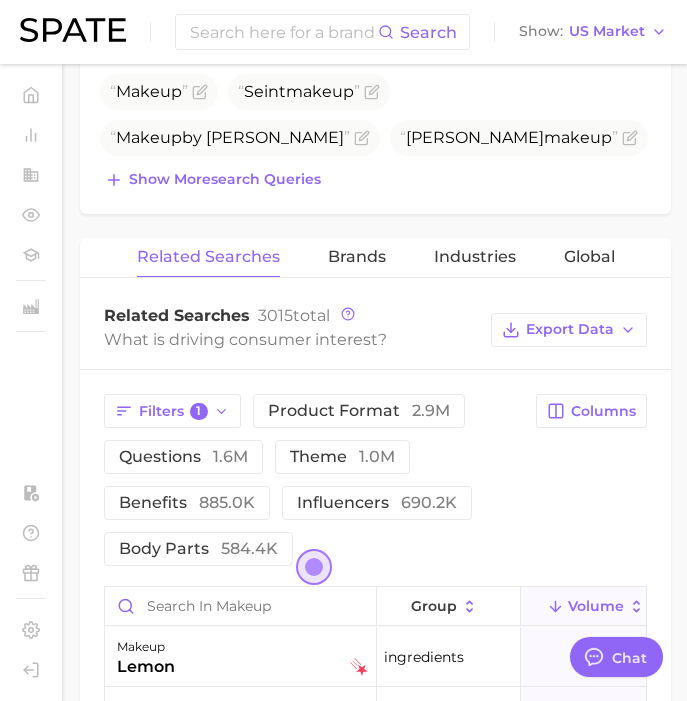 click on "Related Searches 3015  total What is driving consumer interest? Export Data" at bounding box center [375, 330] 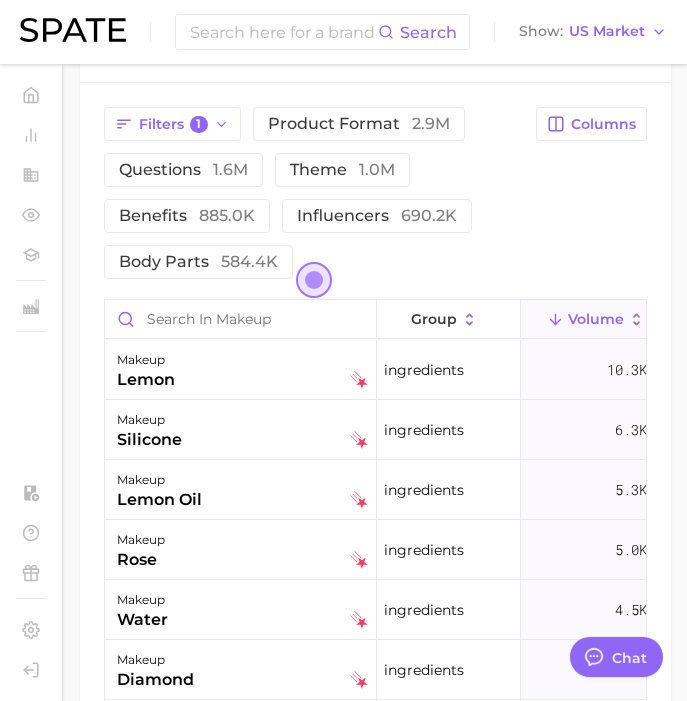 scroll, scrollTop: 1283, scrollLeft: 0, axis: vertical 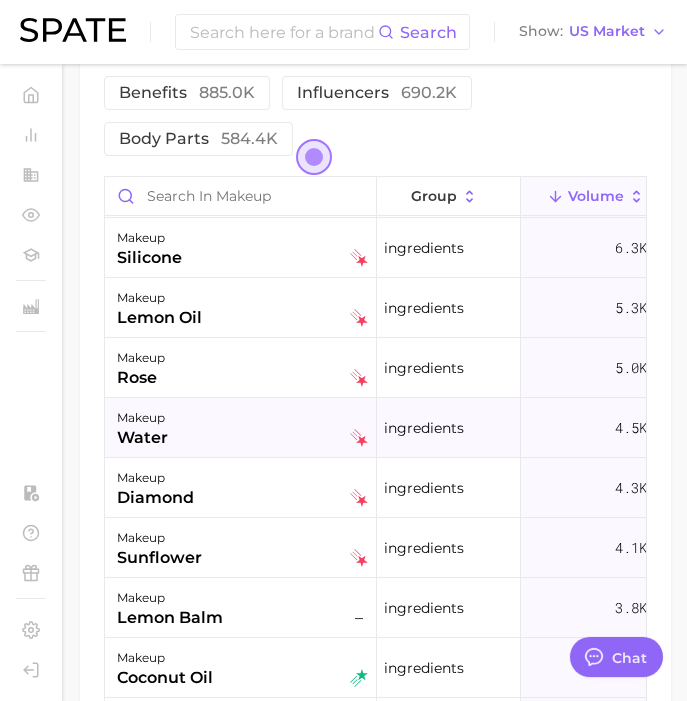 click on "makeup water" at bounding box center (242, 428) 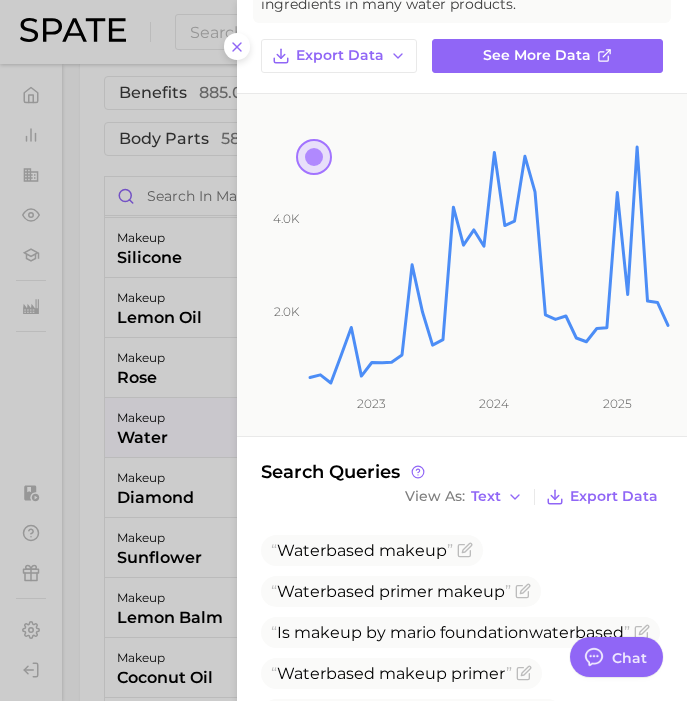 scroll, scrollTop: 162, scrollLeft: 0, axis: vertical 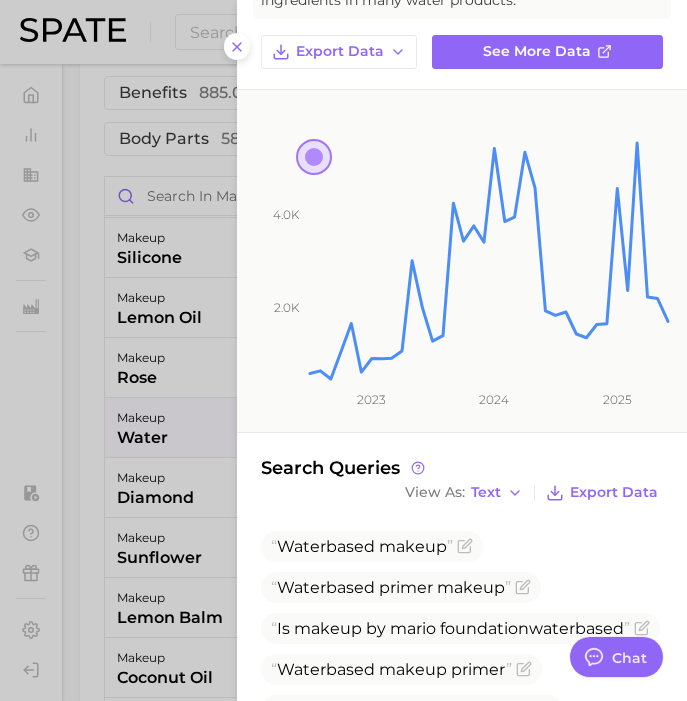 click at bounding box center [343, 350] 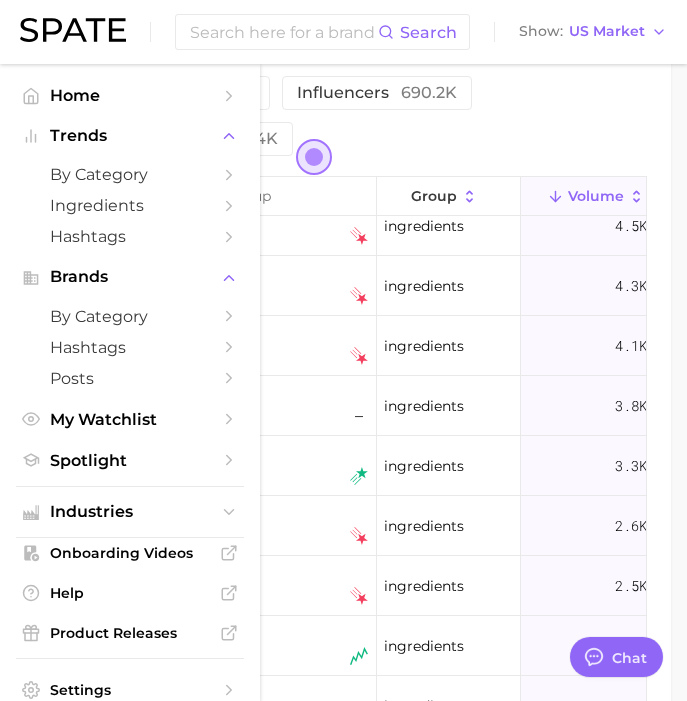 scroll, scrollTop: 0, scrollLeft: 0, axis: both 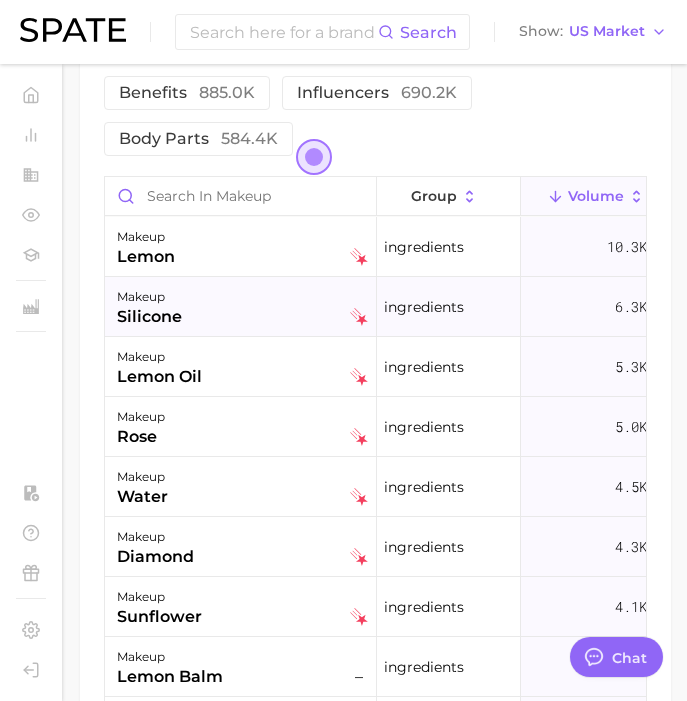 click on "makeup silicone" at bounding box center [242, 307] 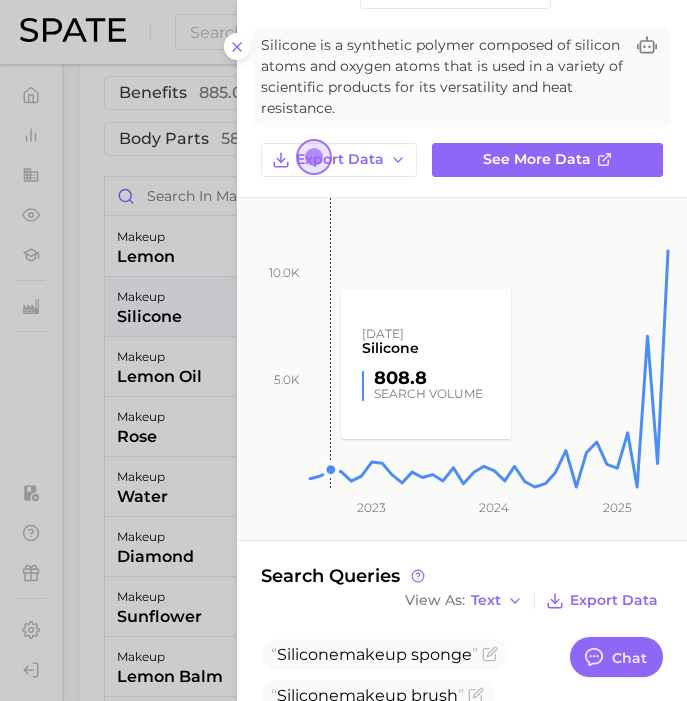 scroll, scrollTop: 491, scrollLeft: 0, axis: vertical 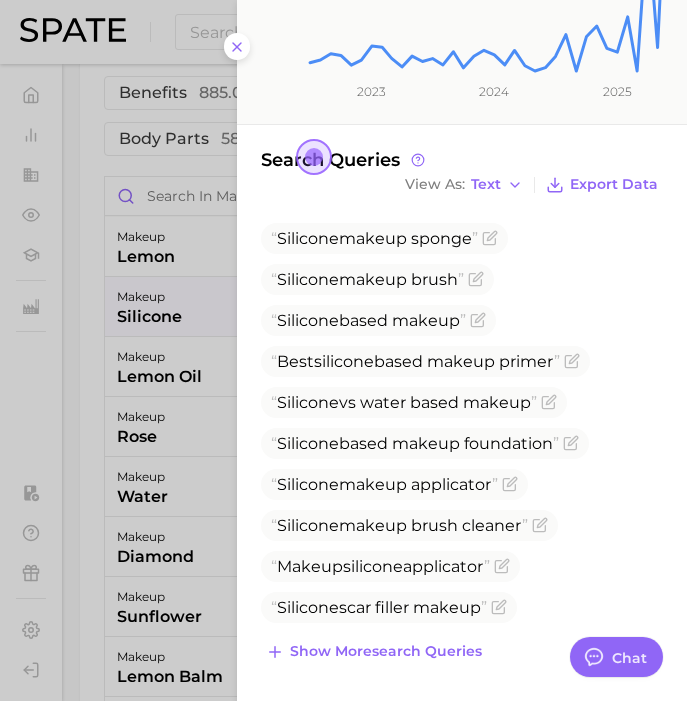 click at bounding box center [343, 350] 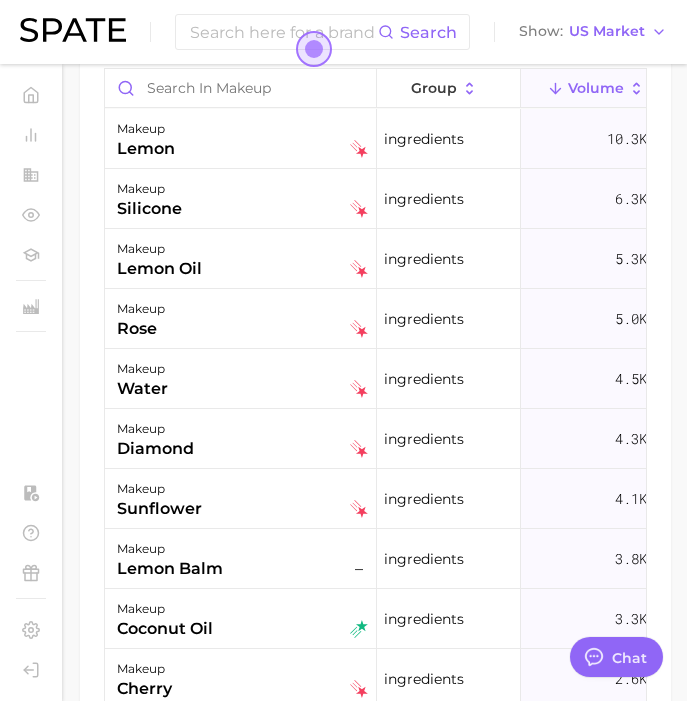 scroll, scrollTop: 1395, scrollLeft: 0, axis: vertical 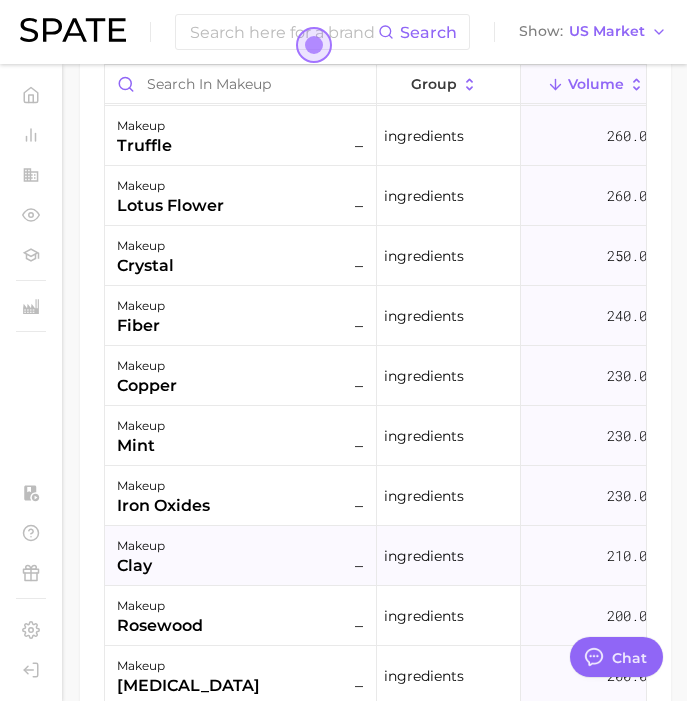 click on "makeup clay   –" at bounding box center [242, 556] 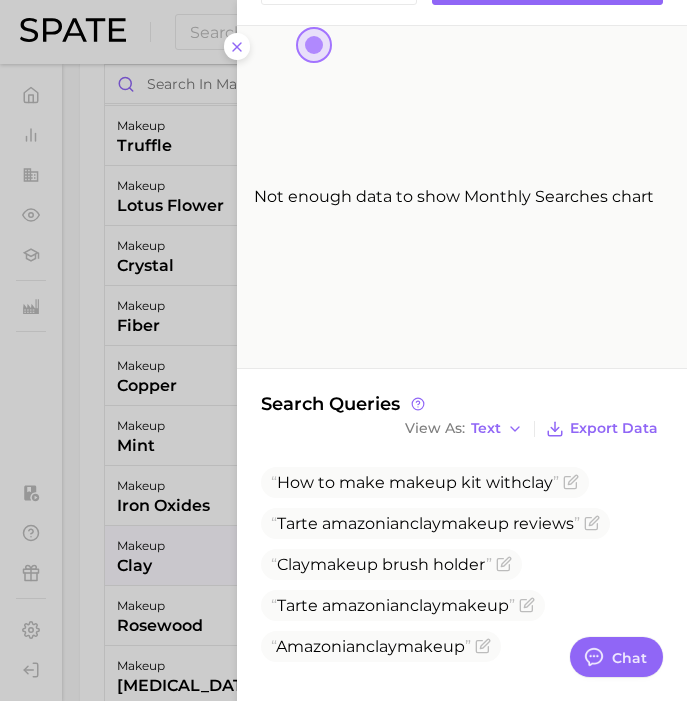 scroll, scrollTop: 0, scrollLeft: 0, axis: both 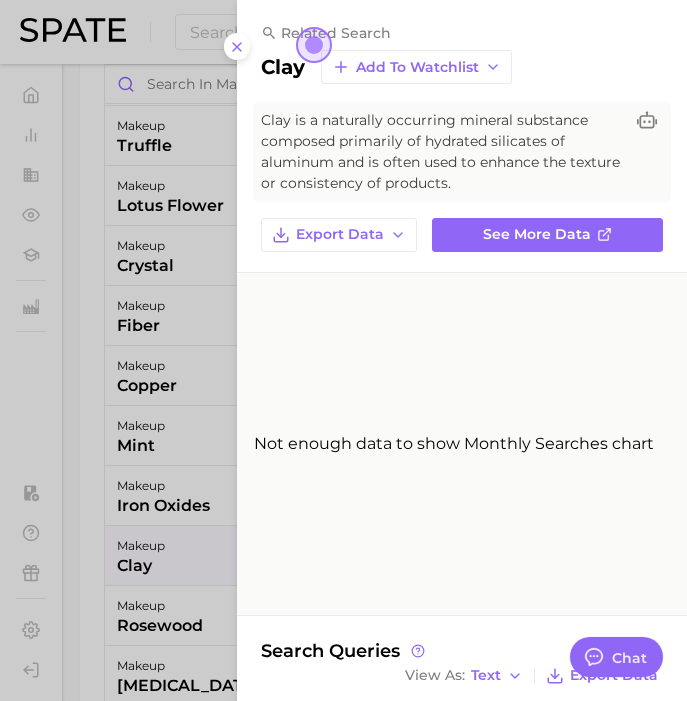 click at bounding box center [343, 350] 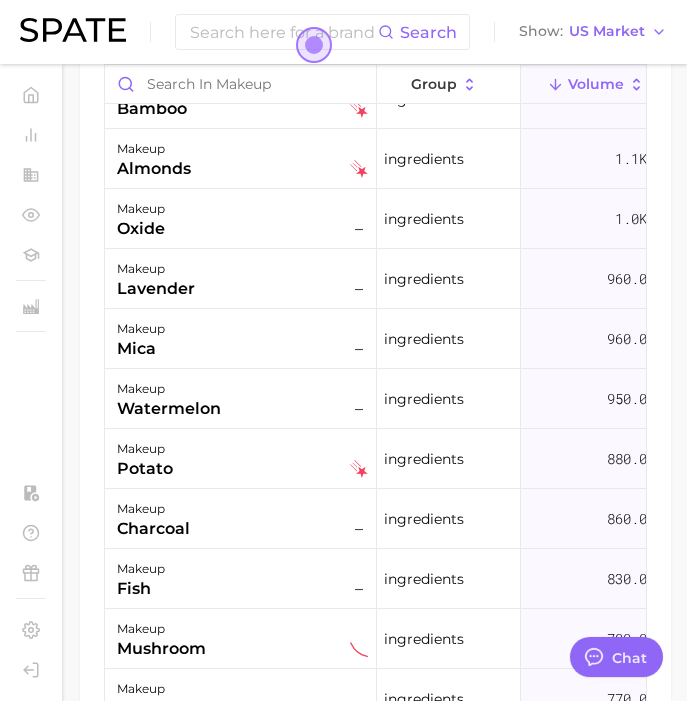 scroll, scrollTop: 1382, scrollLeft: 0, axis: vertical 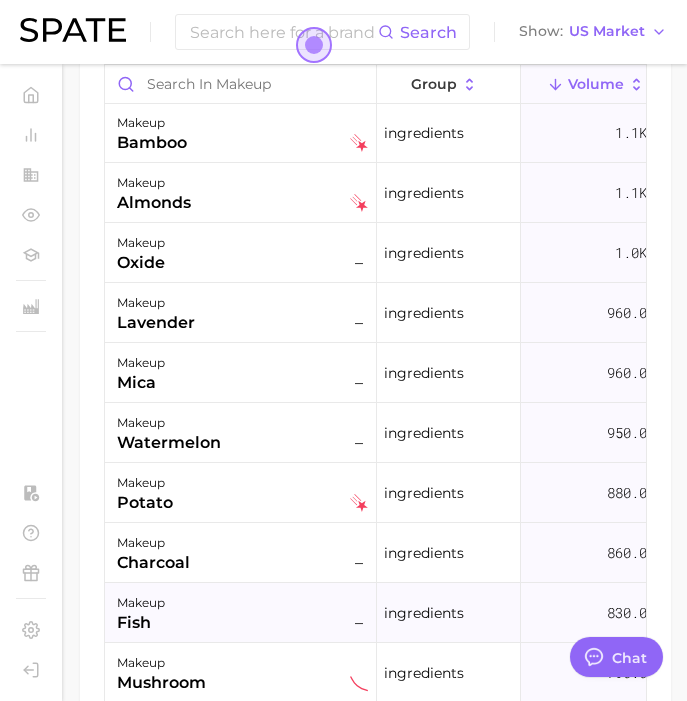 click on "makeup fish   –" at bounding box center [242, 613] 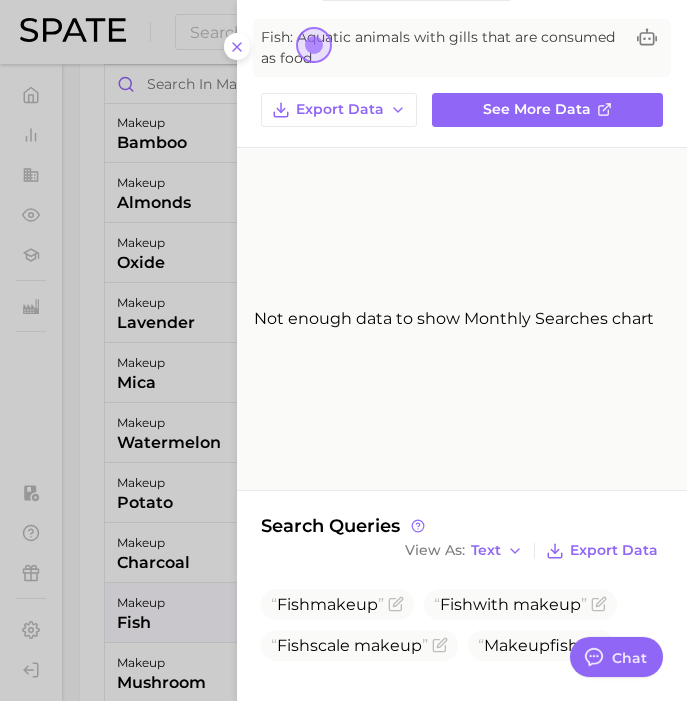 scroll, scrollTop: 89, scrollLeft: 0, axis: vertical 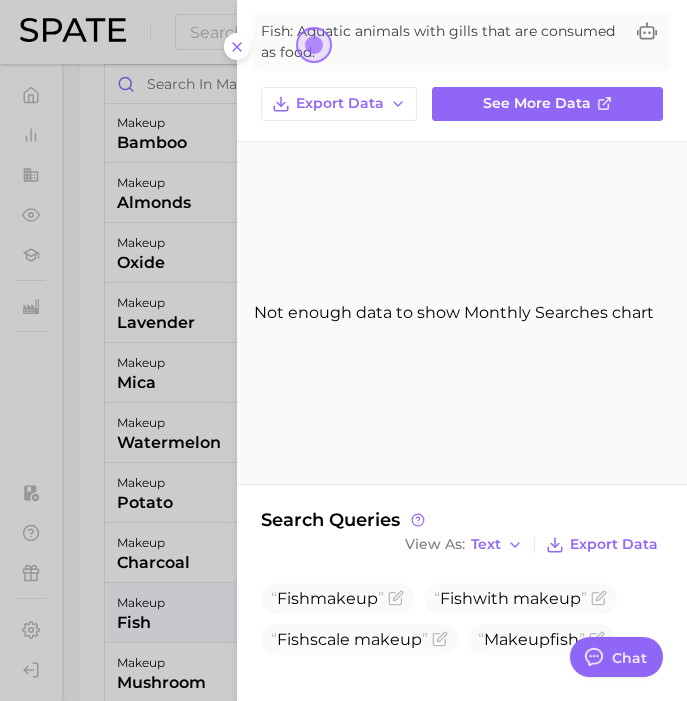 click at bounding box center [343, 350] 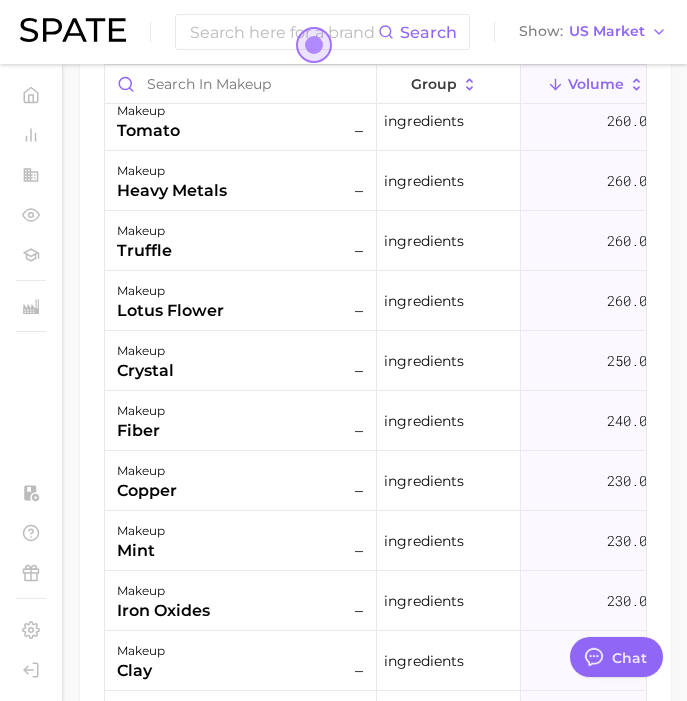 scroll, scrollTop: 3677, scrollLeft: 0, axis: vertical 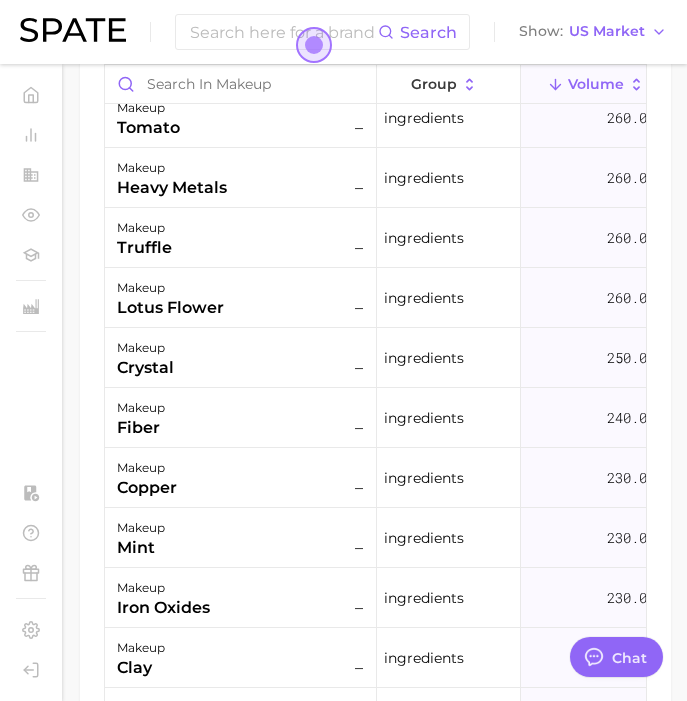 click on "fiber" at bounding box center (141, 428) 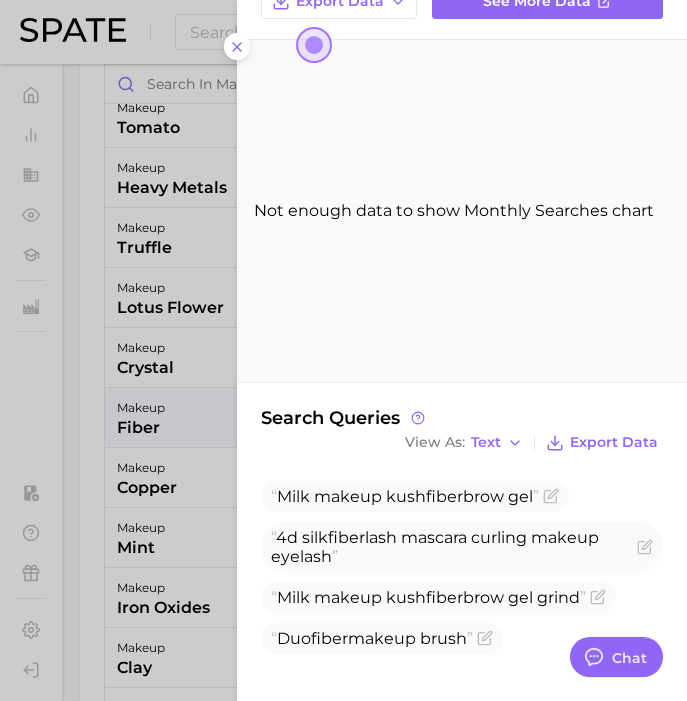 scroll, scrollTop: 213, scrollLeft: 0, axis: vertical 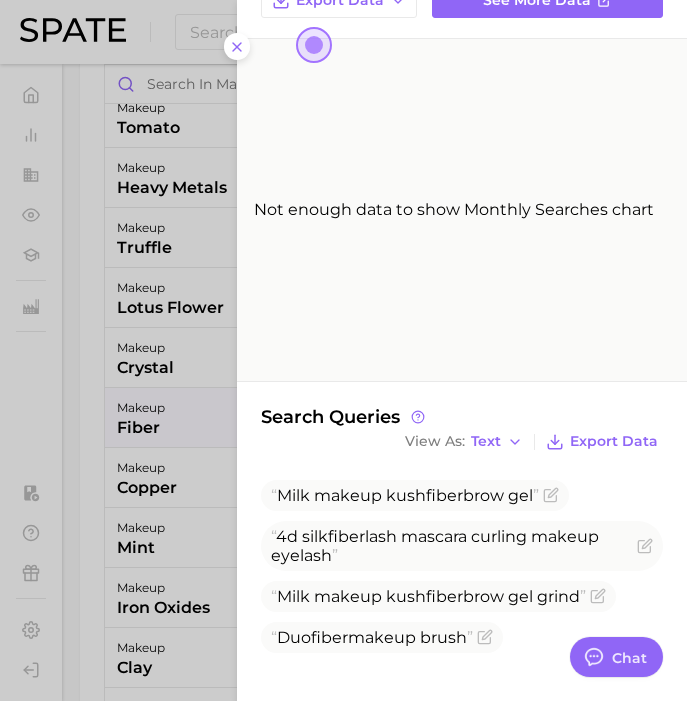 click at bounding box center (343, 350) 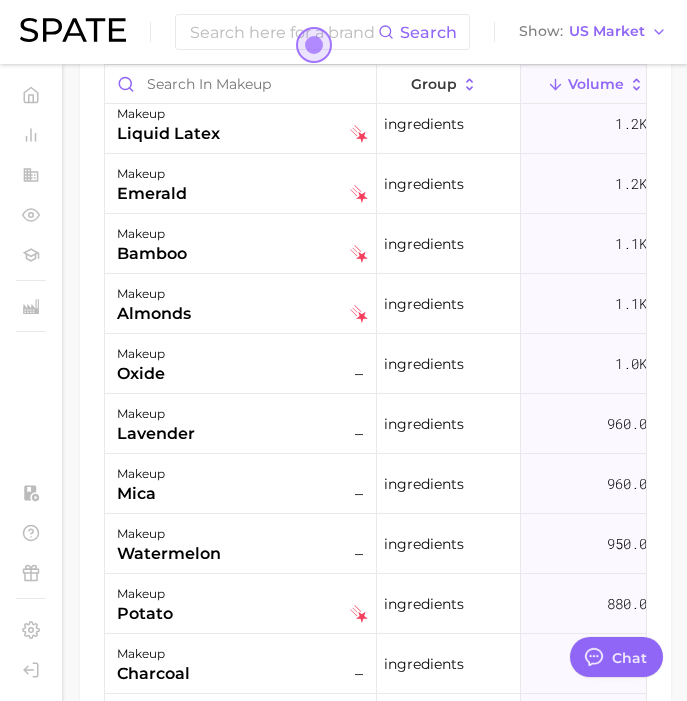 scroll, scrollTop: 1278, scrollLeft: 0, axis: vertical 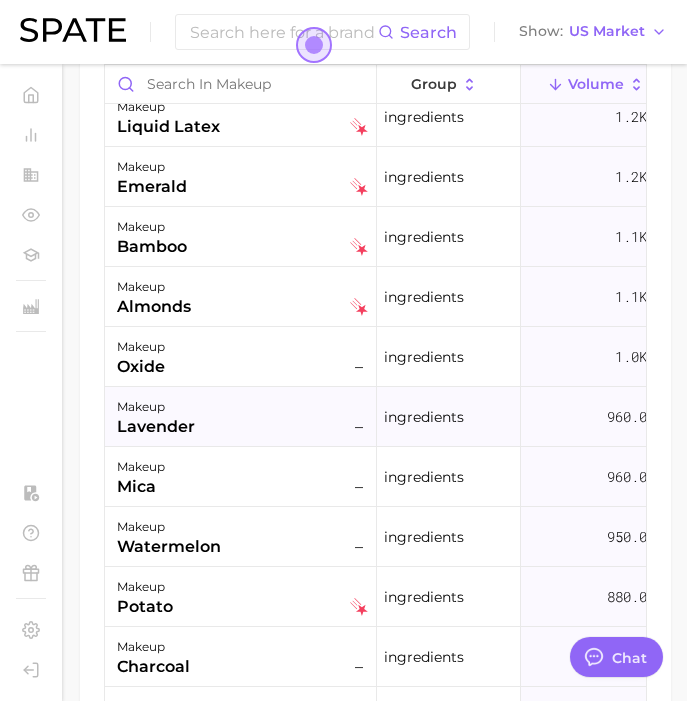 click on "makeup lavender   –" at bounding box center (242, 417) 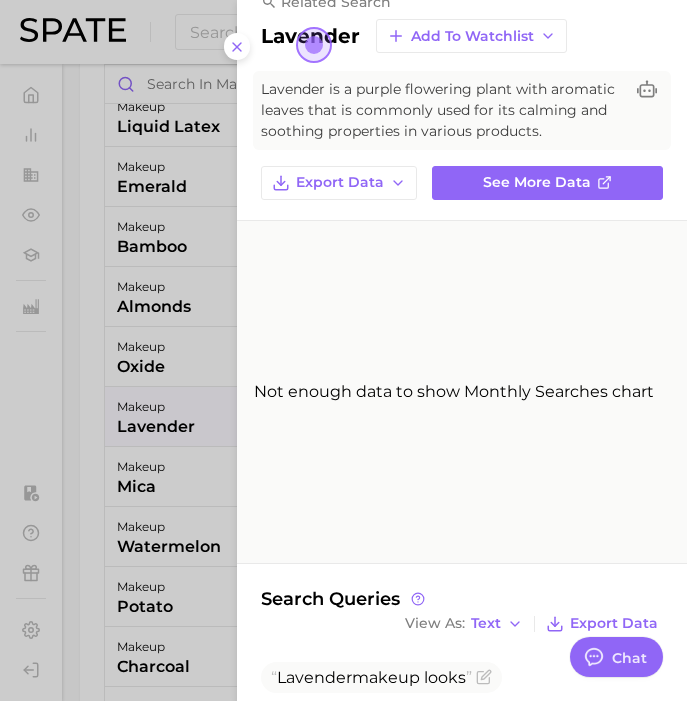 scroll, scrollTop: 470, scrollLeft: 0, axis: vertical 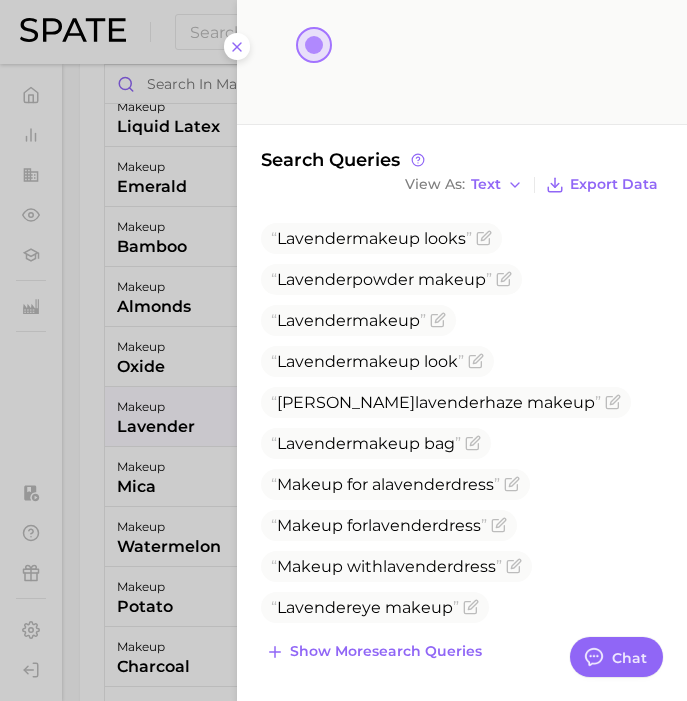 click at bounding box center (343, 350) 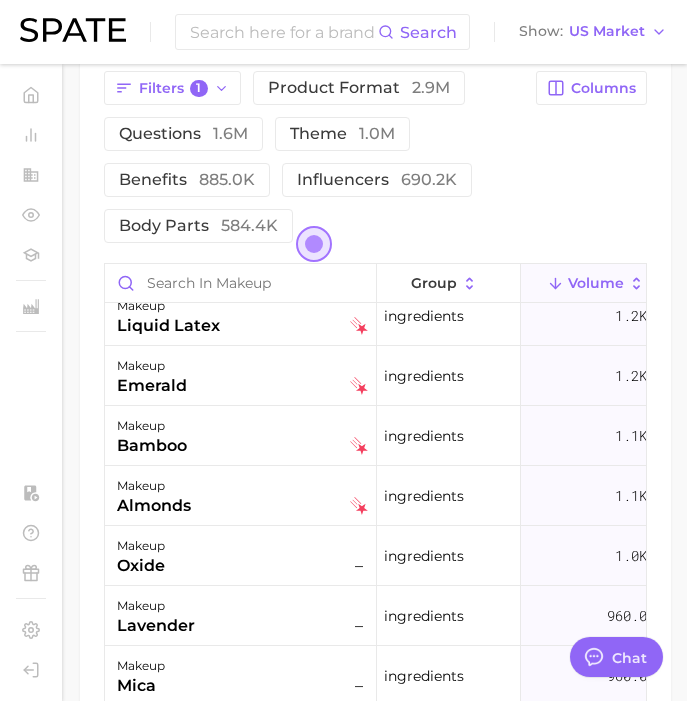 scroll, scrollTop: 1200, scrollLeft: 0, axis: vertical 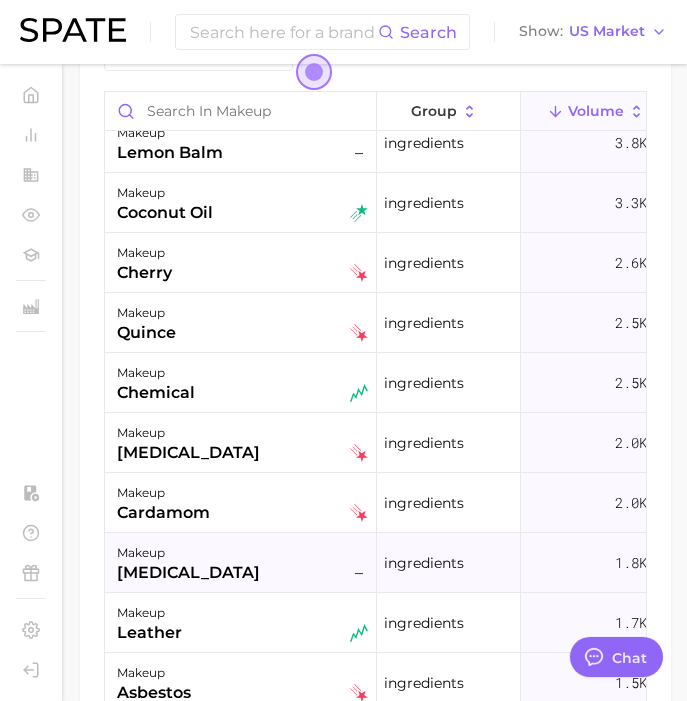 click on "makeup" at bounding box center (188, 553) 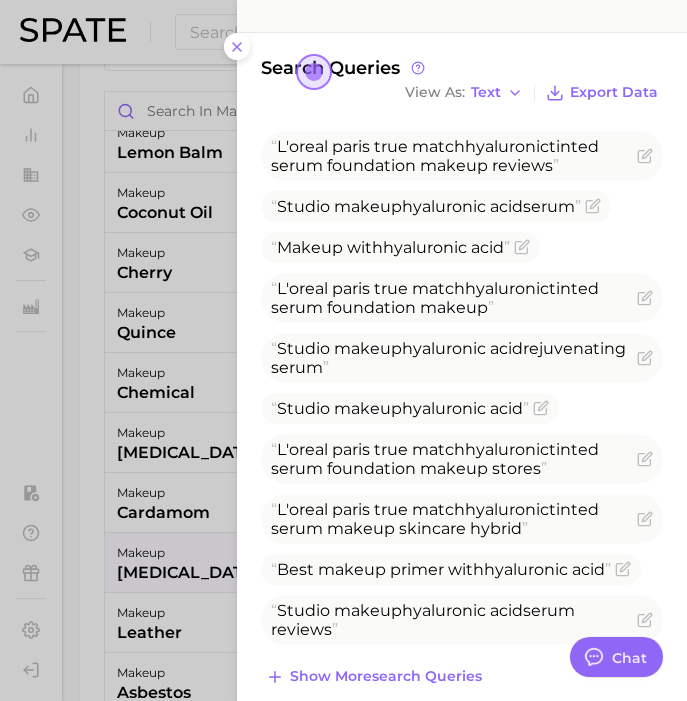 scroll, scrollTop: 587, scrollLeft: 0, axis: vertical 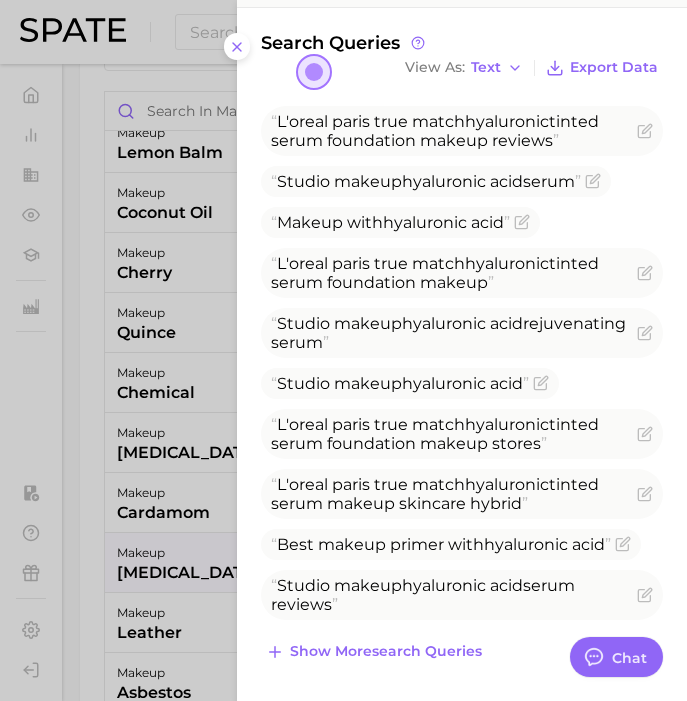click at bounding box center (343, 350) 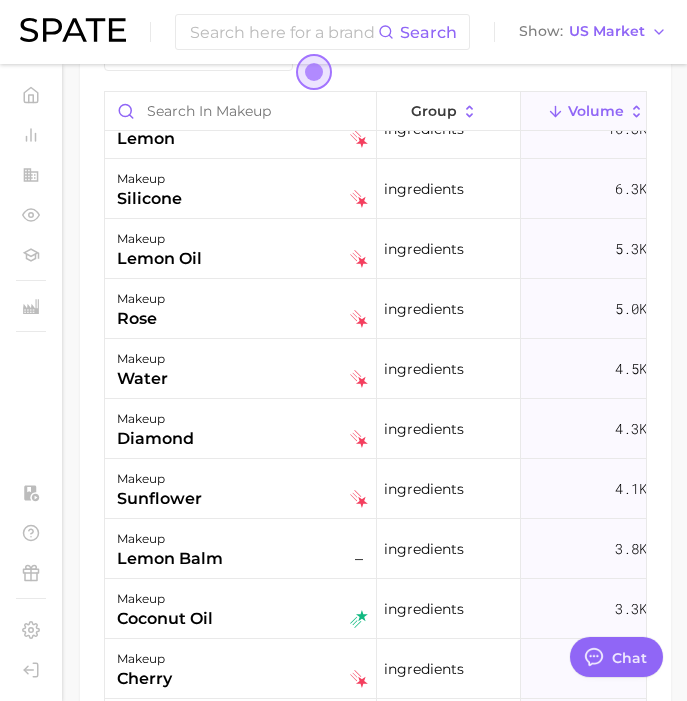 scroll, scrollTop: 41, scrollLeft: 0, axis: vertical 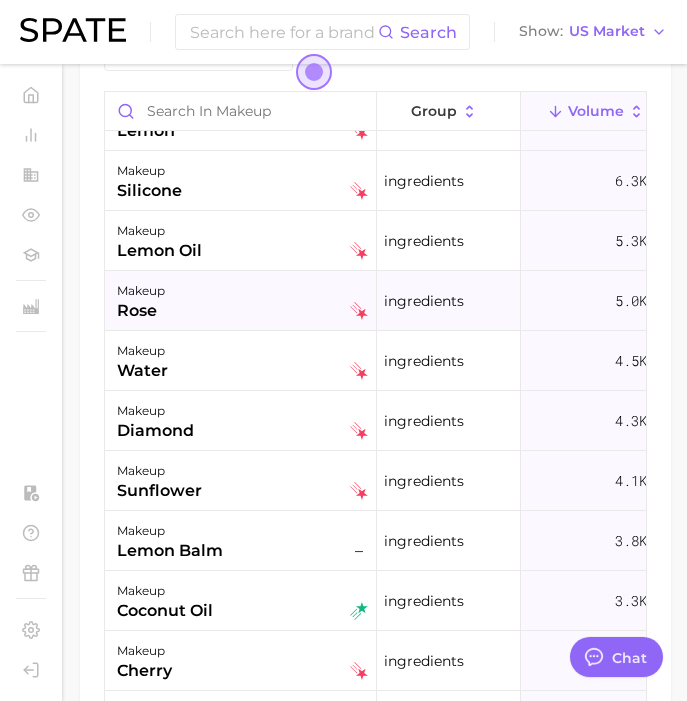 click on "rose" at bounding box center [141, 311] 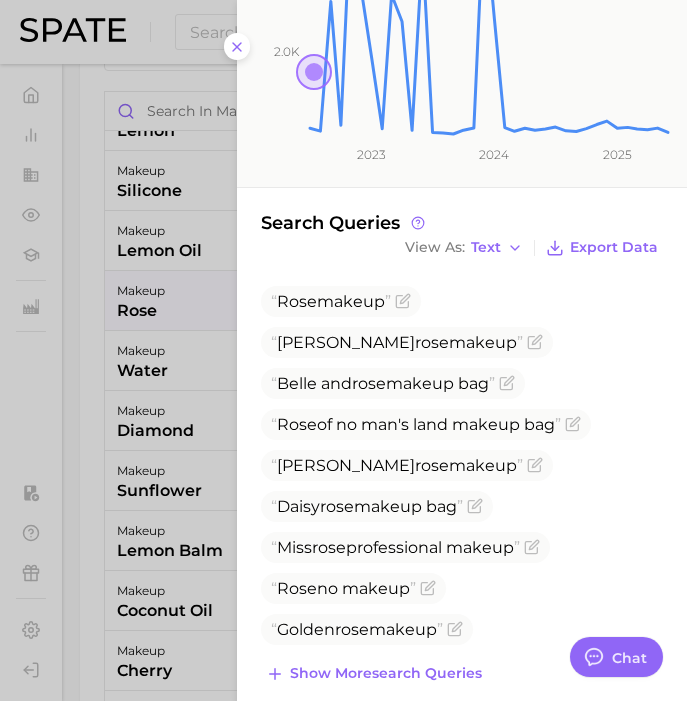 scroll, scrollTop: 429, scrollLeft: 0, axis: vertical 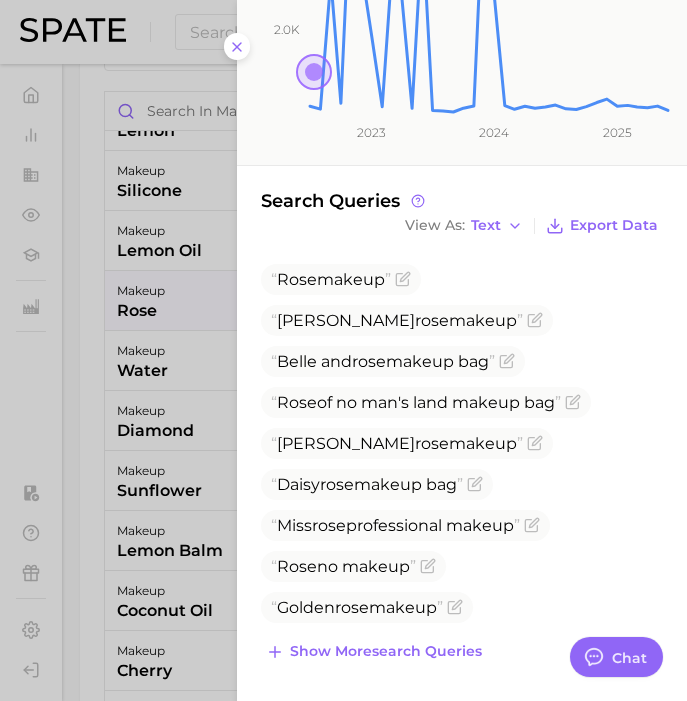 click at bounding box center [343, 350] 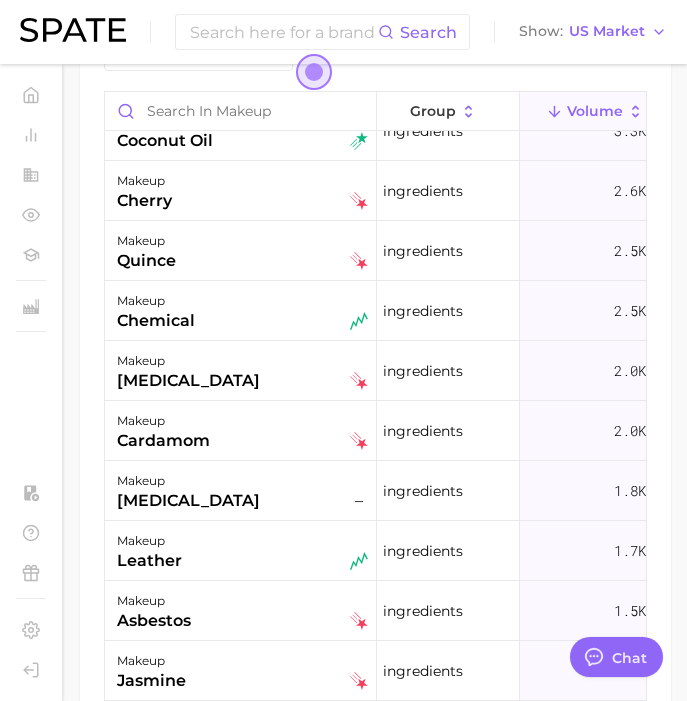 scroll, scrollTop: 513, scrollLeft: 1, axis: both 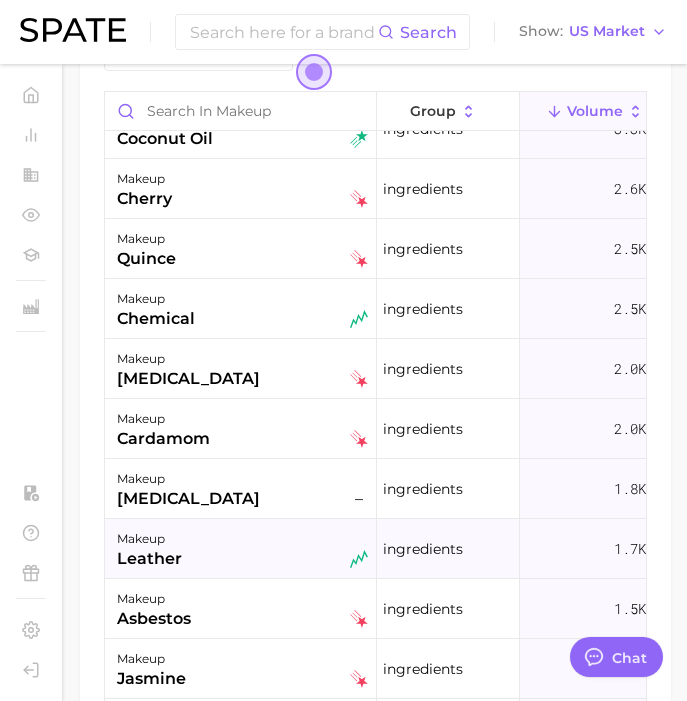 click on "makeup" at bounding box center (149, 539) 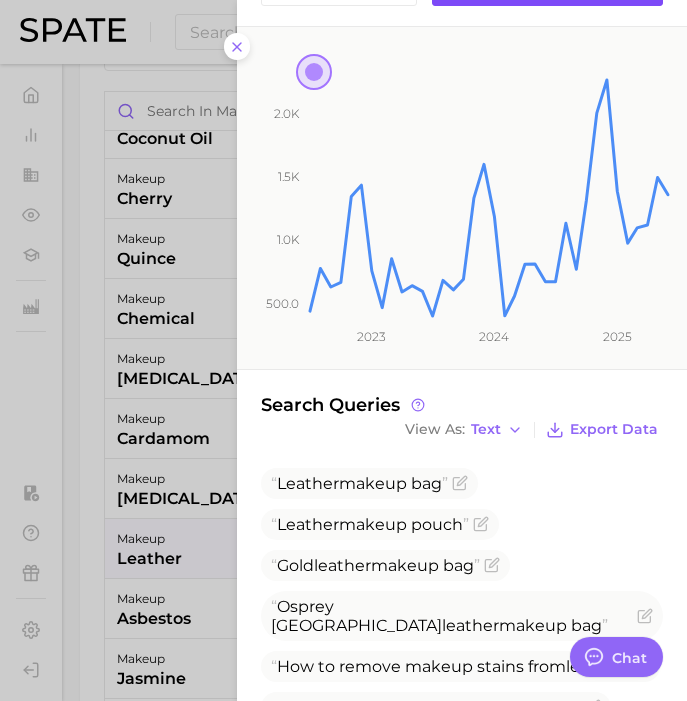 scroll, scrollTop: 318, scrollLeft: 0, axis: vertical 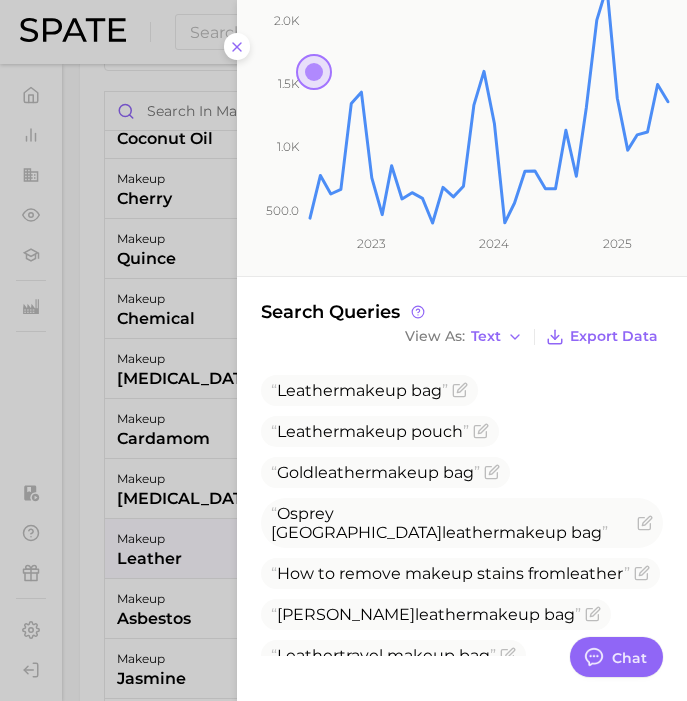 click at bounding box center [343, 350] 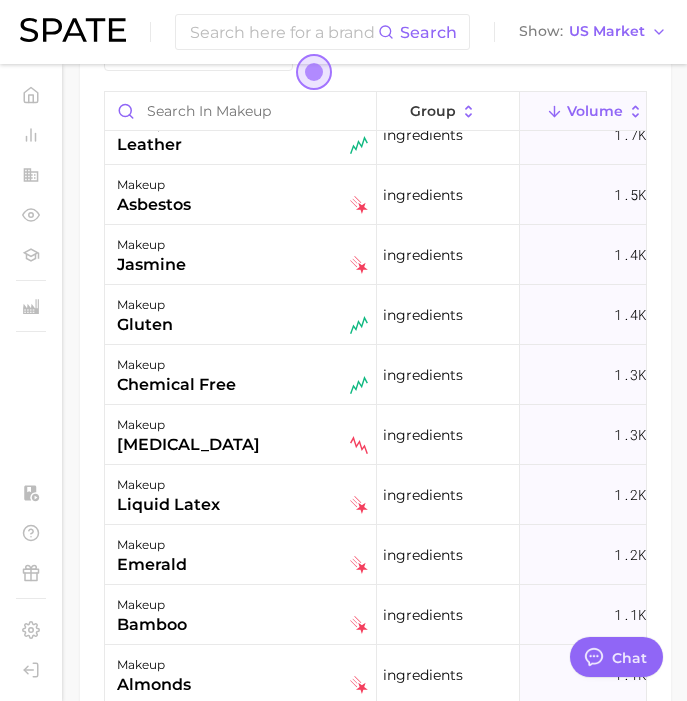 scroll, scrollTop: 934, scrollLeft: 1, axis: both 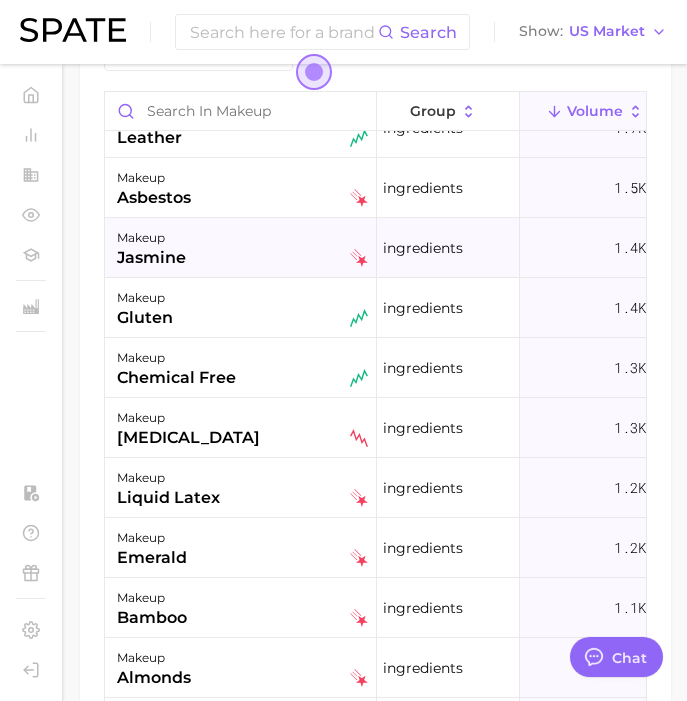 click on "makeup jasmine" at bounding box center (242, 248) 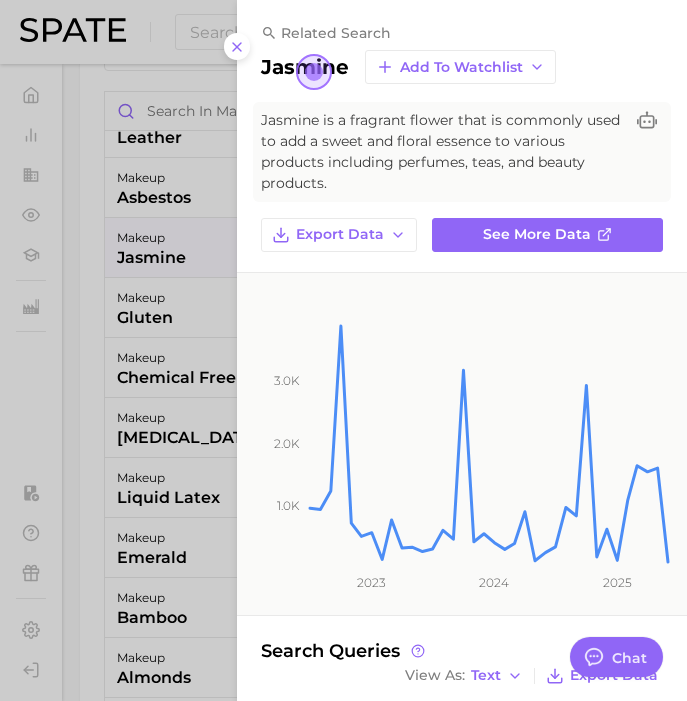 scroll, scrollTop: 297, scrollLeft: 0, axis: vertical 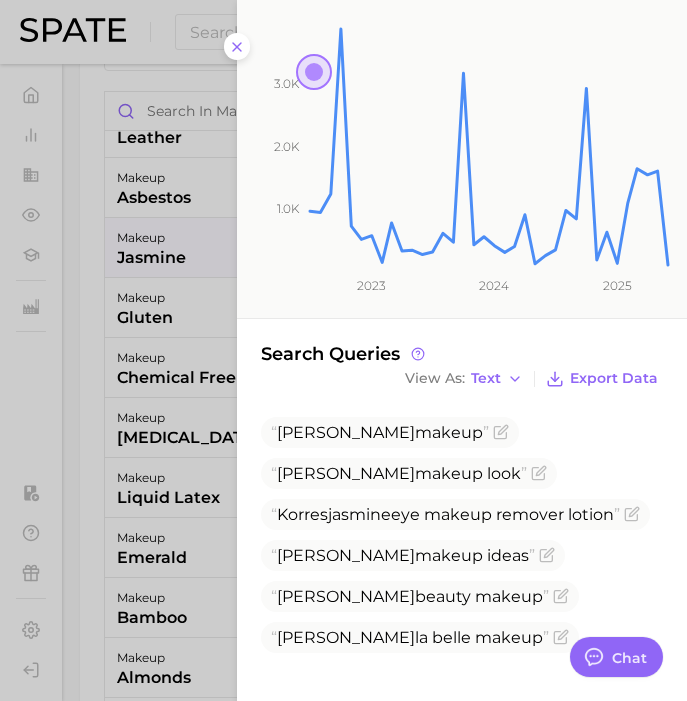 click at bounding box center (343, 350) 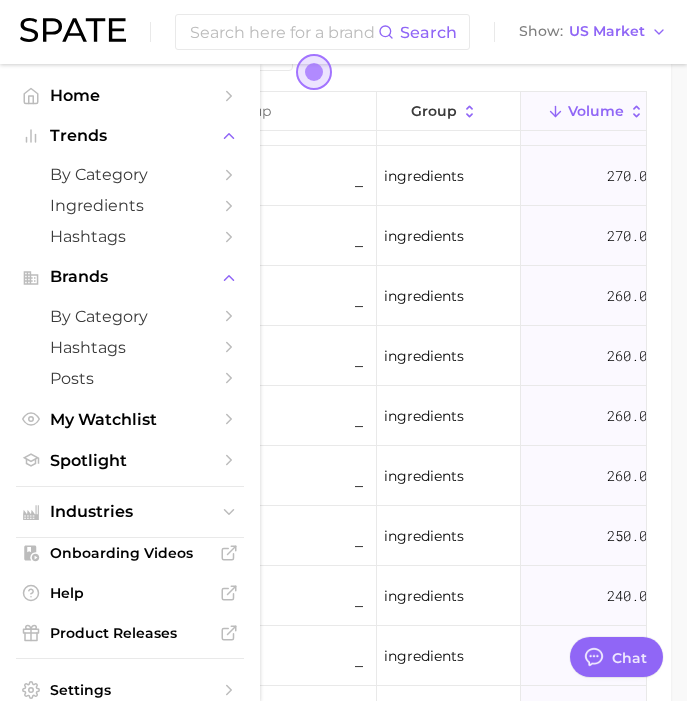 scroll, scrollTop: 3535, scrollLeft: 0, axis: vertical 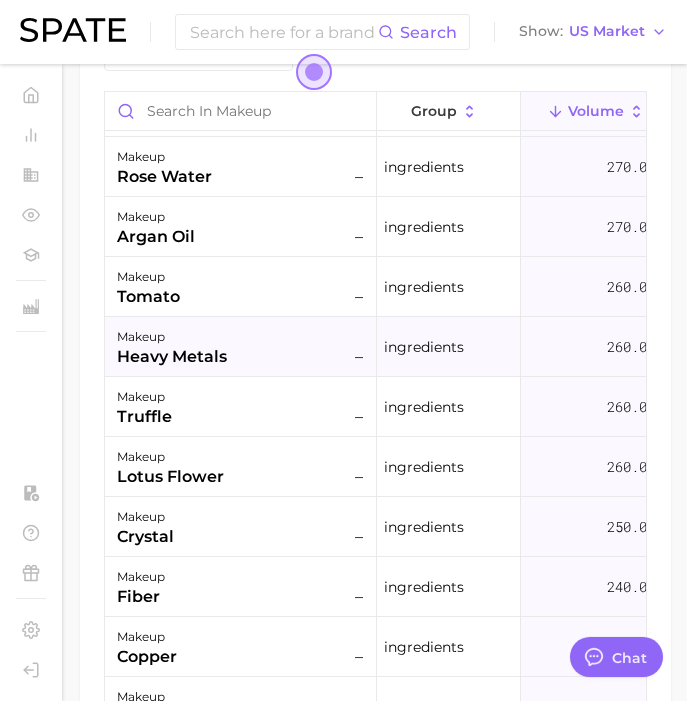click on "makeup heavy metals   –" at bounding box center [242, 347] 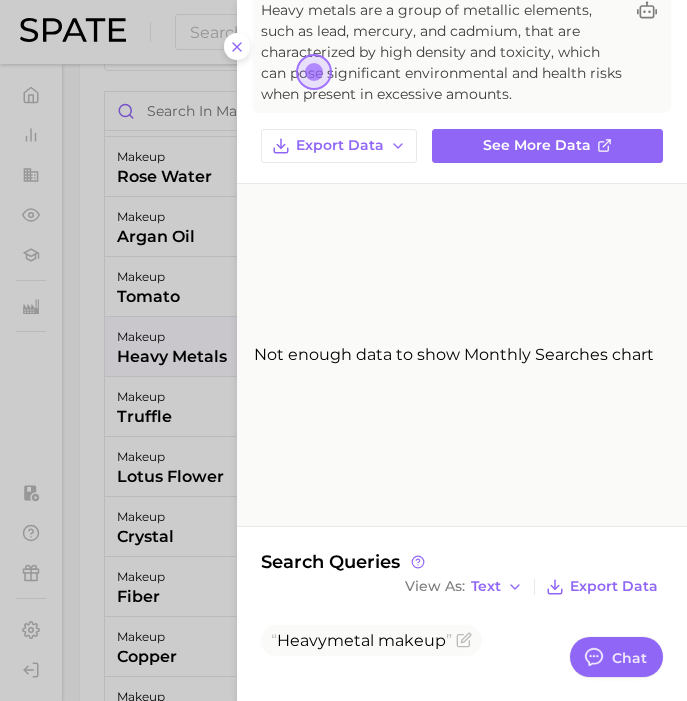 scroll, scrollTop: 111, scrollLeft: 0, axis: vertical 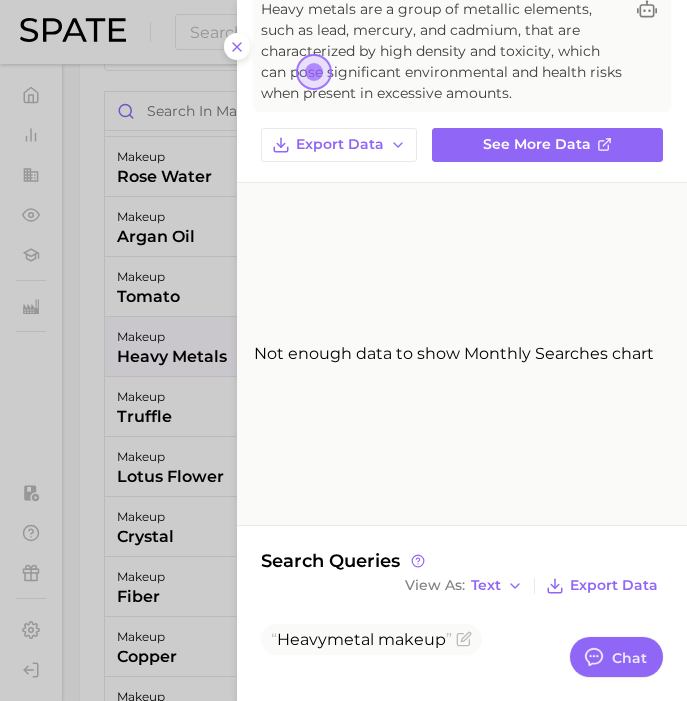 click at bounding box center [343, 350] 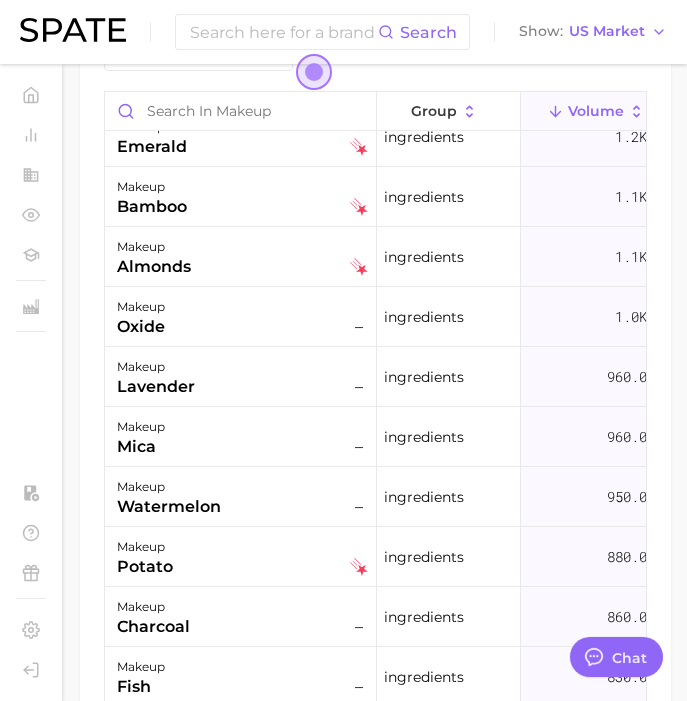 scroll, scrollTop: 1375, scrollLeft: 0, axis: vertical 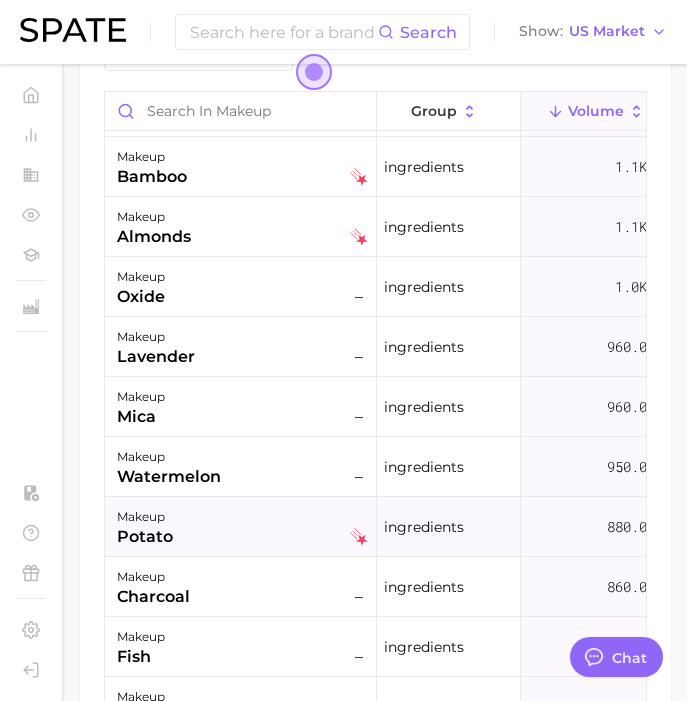 click on "makeup potato" at bounding box center [242, 527] 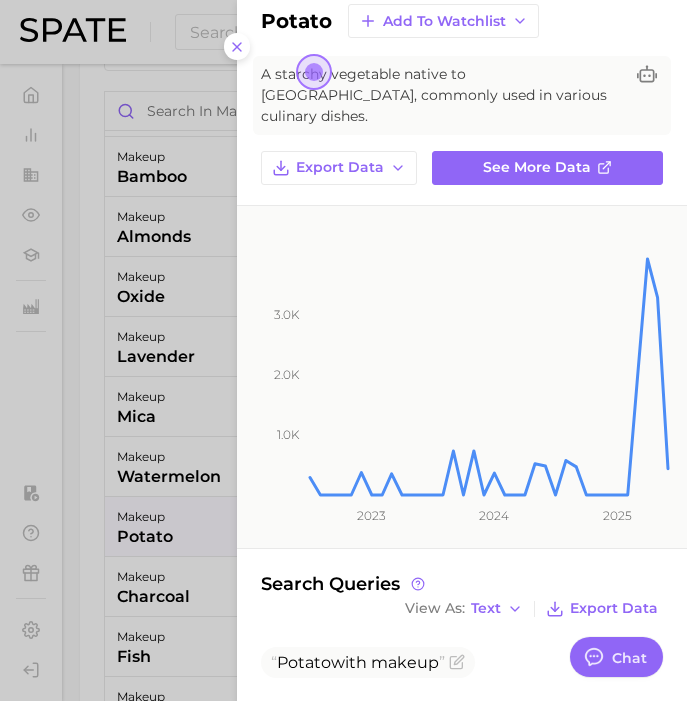 scroll, scrollTop: 48, scrollLeft: 0, axis: vertical 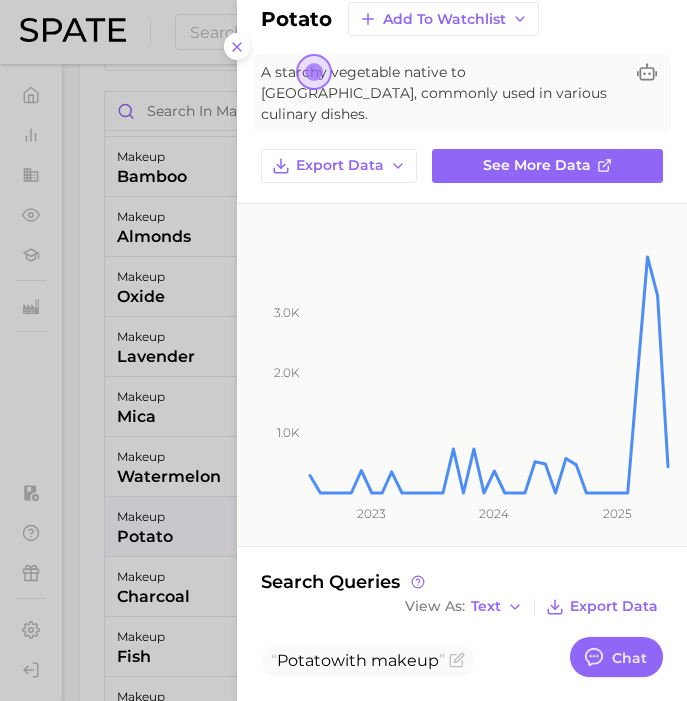 click at bounding box center [343, 350] 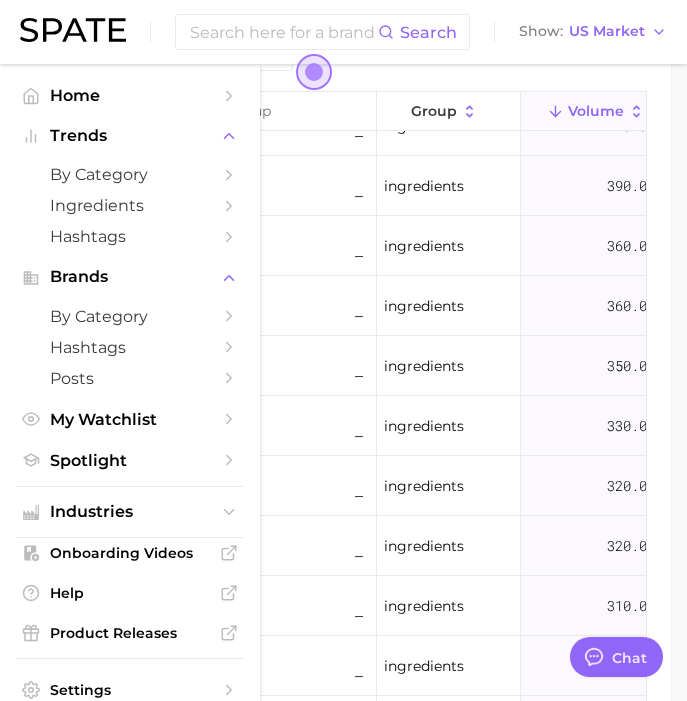 scroll, scrollTop: 2929, scrollLeft: 0, axis: vertical 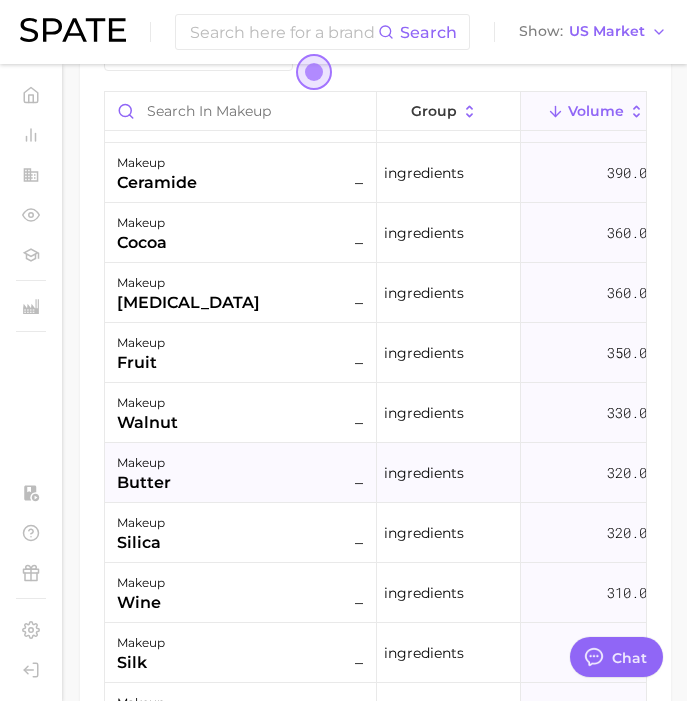 click on "makeup butter   –" at bounding box center [242, 473] 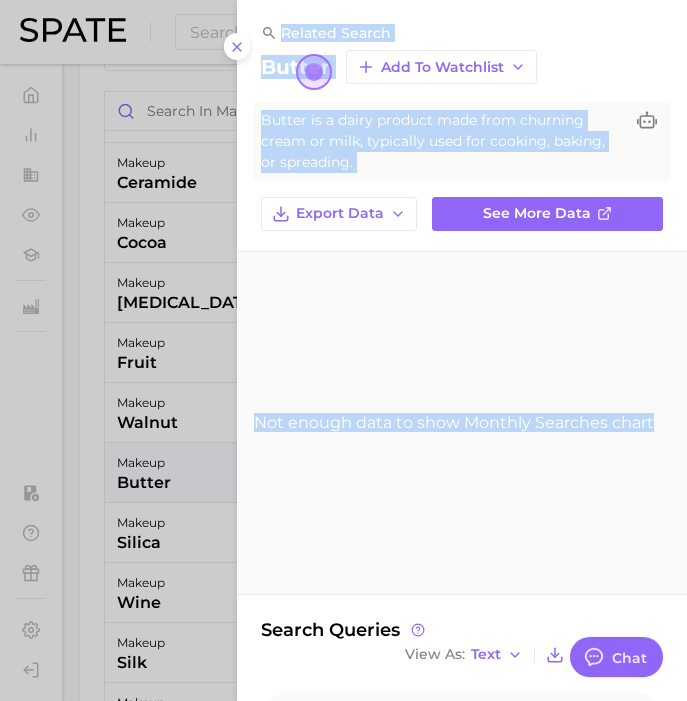 drag, startPoint x: 159, startPoint y: 481, endPoint x: 394, endPoint y: 497, distance: 235.54405 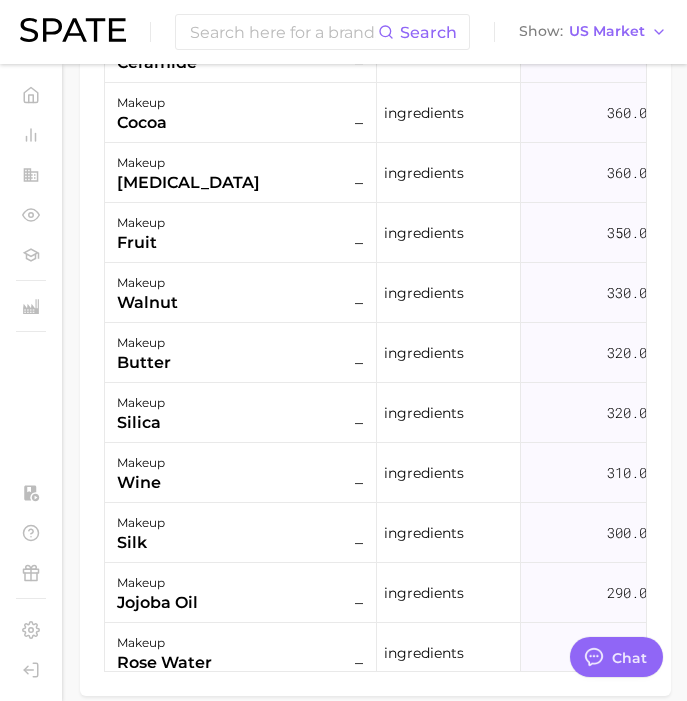 scroll, scrollTop: 1490, scrollLeft: 0, axis: vertical 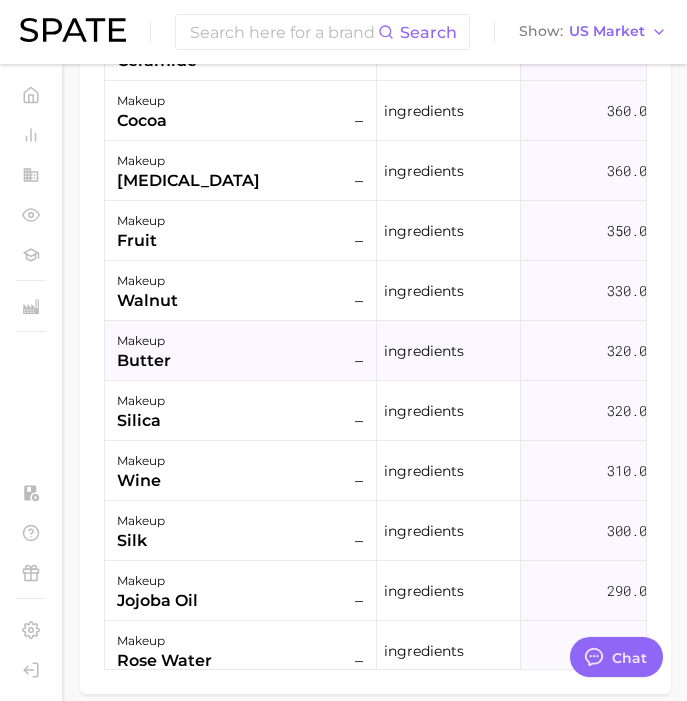 click on "makeup butter   –" at bounding box center (242, 351) 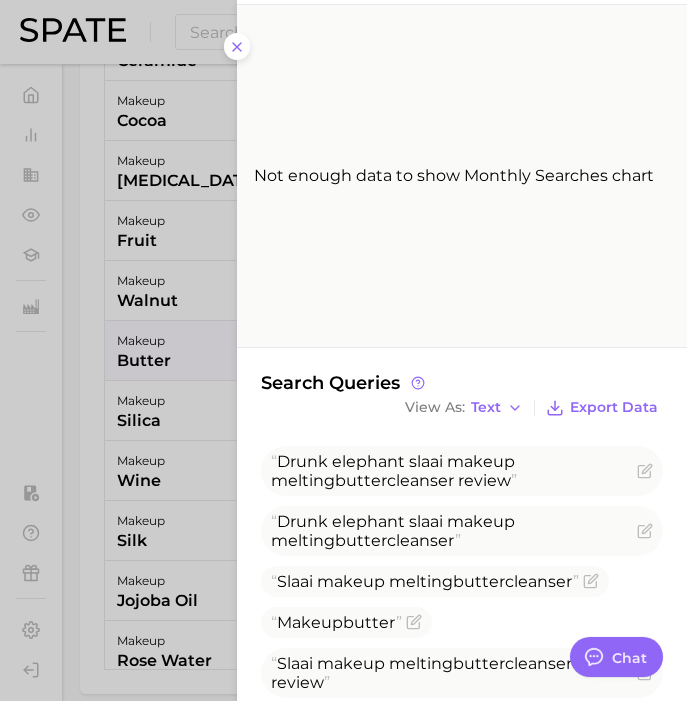 scroll, scrollTop: 293, scrollLeft: 0, axis: vertical 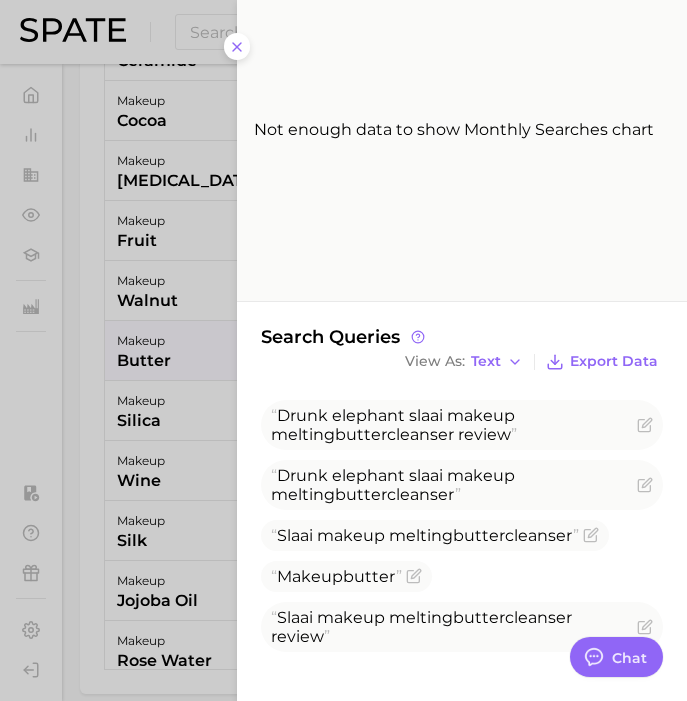 click at bounding box center (343, 350) 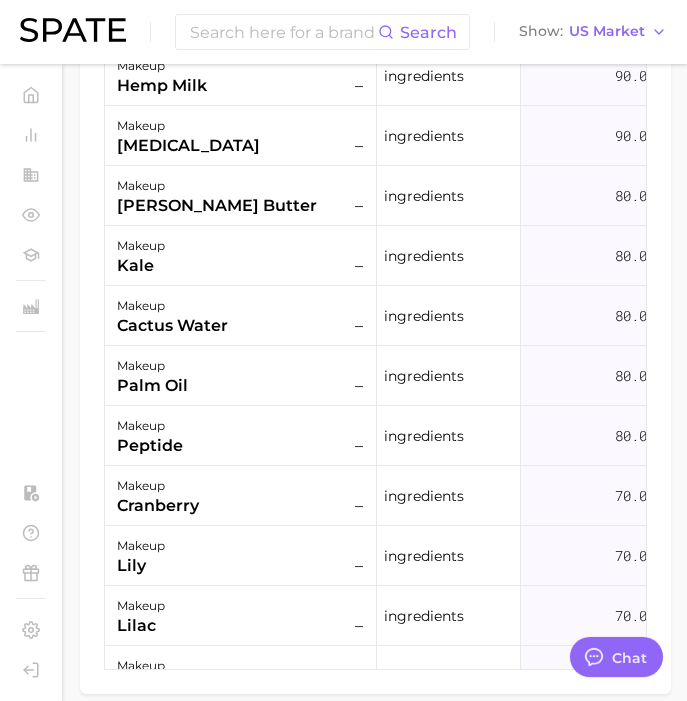 scroll, scrollTop: 6567, scrollLeft: 0, axis: vertical 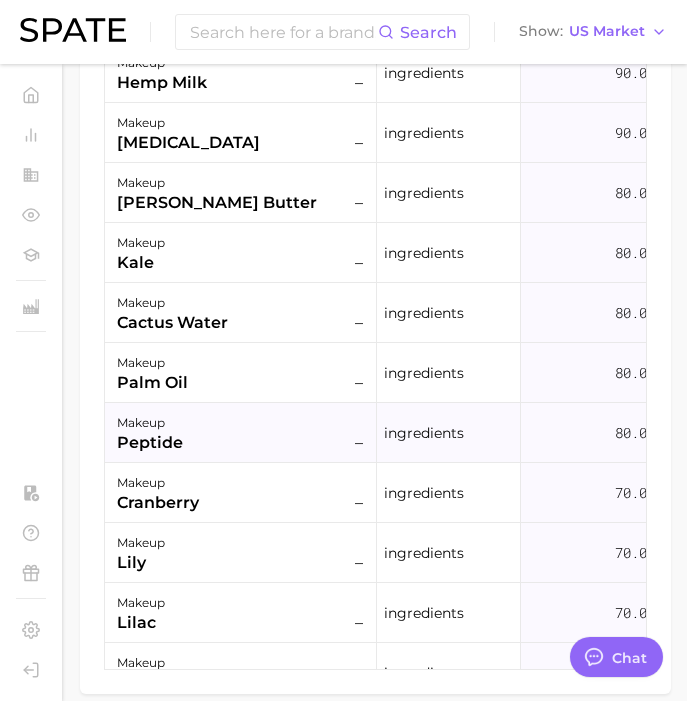 click on "makeup peptide   –" at bounding box center [242, 433] 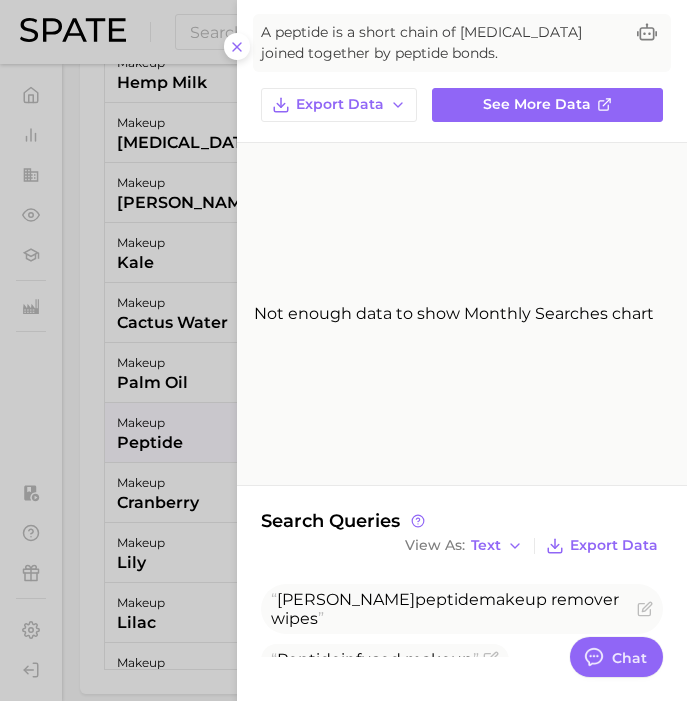 scroll, scrollTop: 89, scrollLeft: 0, axis: vertical 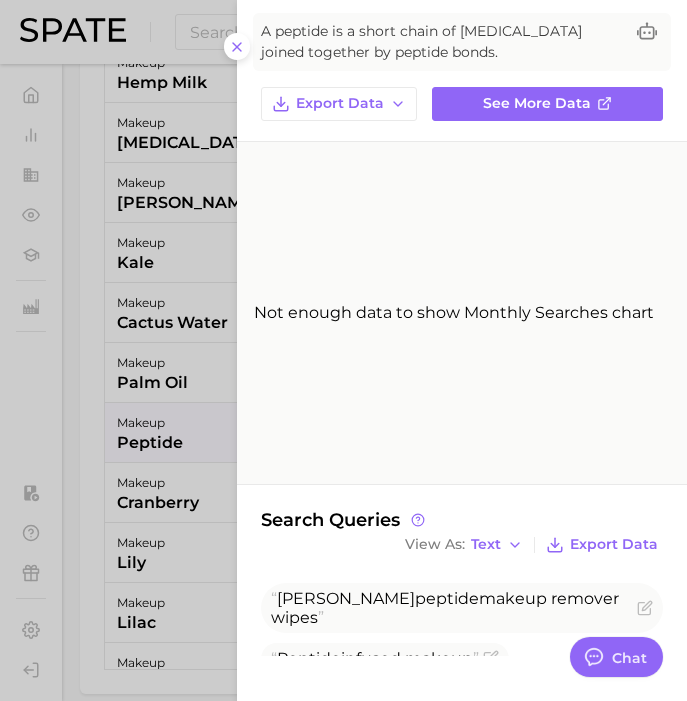 click at bounding box center (343, 350) 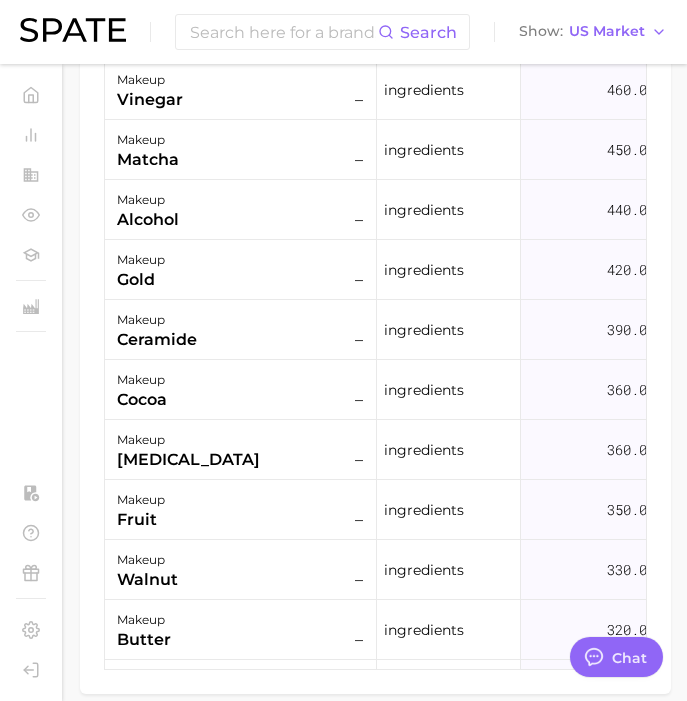 scroll, scrollTop: 2658, scrollLeft: 0, axis: vertical 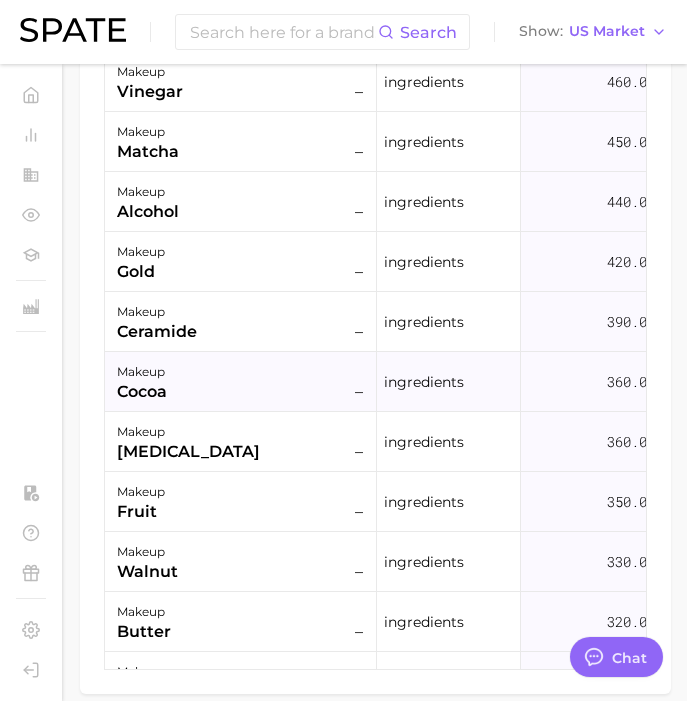 click on "makeup cocoa   –" at bounding box center (242, 382) 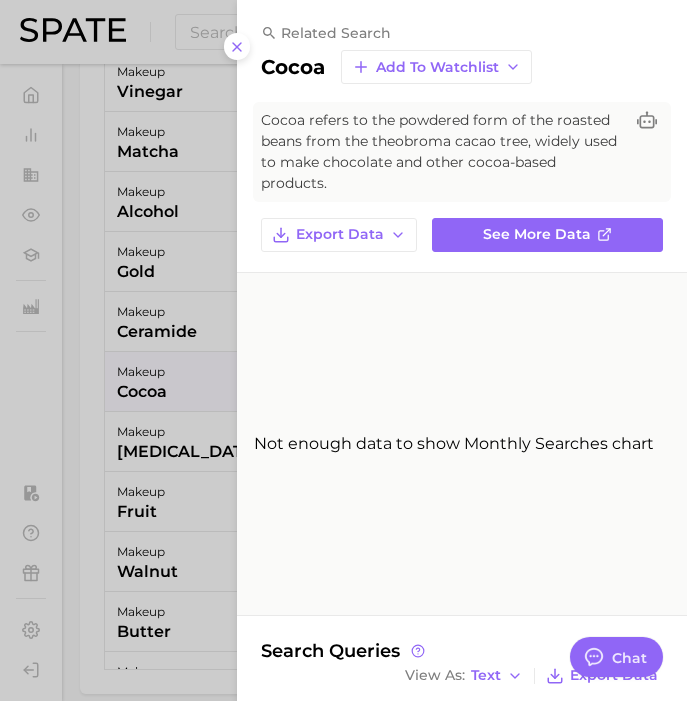 scroll, scrollTop: 173, scrollLeft: 0, axis: vertical 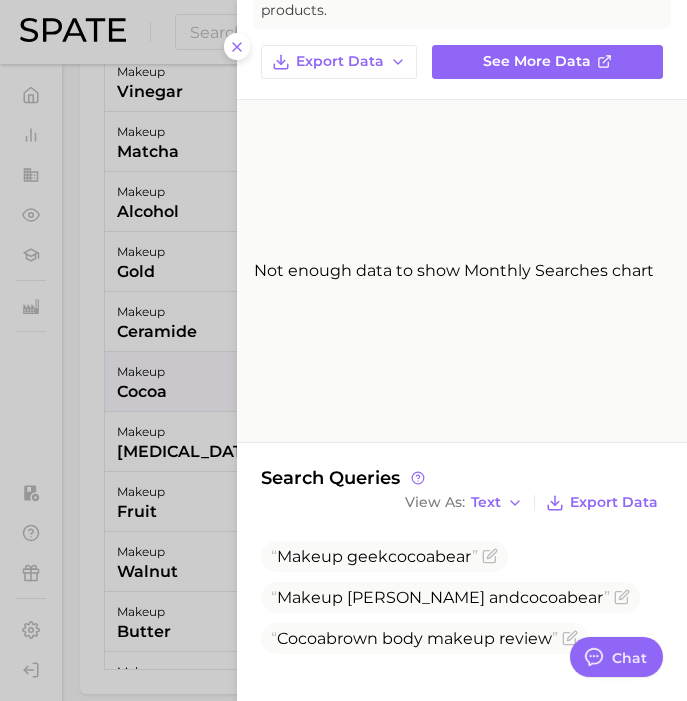 click at bounding box center (343, 350) 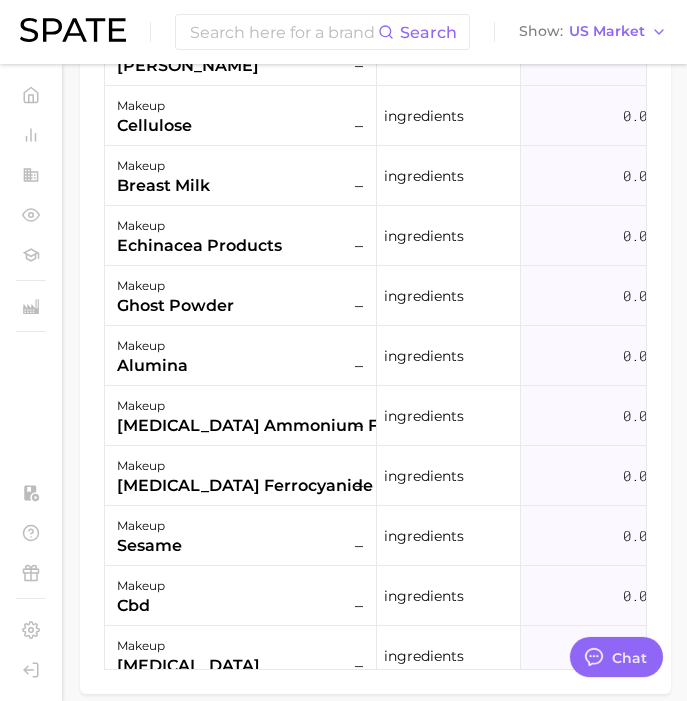 scroll, scrollTop: 14461, scrollLeft: 0, axis: vertical 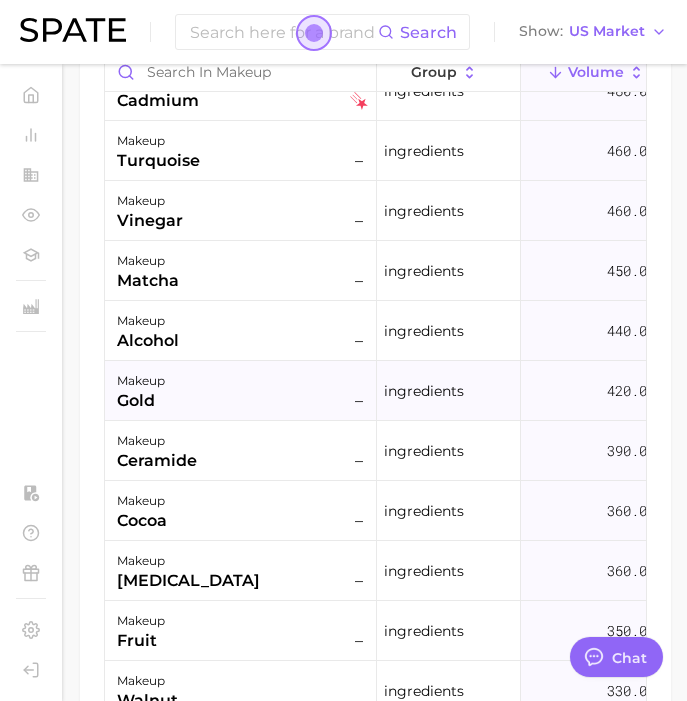 click on "makeup gold   –" at bounding box center [242, 391] 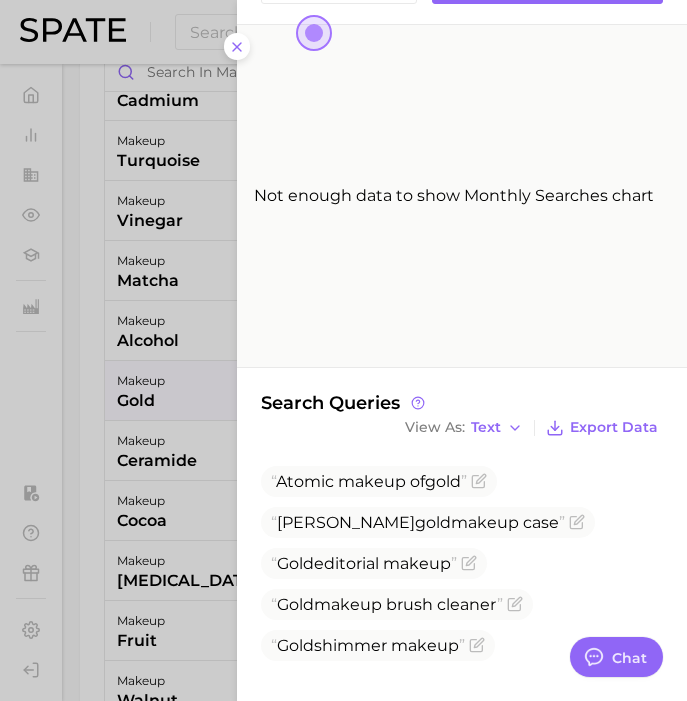 scroll, scrollTop: 235, scrollLeft: 0, axis: vertical 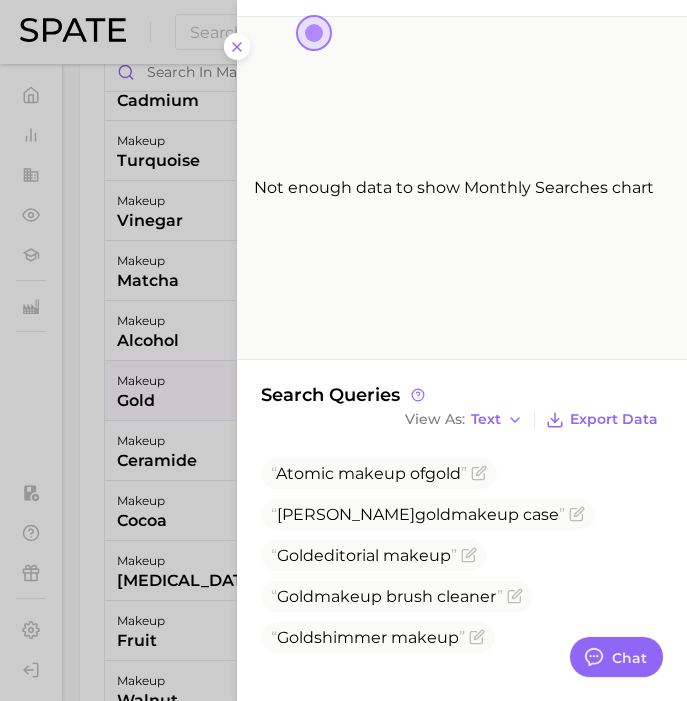 click at bounding box center [343, 350] 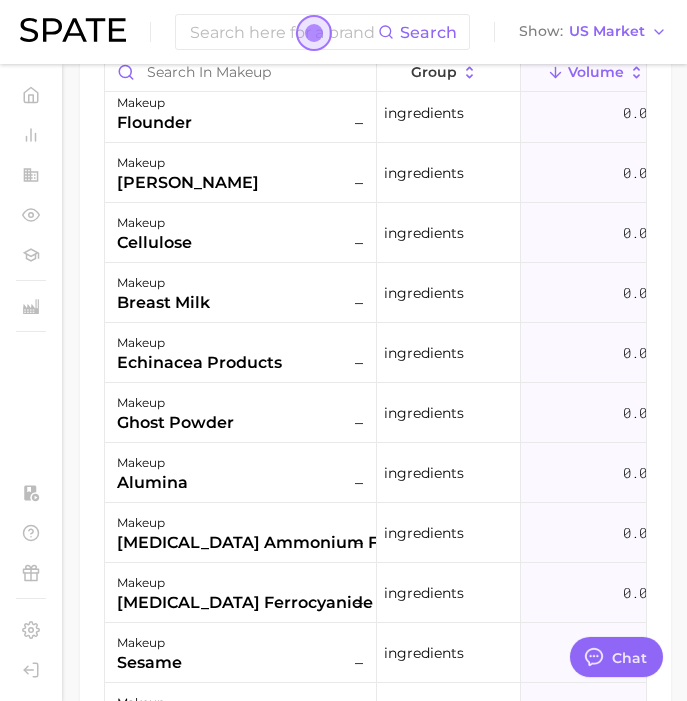 scroll, scrollTop: 14461, scrollLeft: 0, axis: vertical 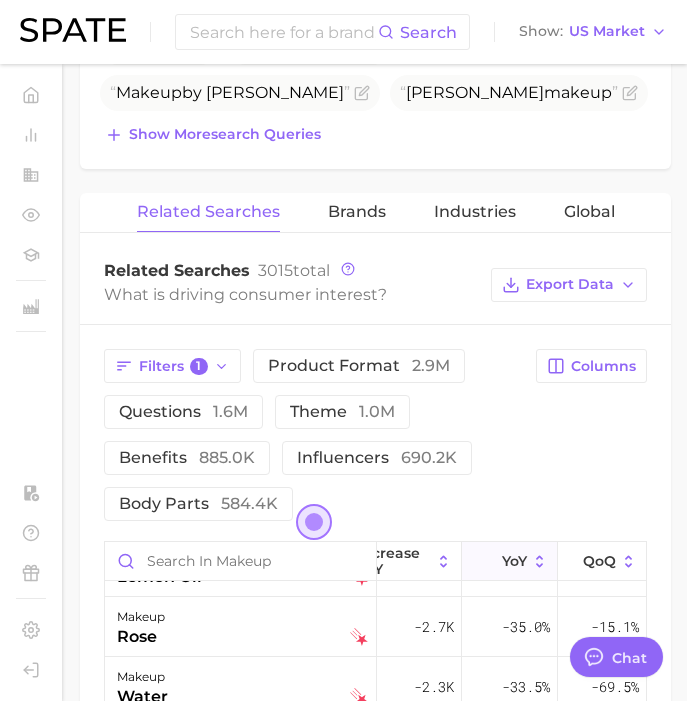 click on "YoY" at bounding box center (514, 561) 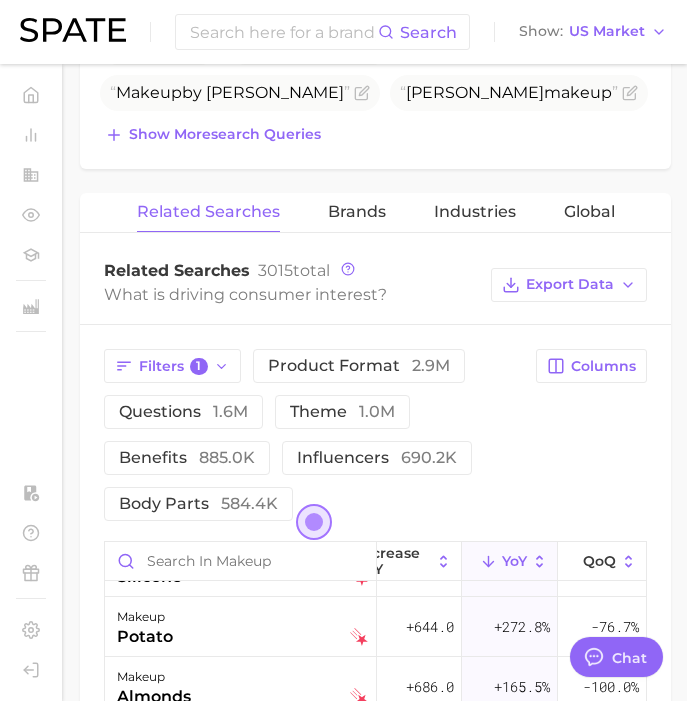 scroll, scrollTop: 0, scrollLeft: 328, axis: horizontal 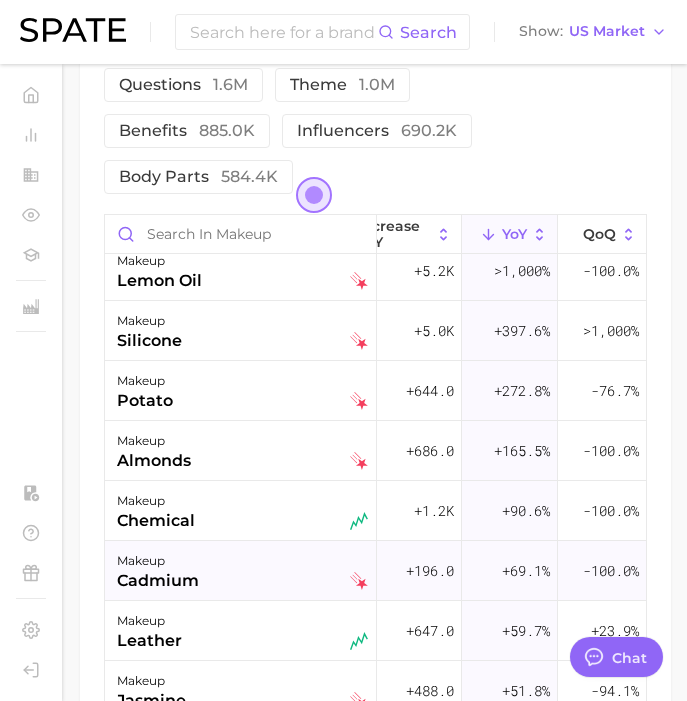 click on "makeup cadmium" at bounding box center (242, 571) 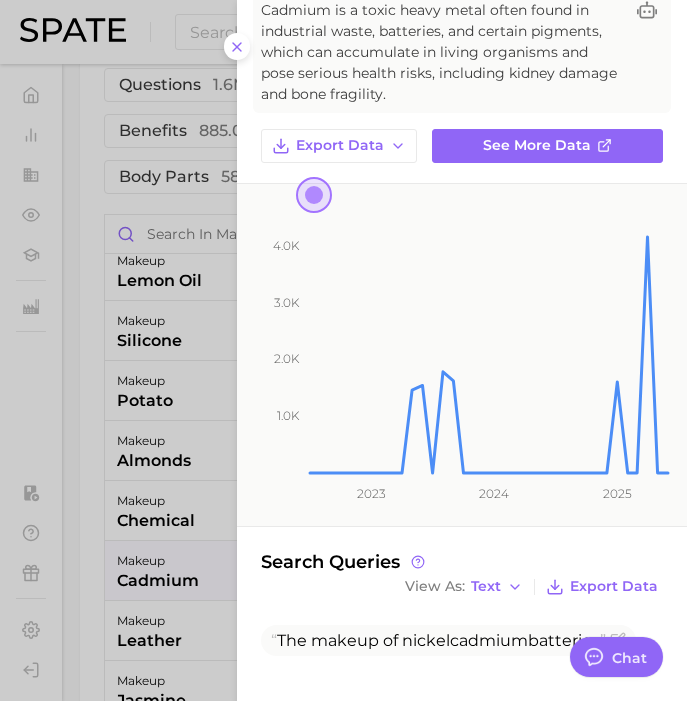 scroll, scrollTop: 111, scrollLeft: 0, axis: vertical 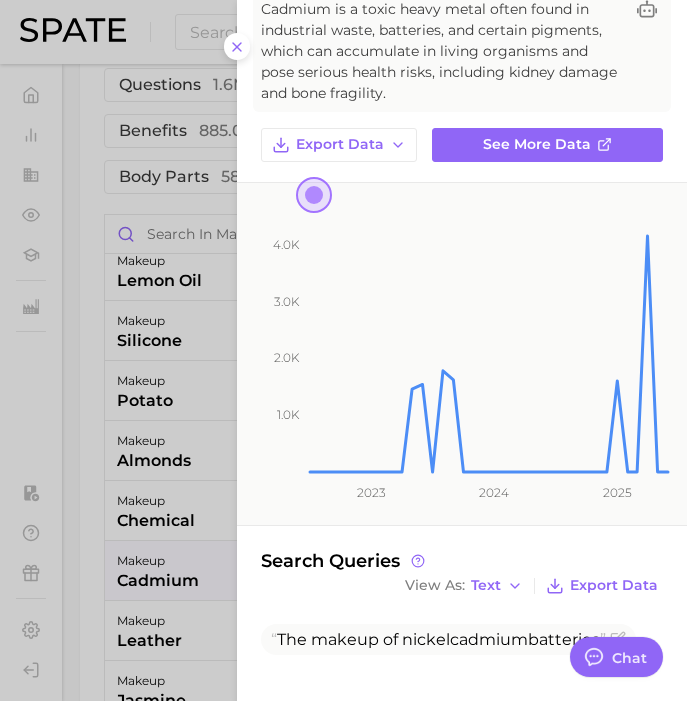 click at bounding box center (343, 350) 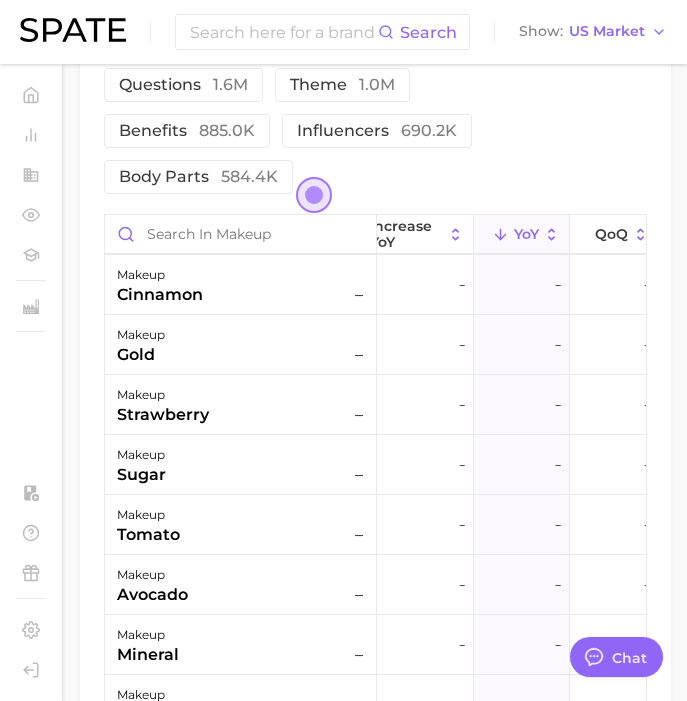 scroll, scrollTop: 2465, scrollLeft: 316, axis: both 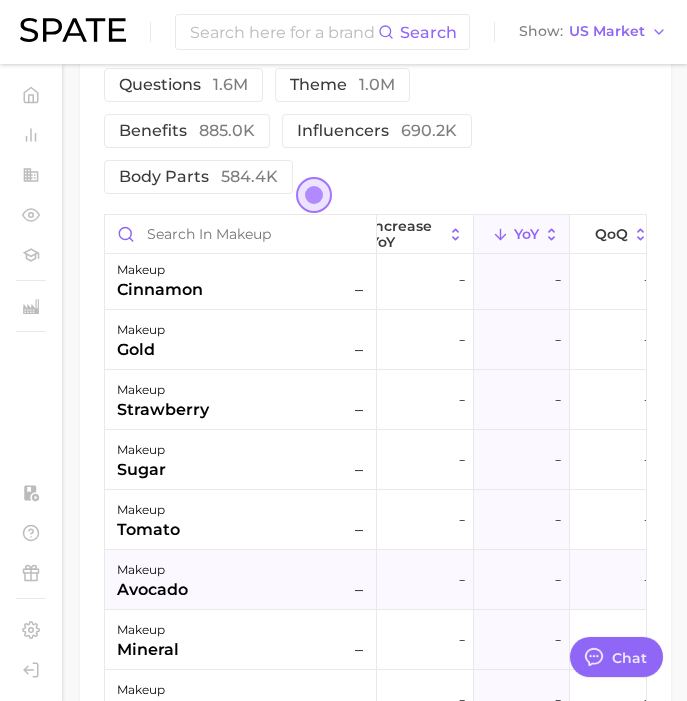 click on "avocado" at bounding box center (152, 590) 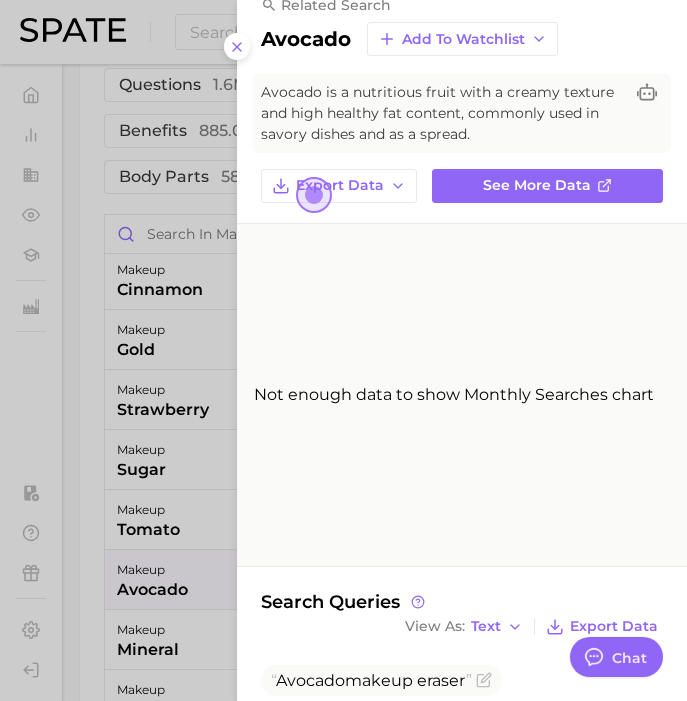 scroll, scrollTop: 69, scrollLeft: 0, axis: vertical 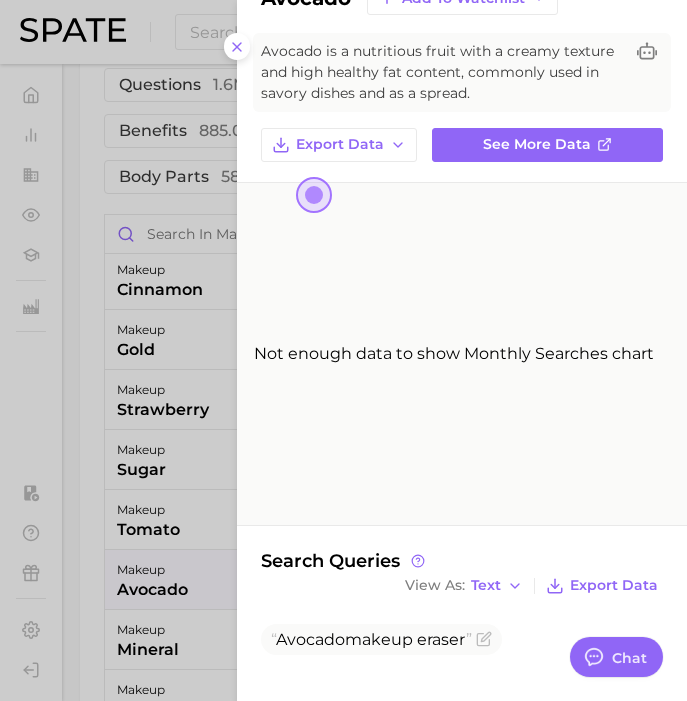 click at bounding box center (343, 350) 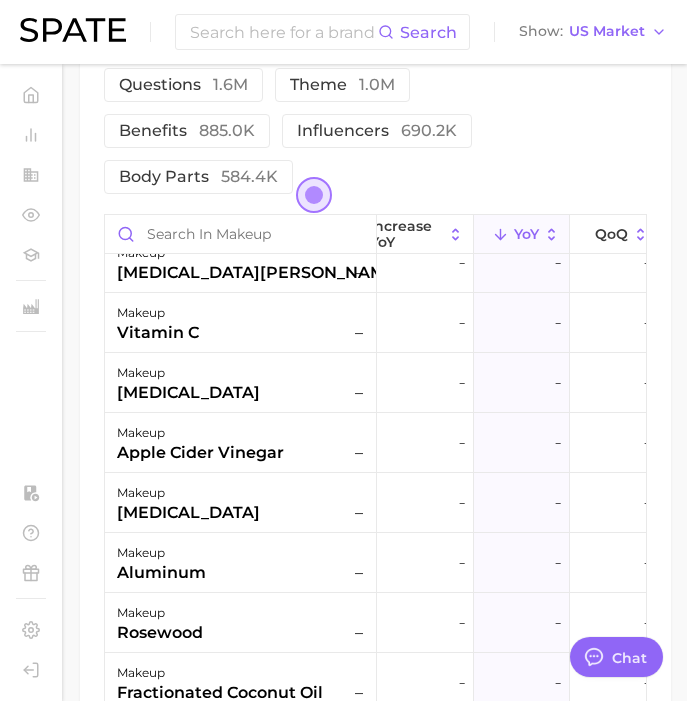 scroll, scrollTop: 7583, scrollLeft: 316, axis: both 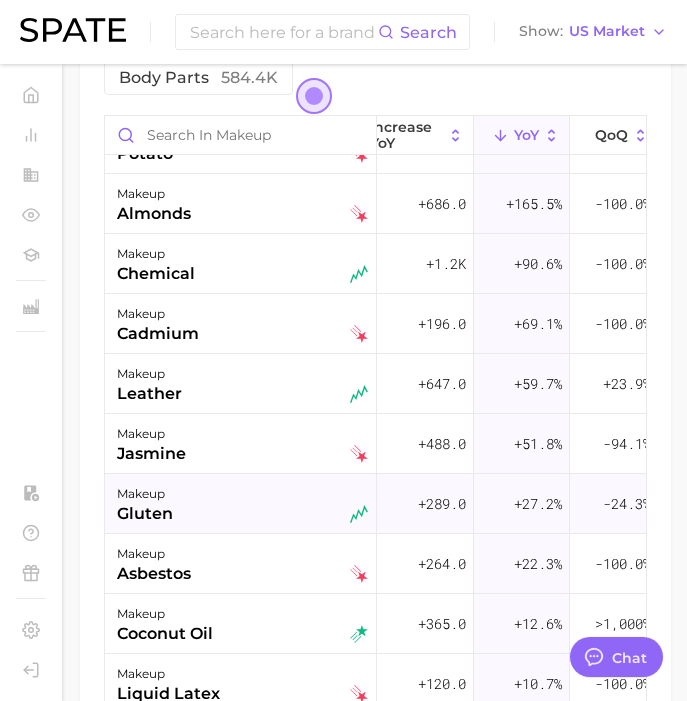 click on "makeup gluten" at bounding box center (242, 504) 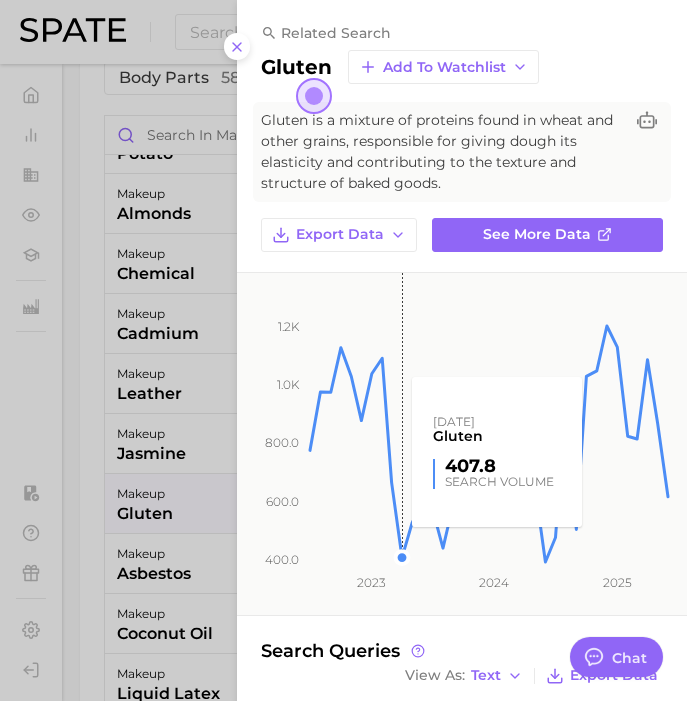 scroll, scrollTop: 422, scrollLeft: 0, axis: vertical 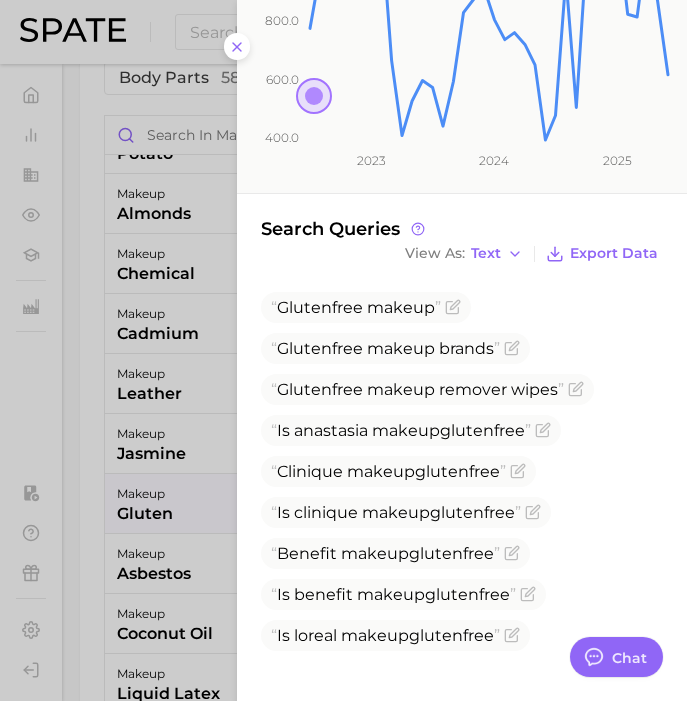click at bounding box center [343, 350] 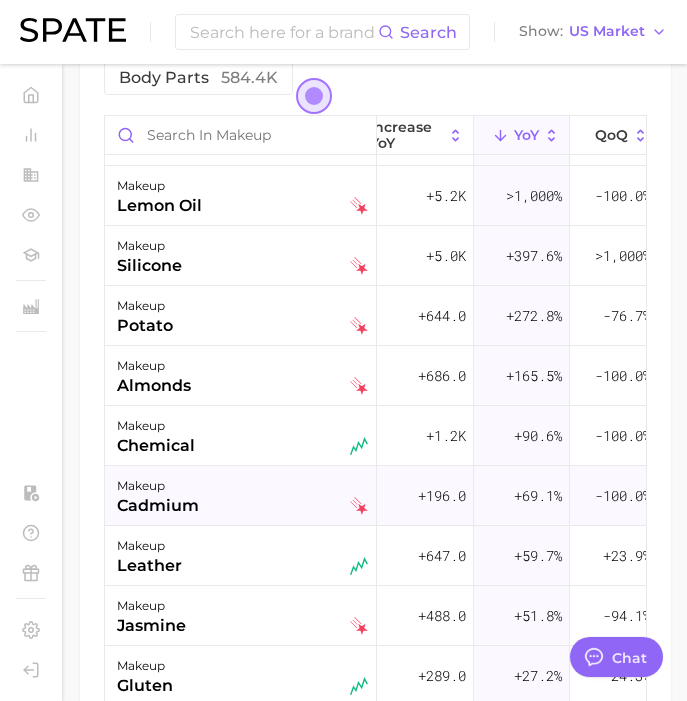 scroll, scrollTop: 47, scrollLeft: 316, axis: both 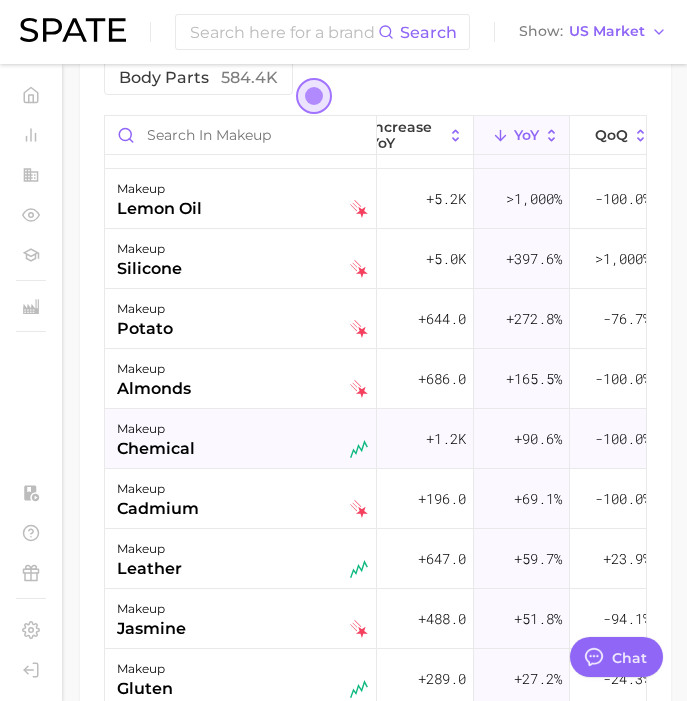 click on "makeup chemical" at bounding box center (242, 439) 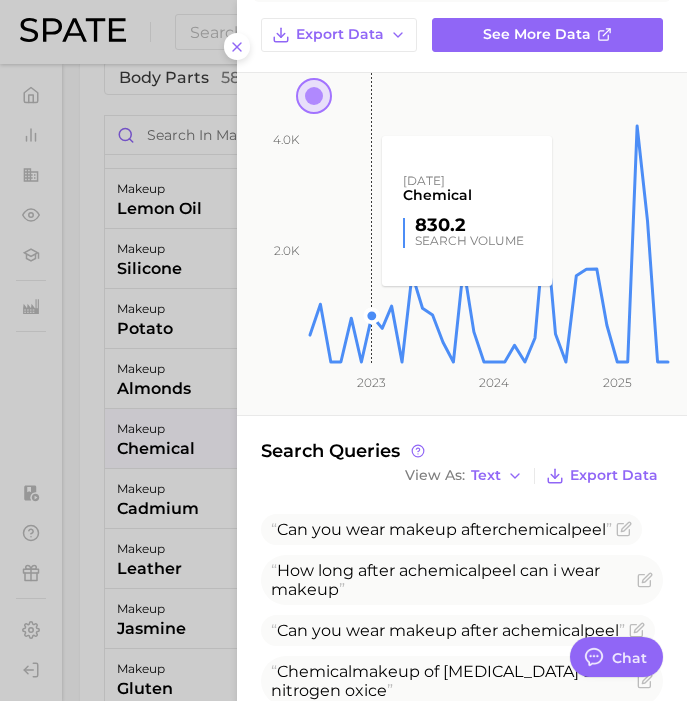 scroll, scrollTop: 548, scrollLeft: 0, axis: vertical 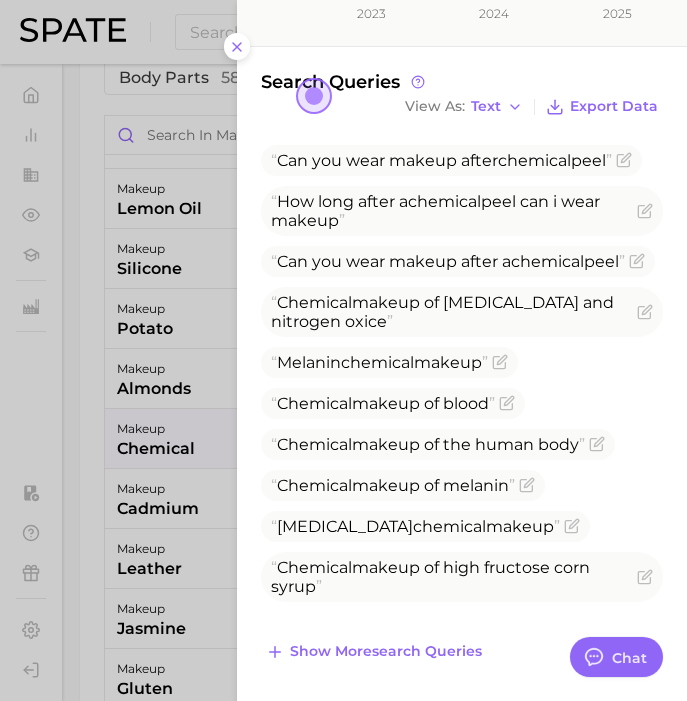 click at bounding box center [343, 350] 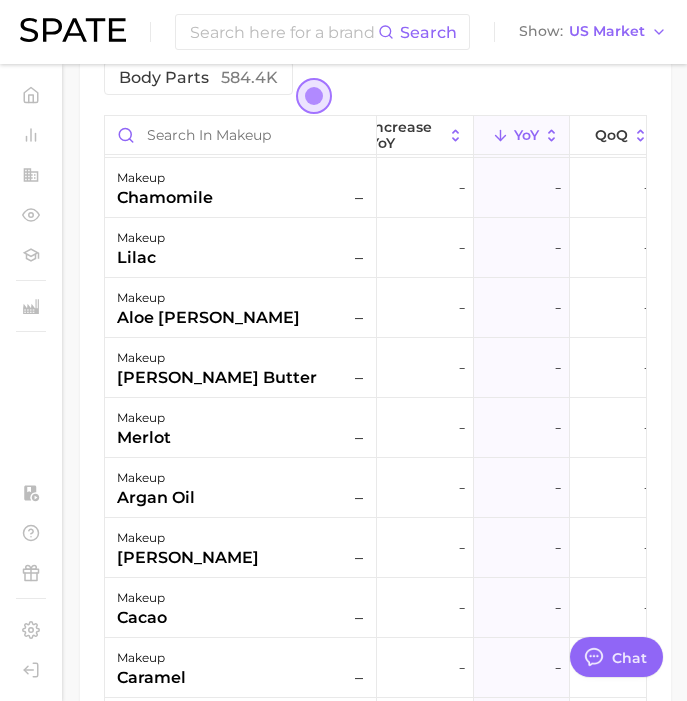 scroll, scrollTop: 5590, scrollLeft: 316, axis: both 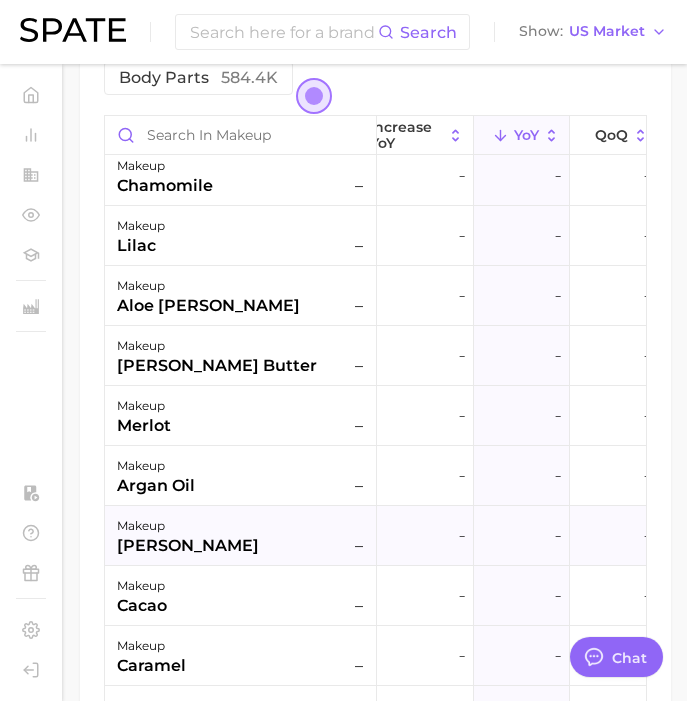click on "makeup [PERSON_NAME]   –" at bounding box center [242, 536] 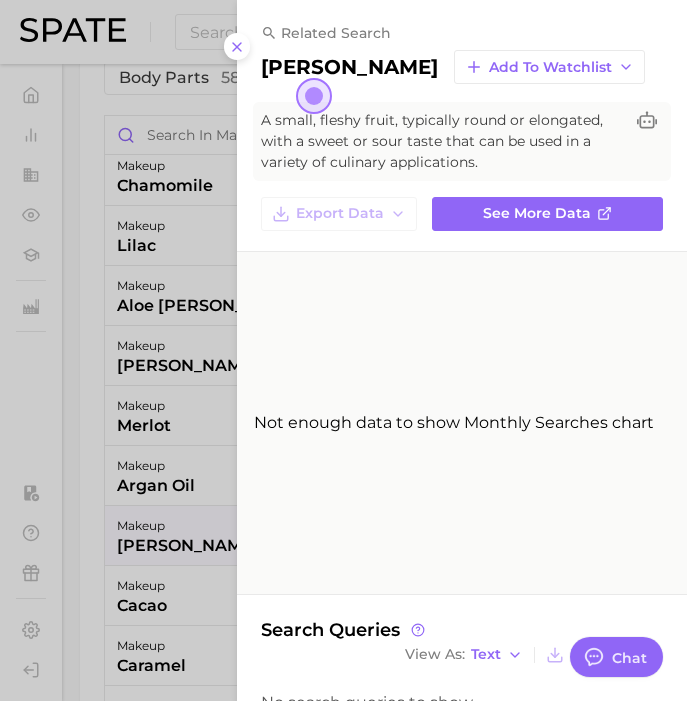scroll, scrollTop: 35, scrollLeft: 0, axis: vertical 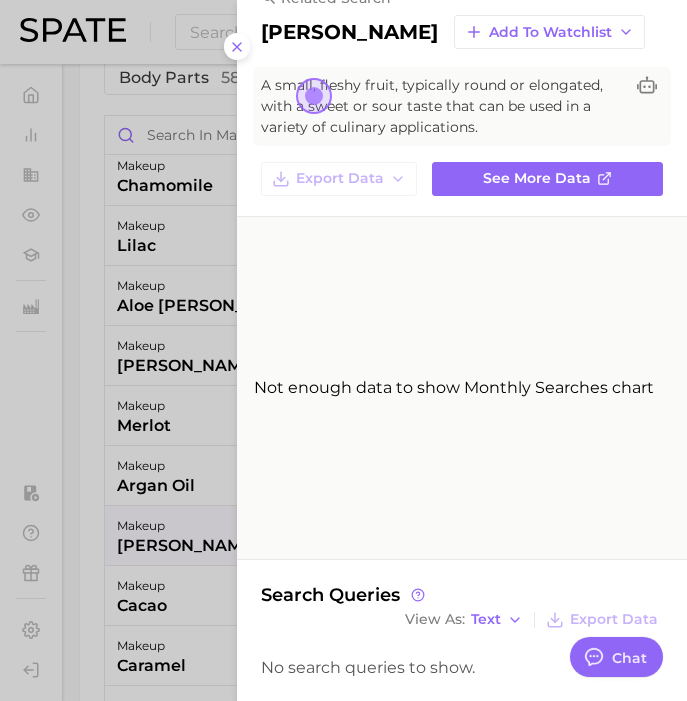 click at bounding box center [343, 350] 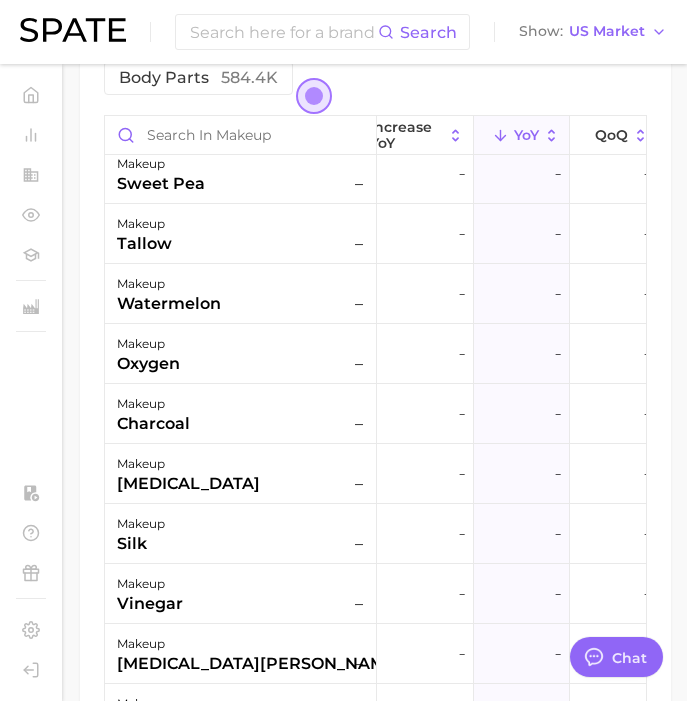 scroll, scrollTop: 7097, scrollLeft: 316, axis: both 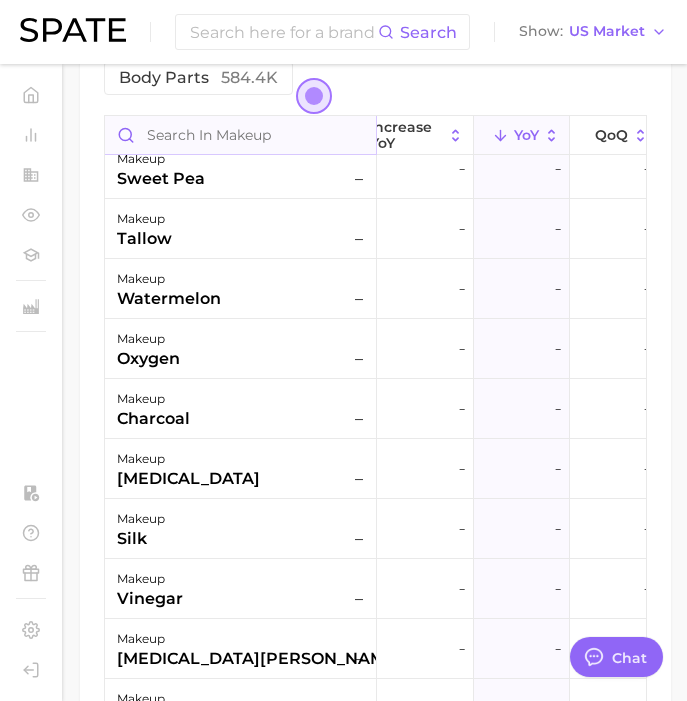 click at bounding box center [240, 135] 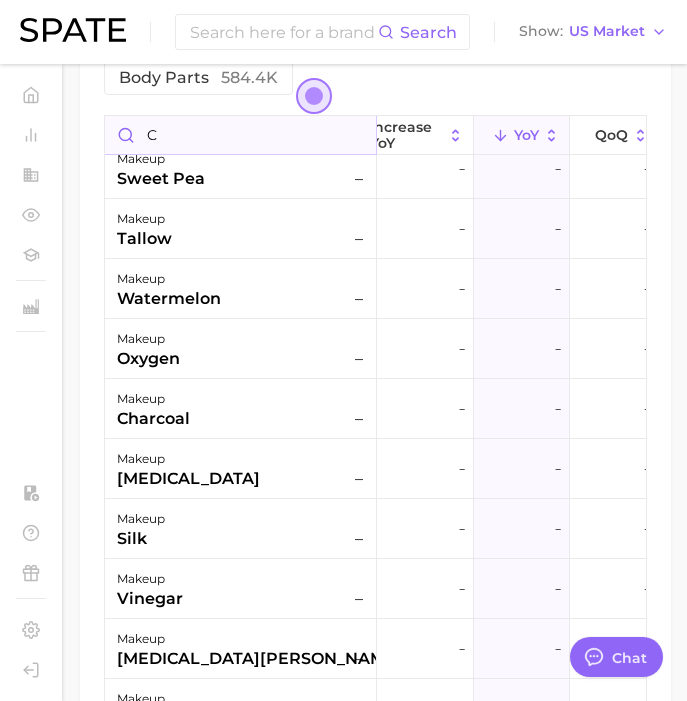 scroll, scrollTop: 0, scrollLeft: 316, axis: horizontal 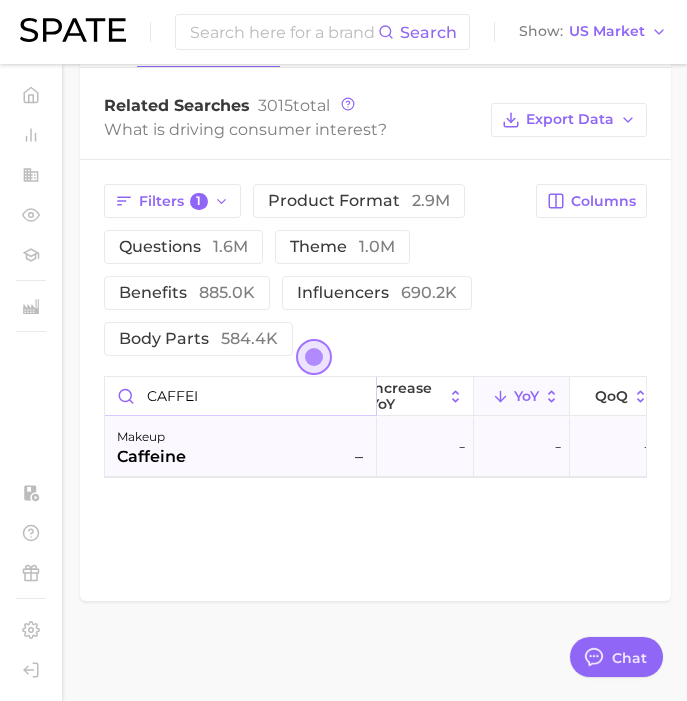 type on "CAFFEI" 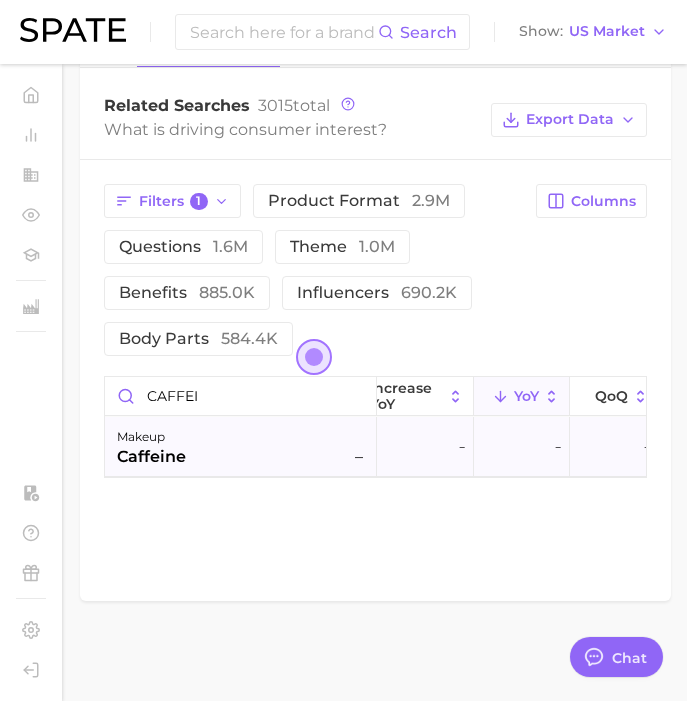 click on "makeup caffeine   –" at bounding box center [242, 447] 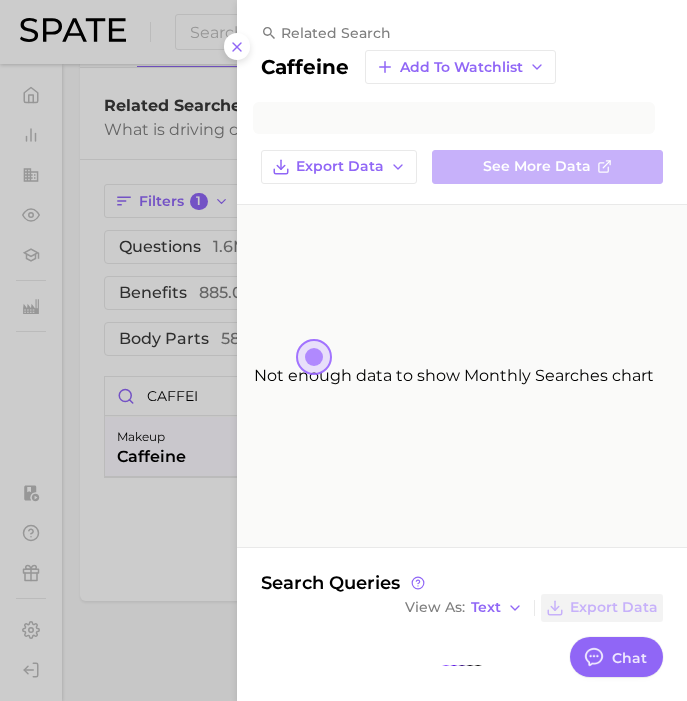 type 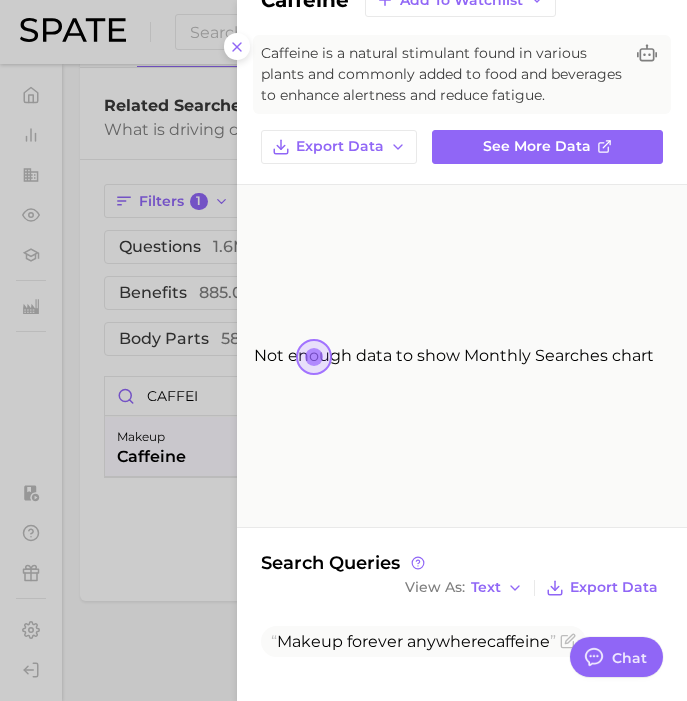 scroll, scrollTop: 69, scrollLeft: 0, axis: vertical 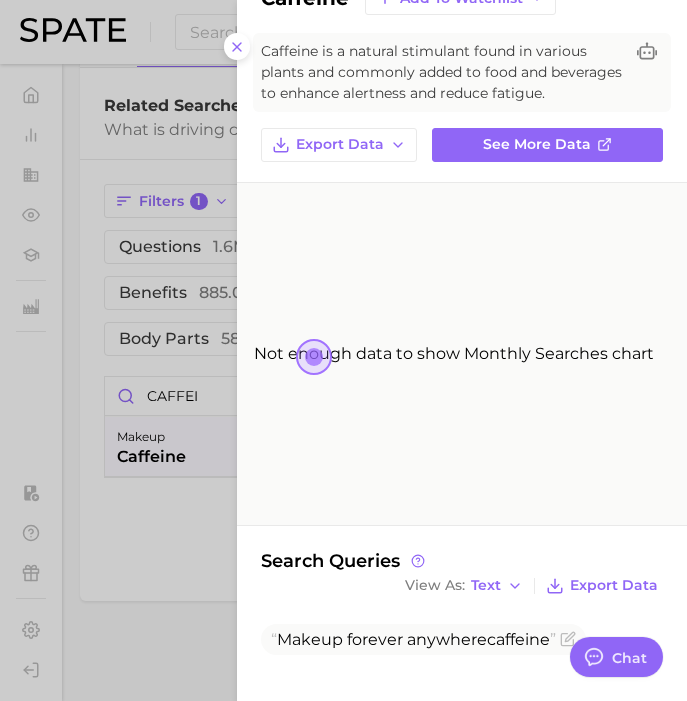 click at bounding box center (343, 350) 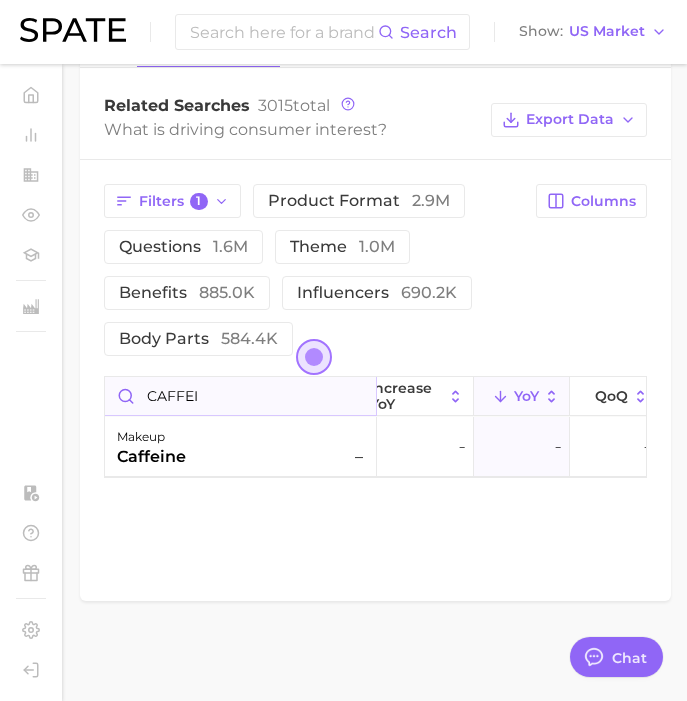 click on "CAFFEI" at bounding box center (240, 396) 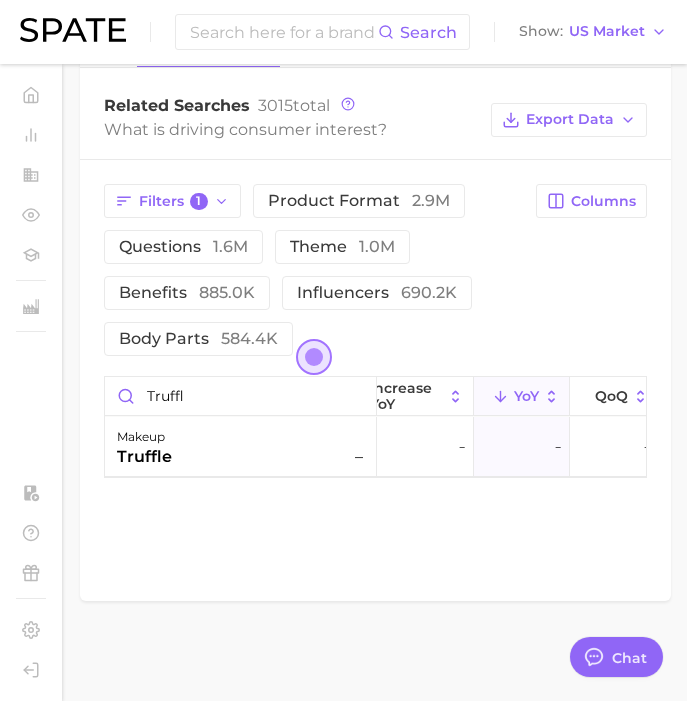 scroll, scrollTop: 0, scrollLeft: 0, axis: both 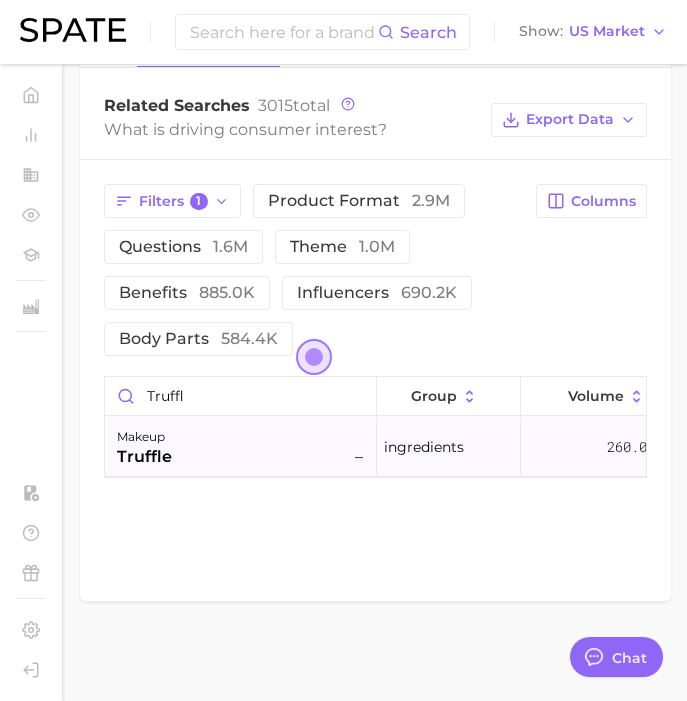 click on "makeup truffle   –" at bounding box center [242, 447] 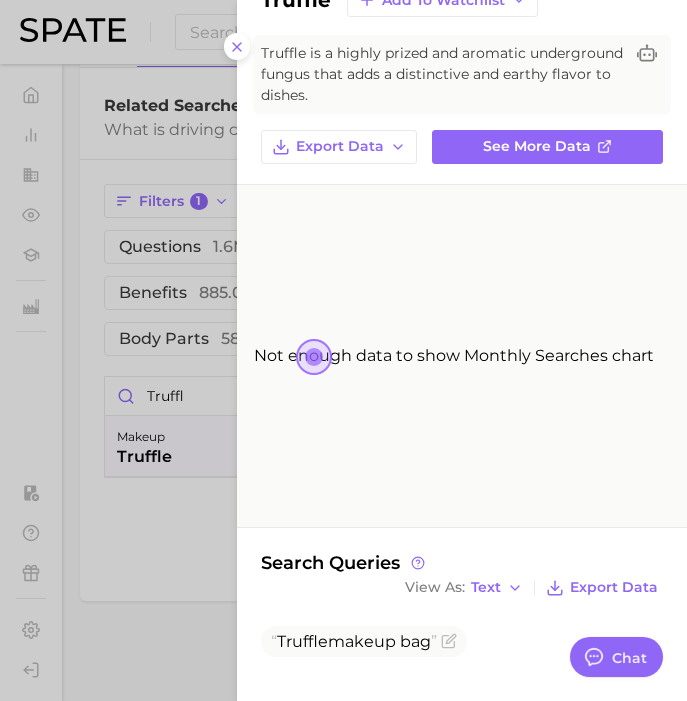 scroll, scrollTop: 69, scrollLeft: 0, axis: vertical 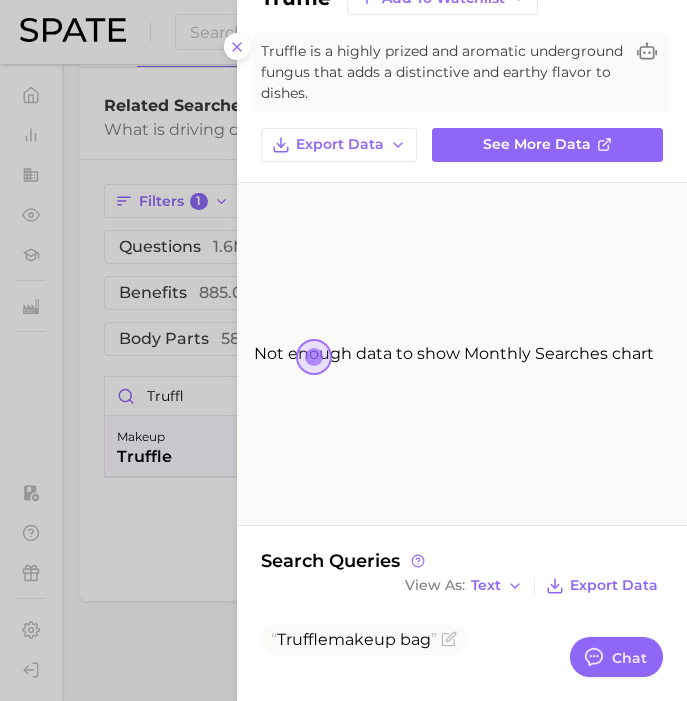 click at bounding box center [343, 350] 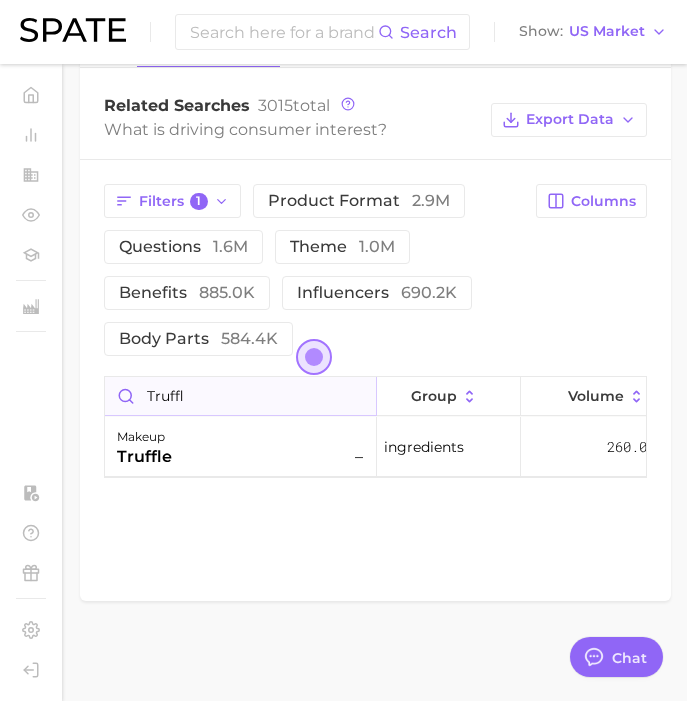 click on "truffl" at bounding box center (240, 396) 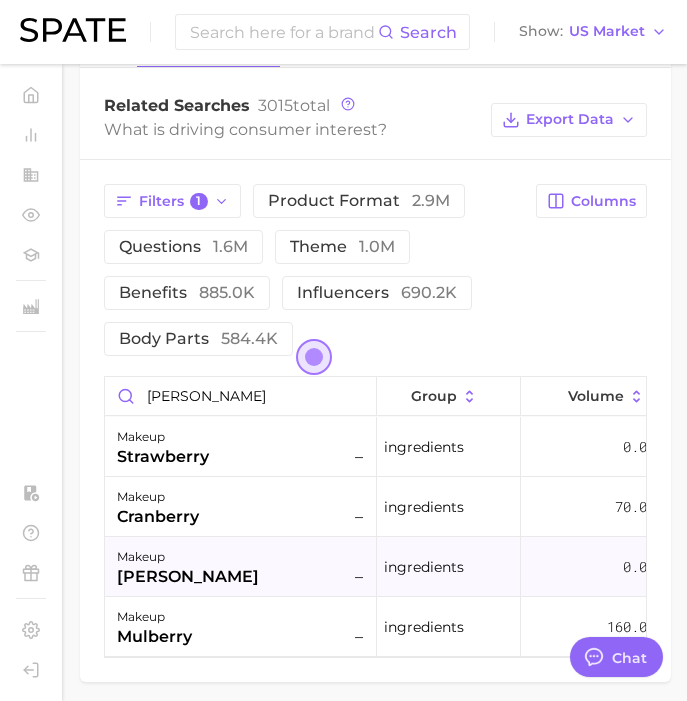 click on "makeup [PERSON_NAME]   –" at bounding box center [242, 567] 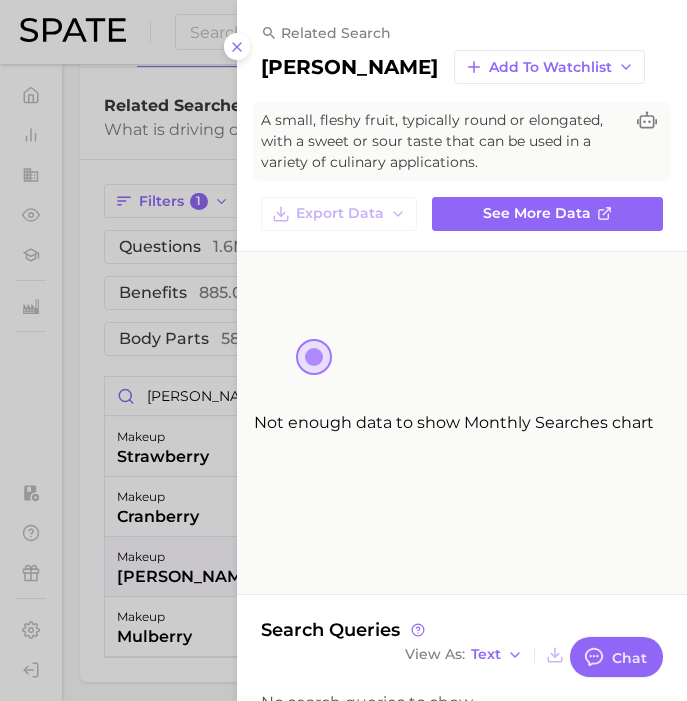 scroll, scrollTop: 46, scrollLeft: 0, axis: vertical 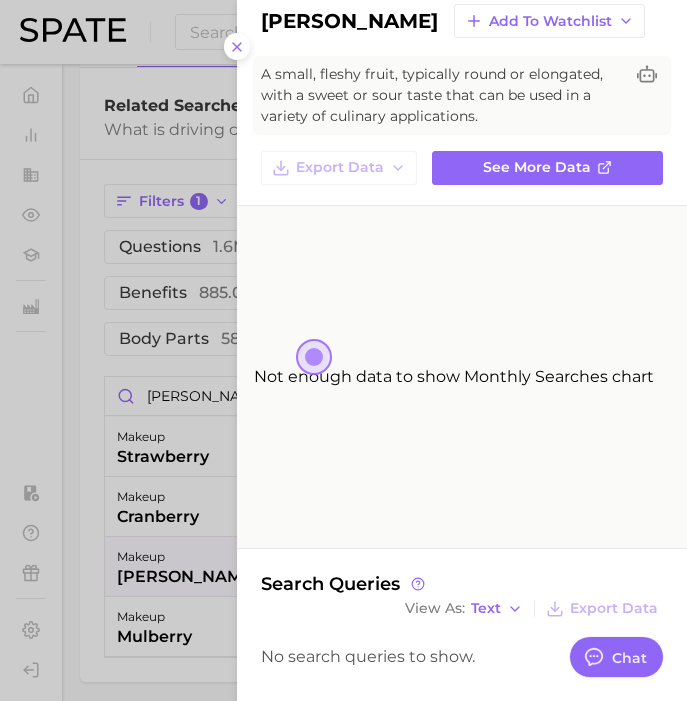 click at bounding box center [343, 350] 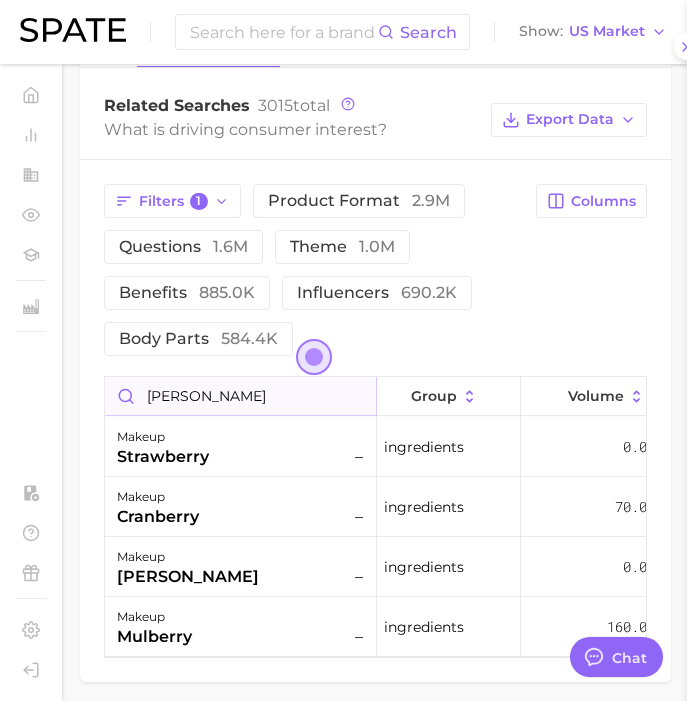 click on "[PERSON_NAME]" at bounding box center [240, 396] 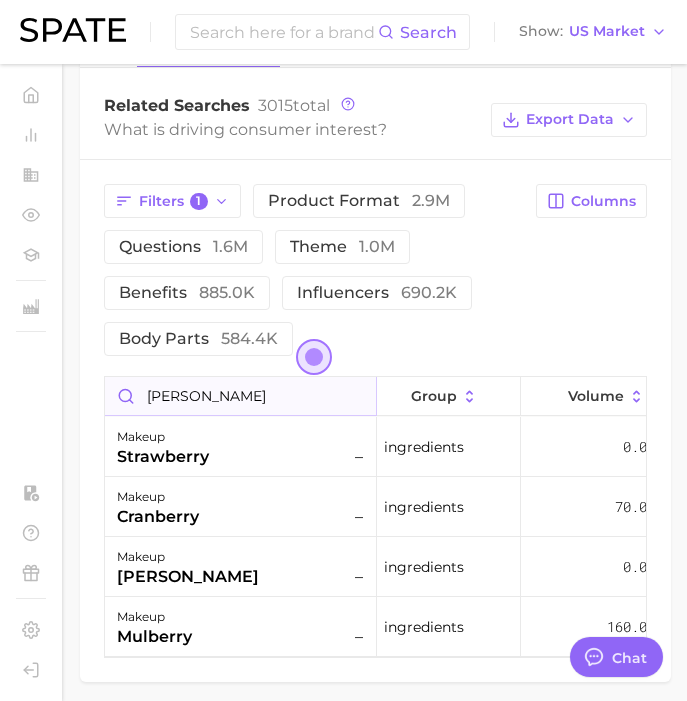 click on "[PERSON_NAME]" at bounding box center [240, 396] 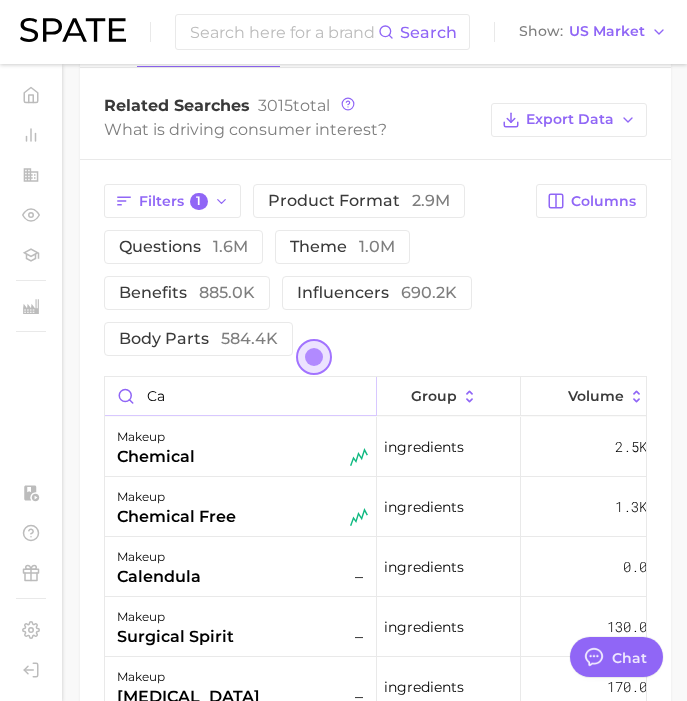 type on "c" 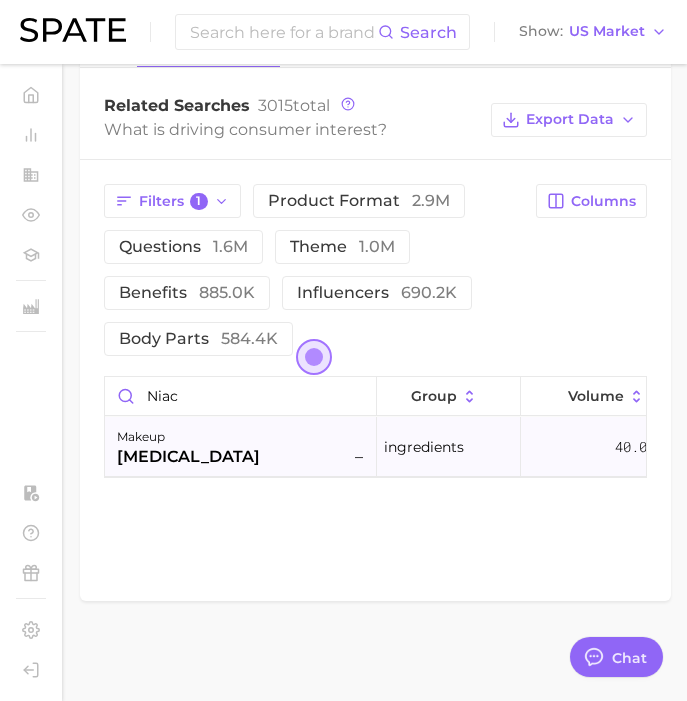 click on "[MEDICAL_DATA]" at bounding box center (188, 457) 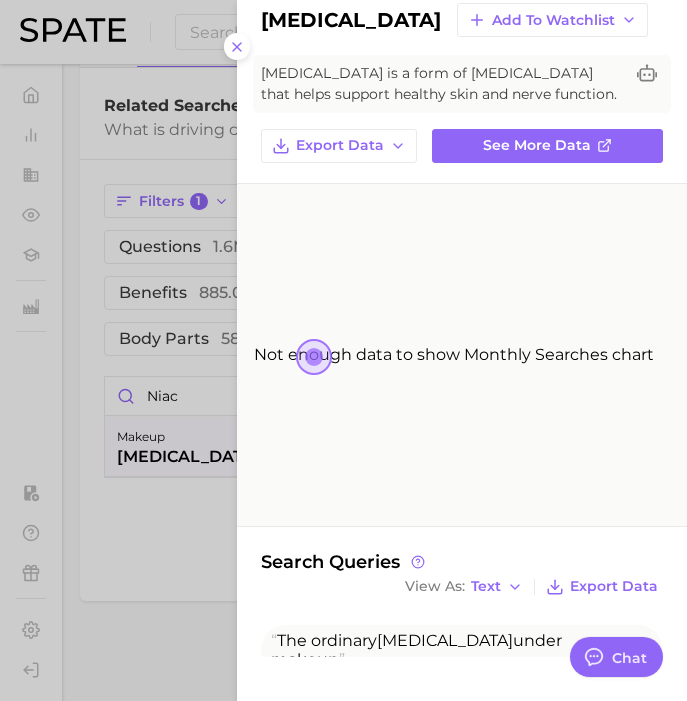 scroll, scrollTop: 48, scrollLeft: 0, axis: vertical 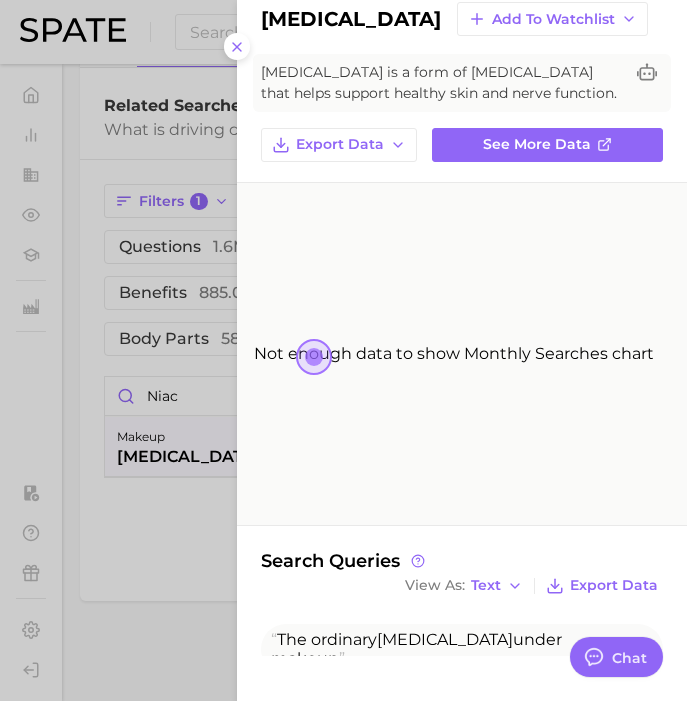click at bounding box center (343, 350) 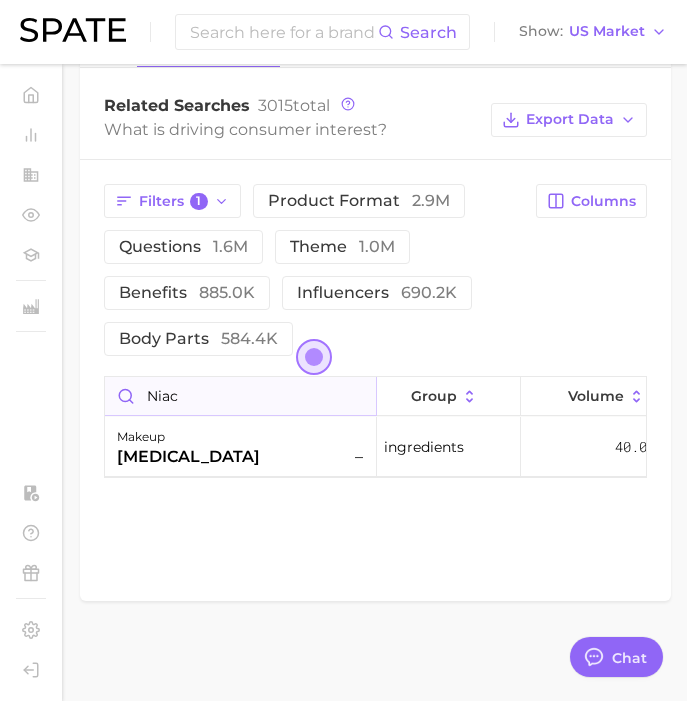 click on "niac" at bounding box center [240, 396] 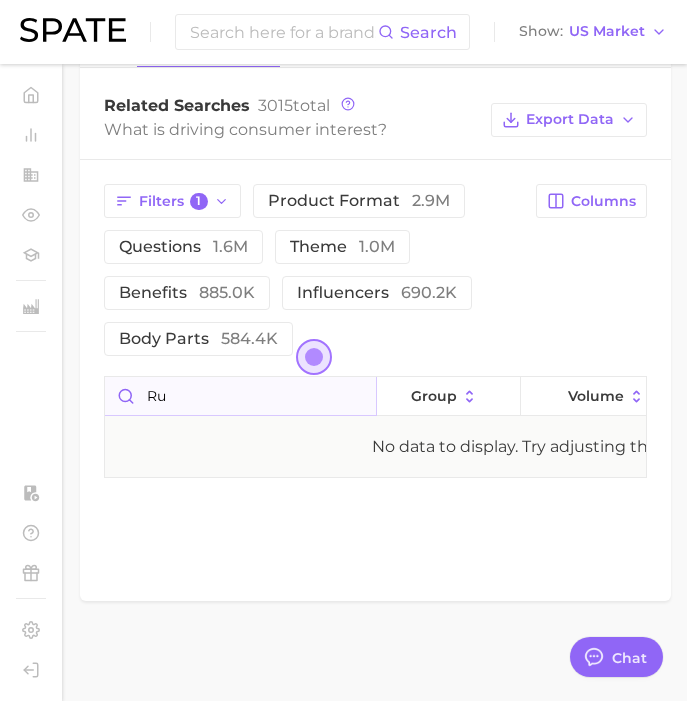 type on "r" 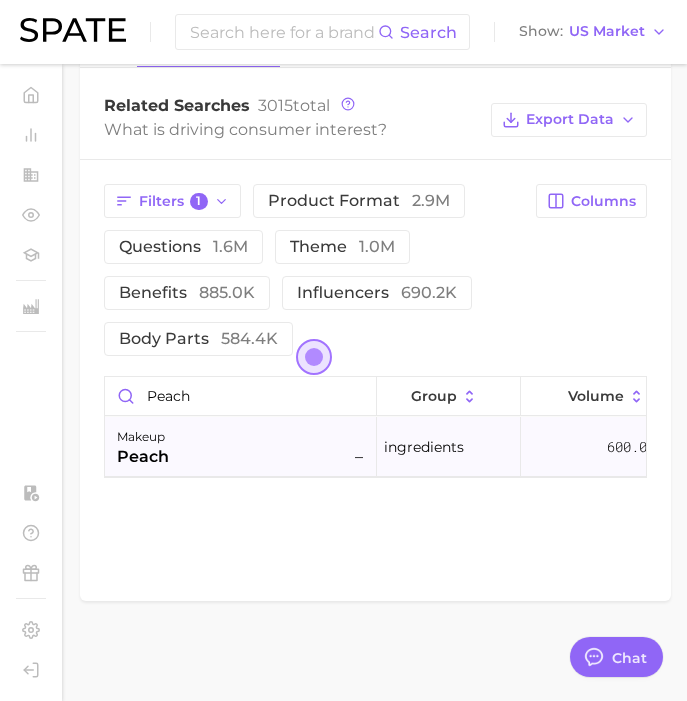 click on "makeup peach   –" at bounding box center [242, 447] 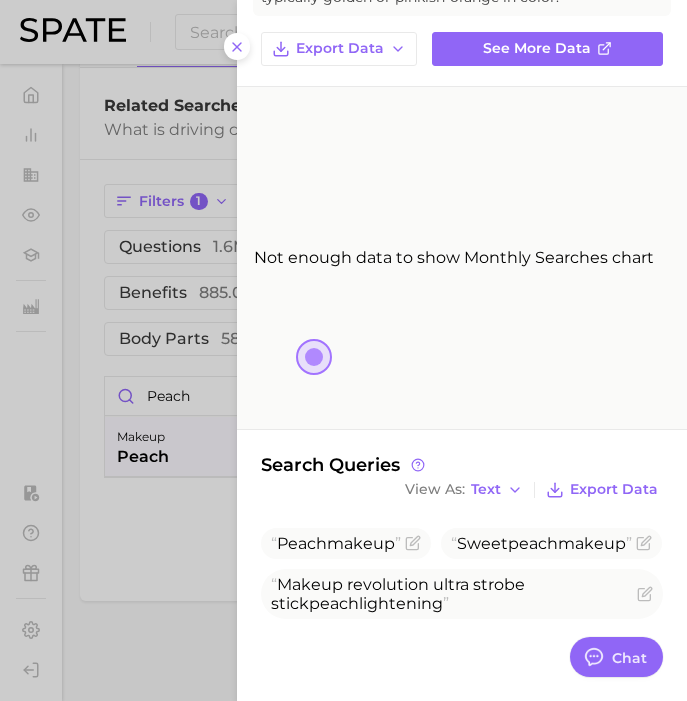 scroll, scrollTop: 150, scrollLeft: 0, axis: vertical 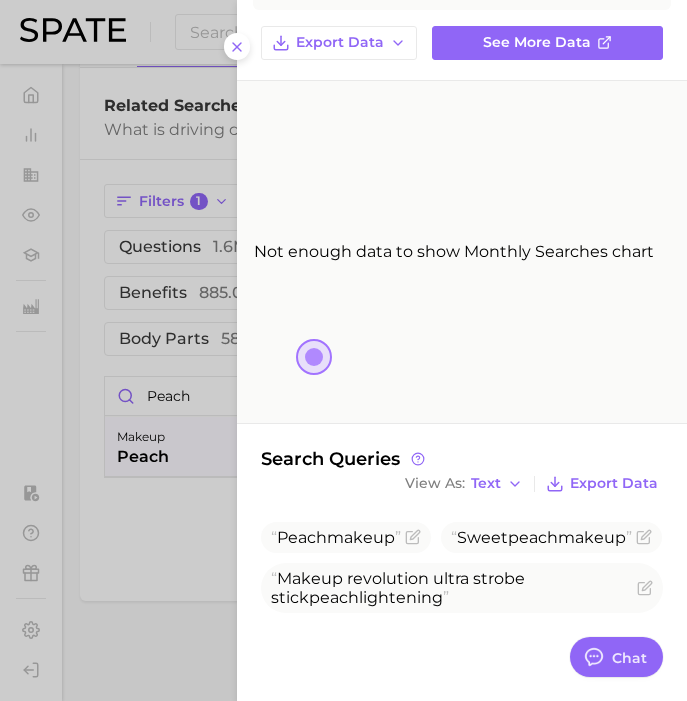 click at bounding box center (343, 350) 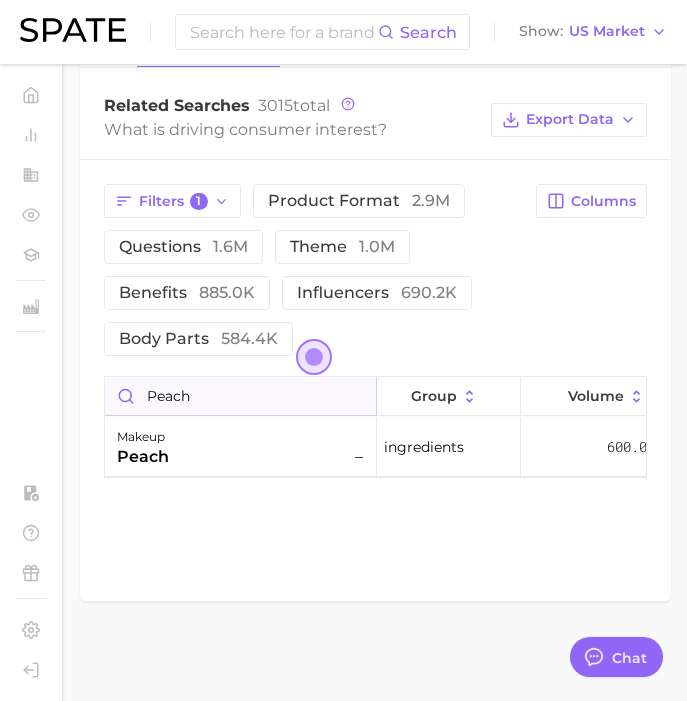 click on "peach" at bounding box center (240, 396) 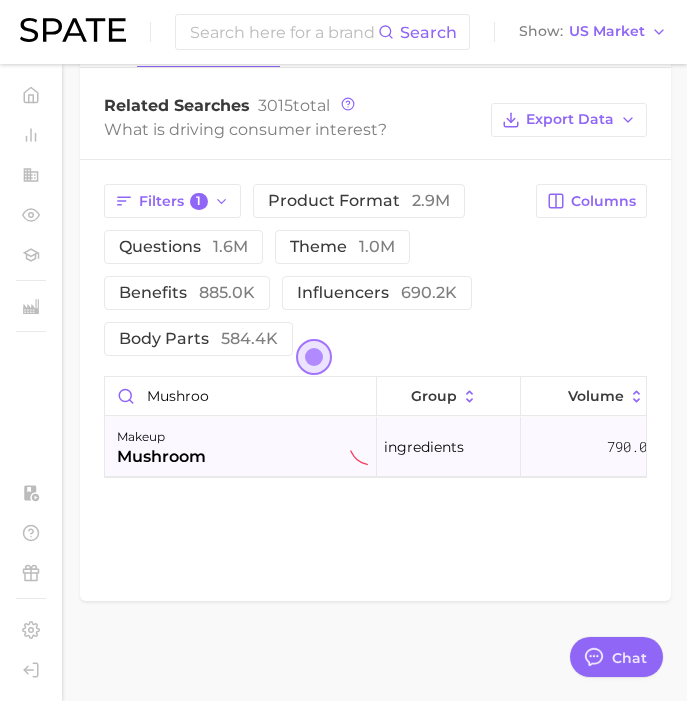 click on "makeup mushroom" at bounding box center (242, 447) 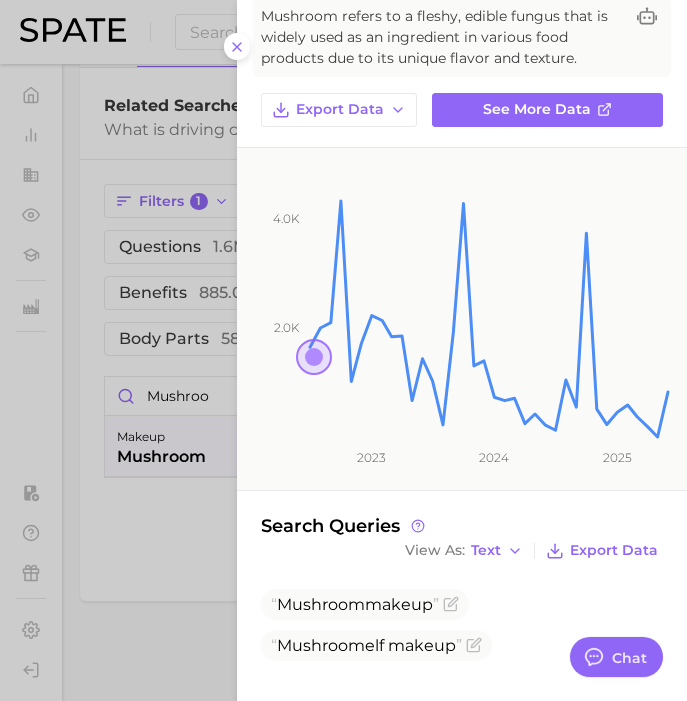 scroll, scrollTop: 110, scrollLeft: 0, axis: vertical 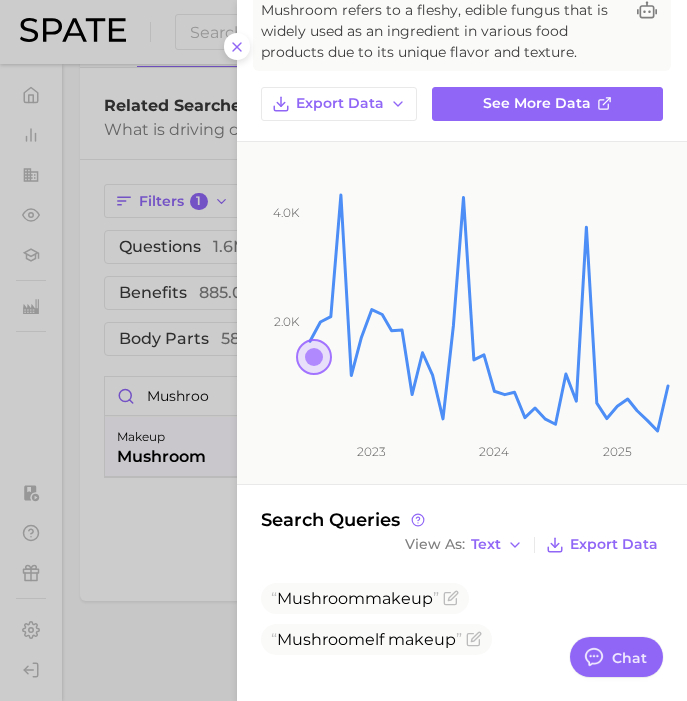 click at bounding box center (343, 350) 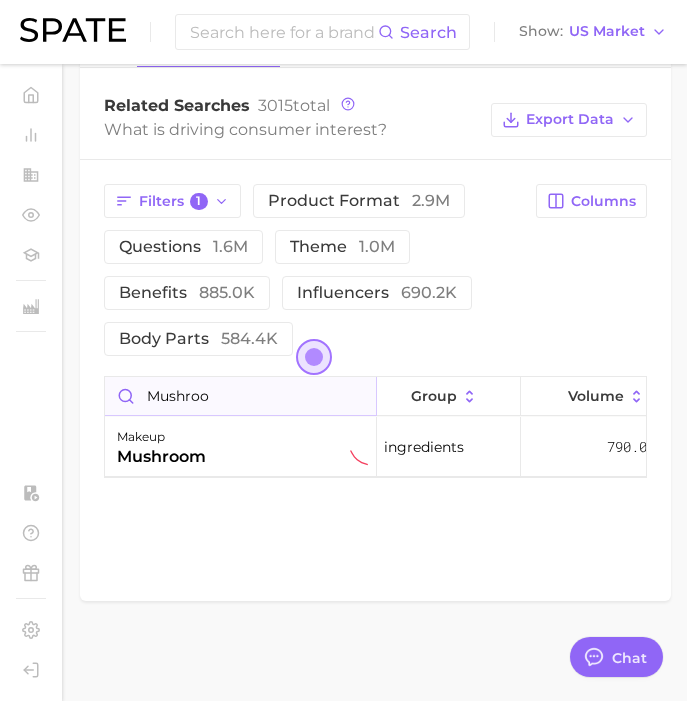 click on "mushroo" at bounding box center [240, 396] 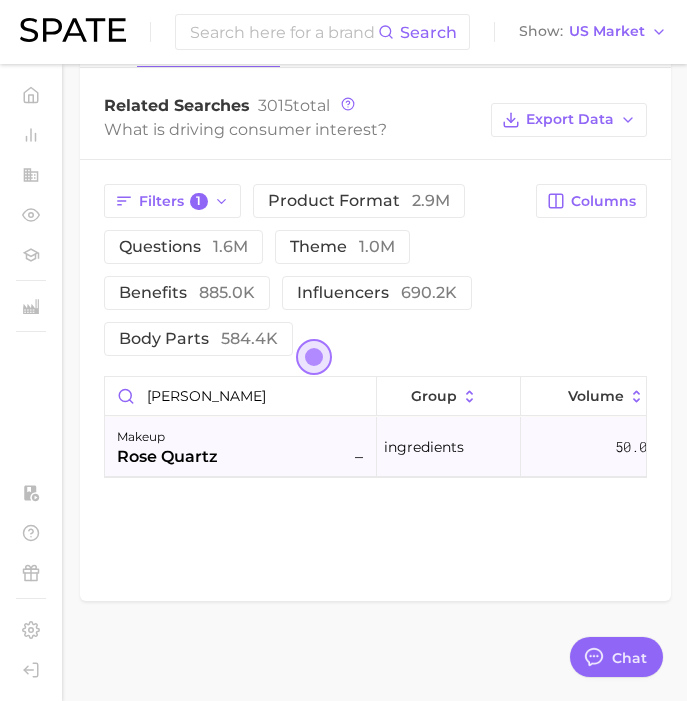 click on "makeup rose quartz   –" at bounding box center [242, 447] 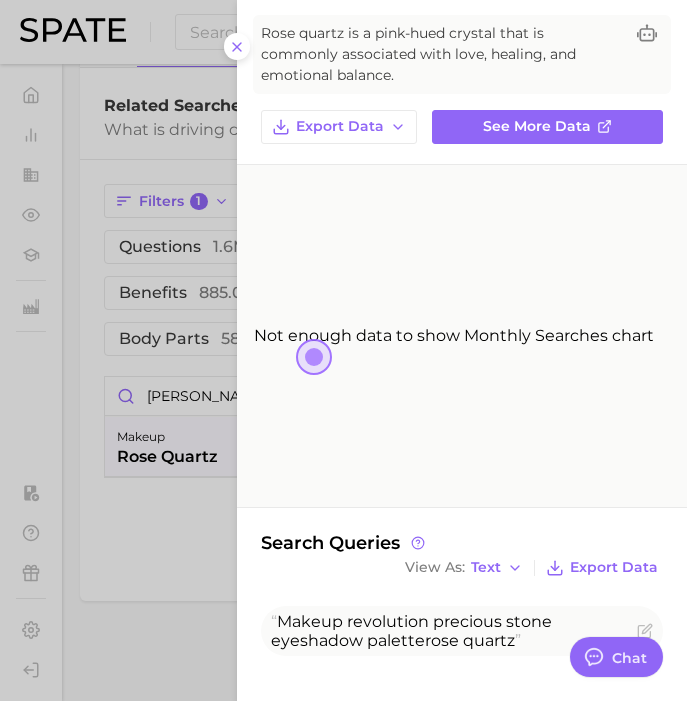 scroll, scrollTop: 88, scrollLeft: 0, axis: vertical 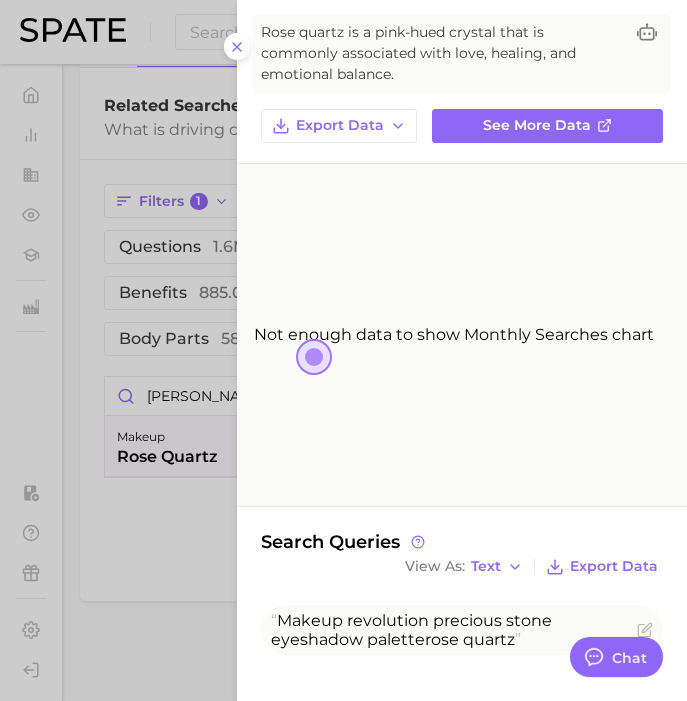 click at bounding box center [343, 350] 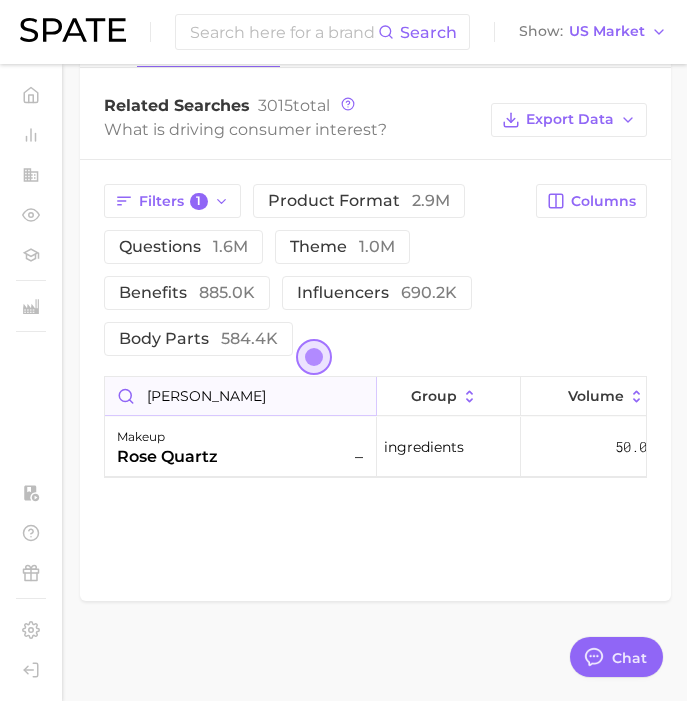 click on "[PERSON_NAME]" at bounding box center [240, 396] 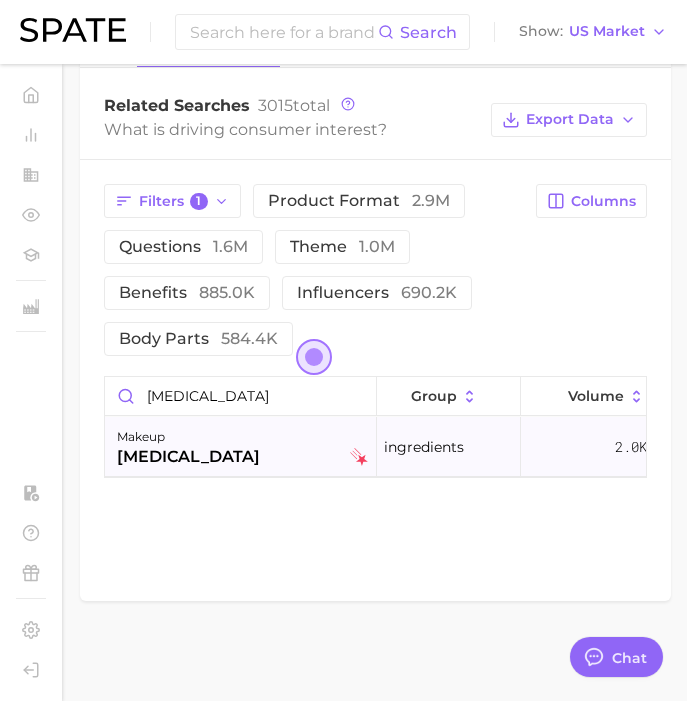 click on "makeup [MEDICAL_DATA]" at bounding box center (241, 447) 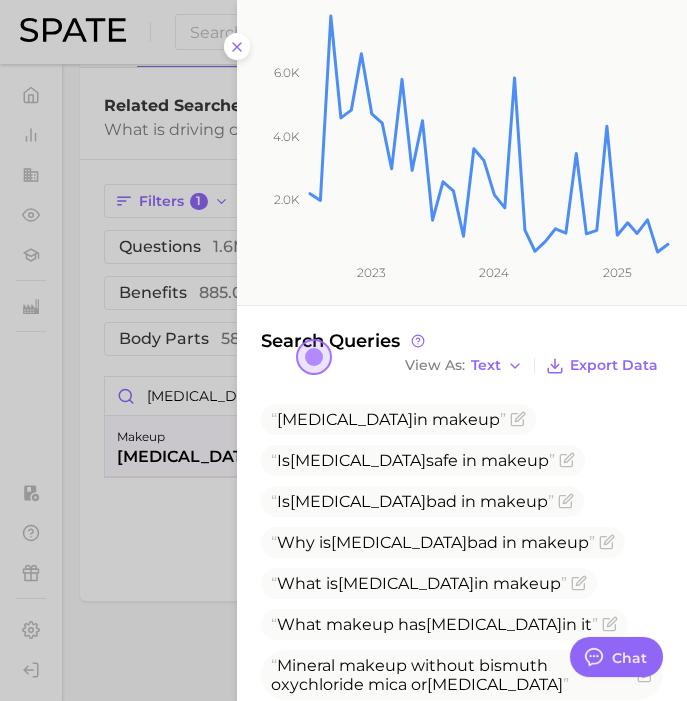 scroll, scrollTop: 316, scrollLeft: 0, axis: vertical 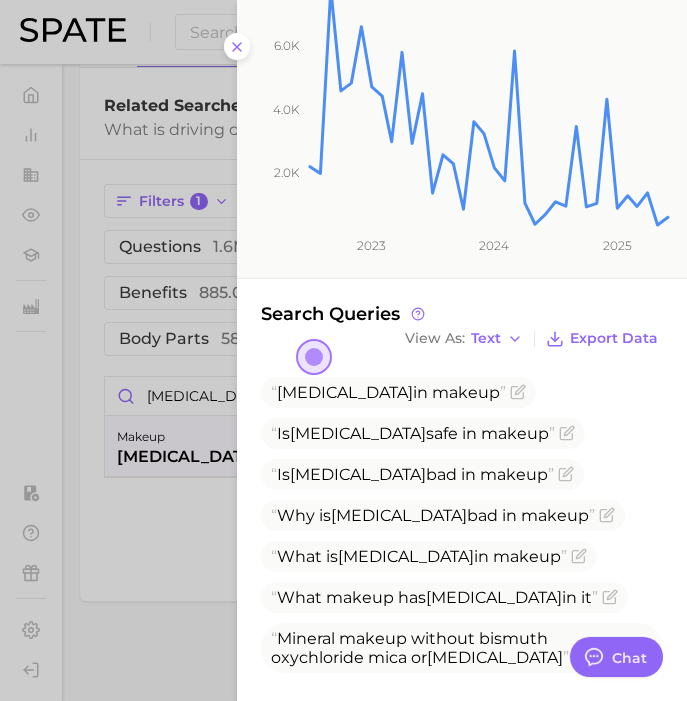 click at bounding box center [343, 350] 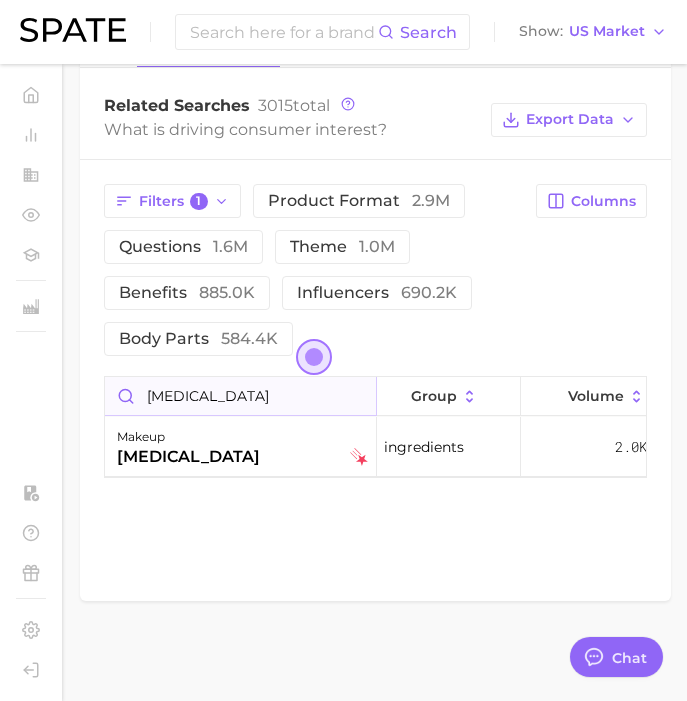 click on "[MEDICAL_DATA]" at bounding box center (240, 396) 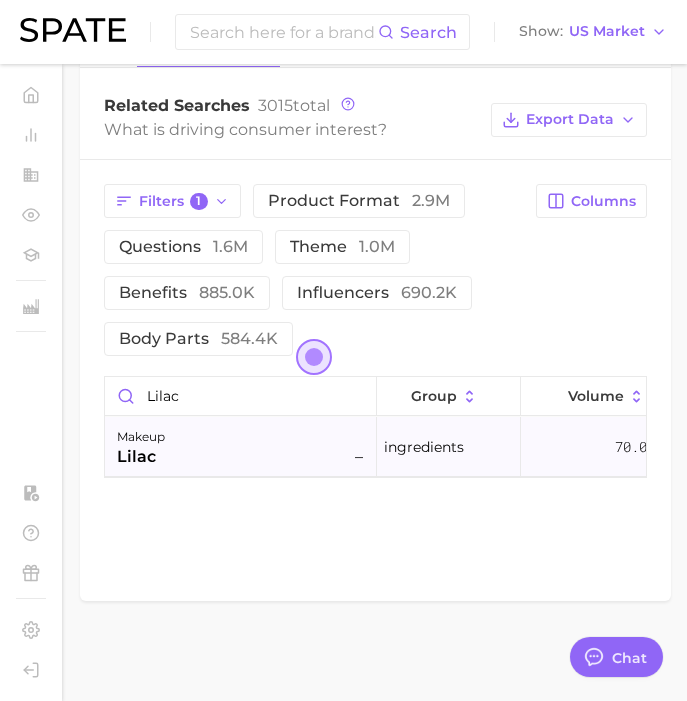 click on "makeup lilac   –" at bounding box center (242, 447) 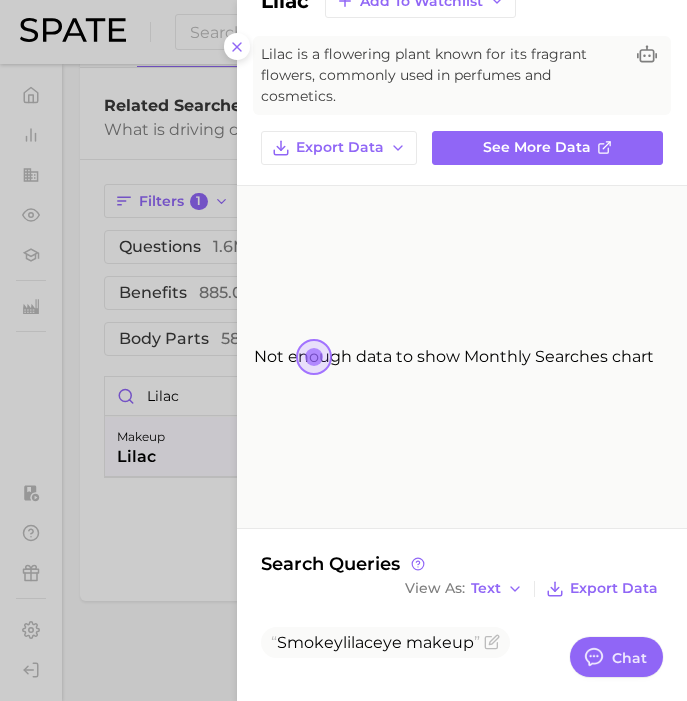 scroll, scrollTop: 69, scrollLeft: 0, axis: vertical 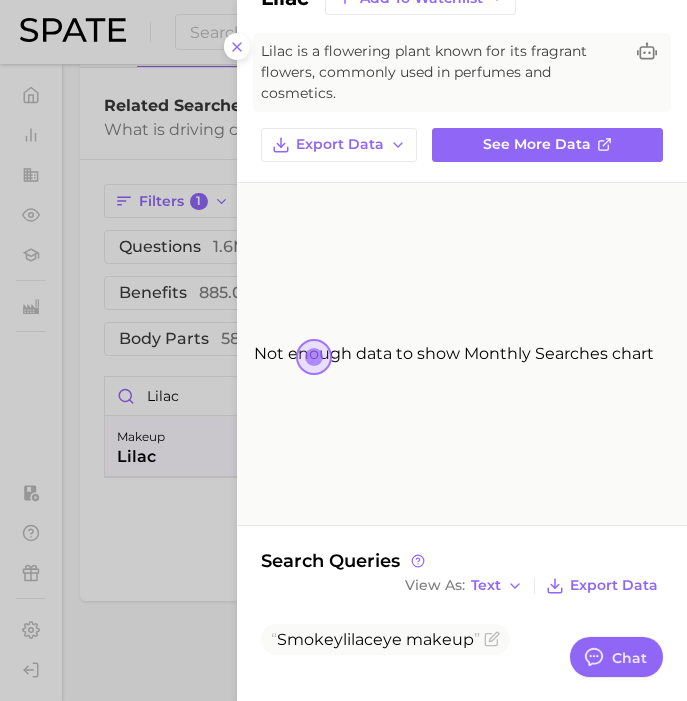 click at bounding box center (343, 350) 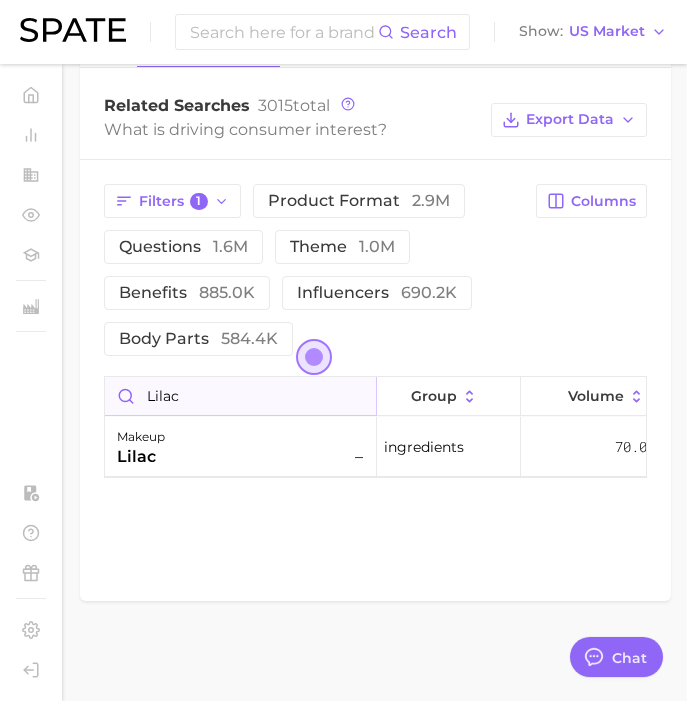 click on "lilac" at bounding box center [240, 396] 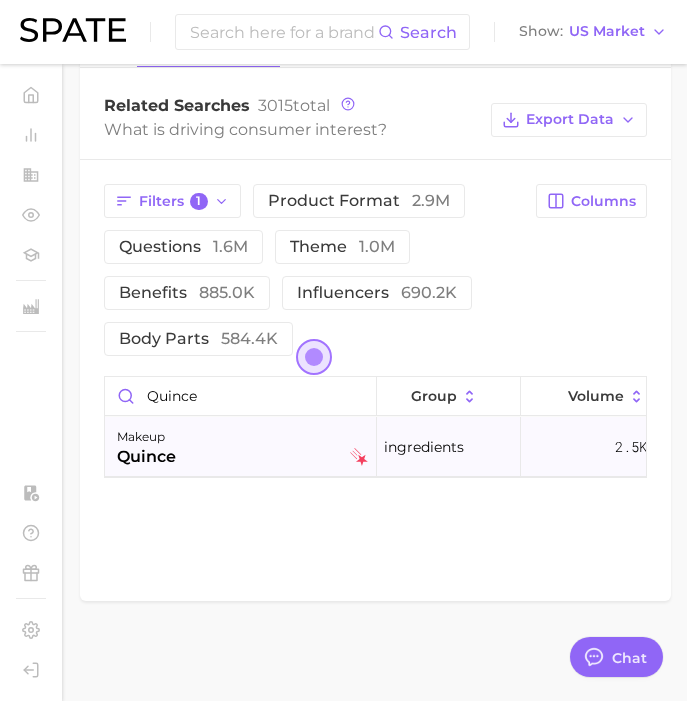 click on "makeup quince" at bounding box center [242, 447] 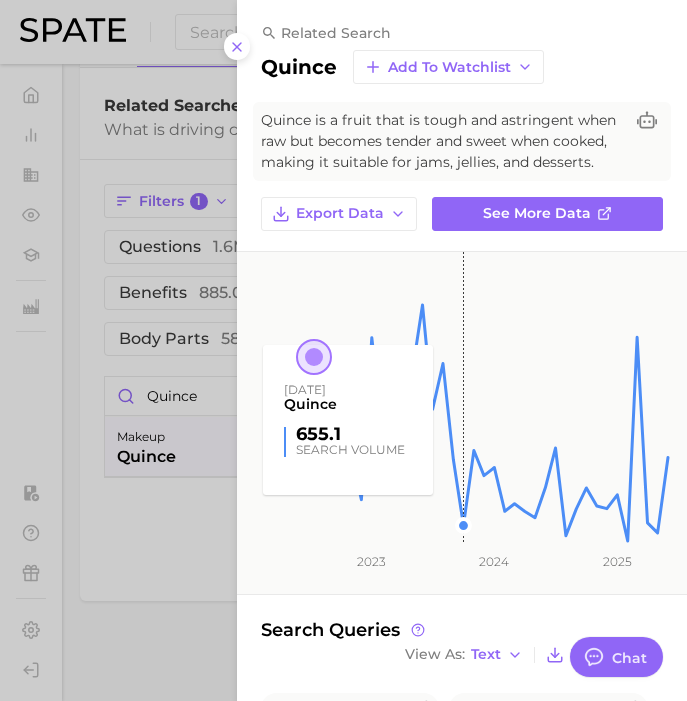 scroll, scrollTop: 110, scrollLeft: 0, axis: vertical 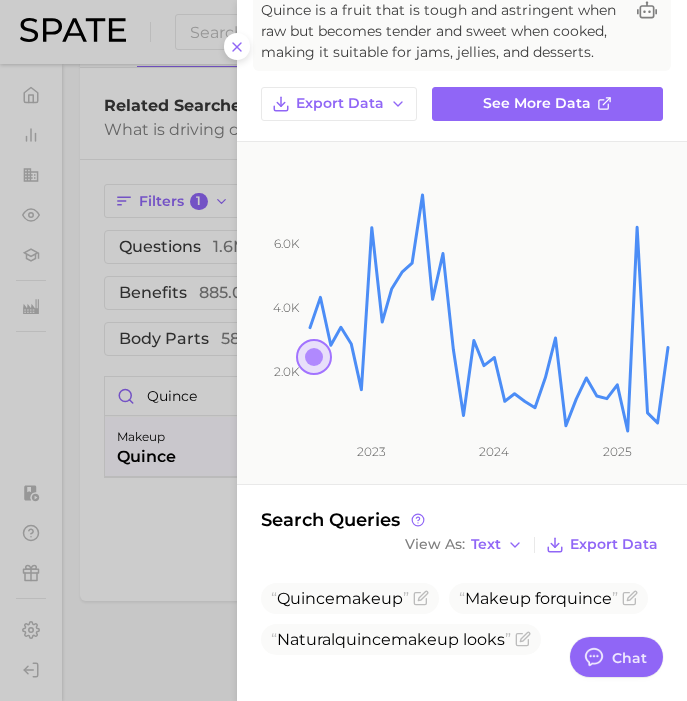 click at bounding box center [343, 350] 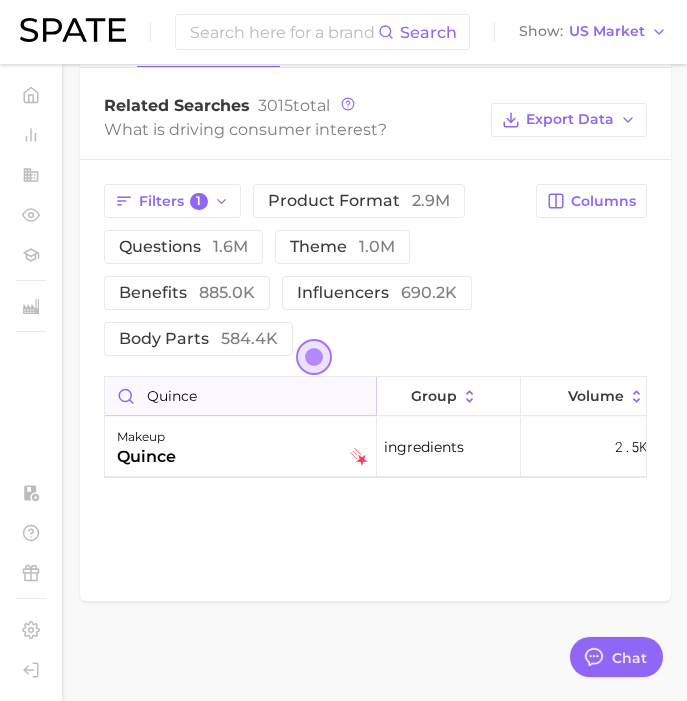click on "quince" at bounding box center (240, 396) 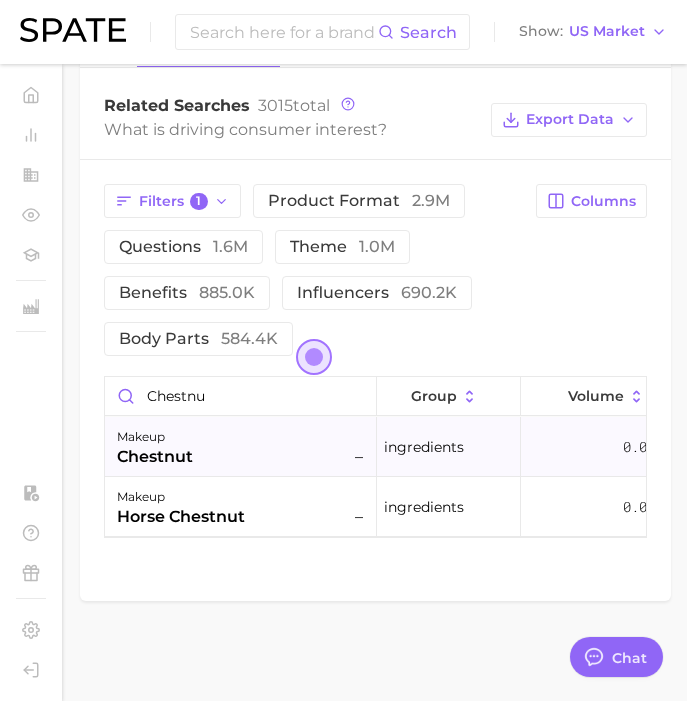 click on "makeup chestnut   –" at bounding box center [242, 447] 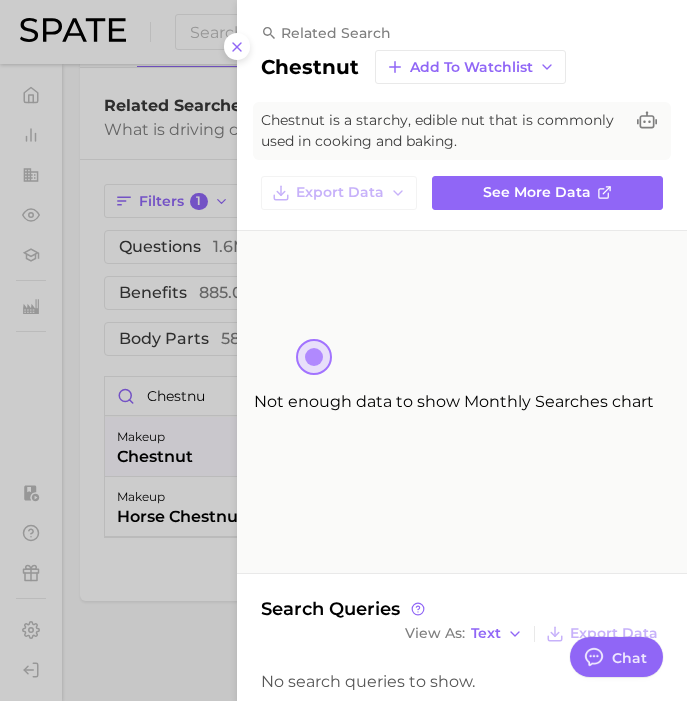 scroll, scrollTop: 25, scrollLeft: 0, axis: vertical 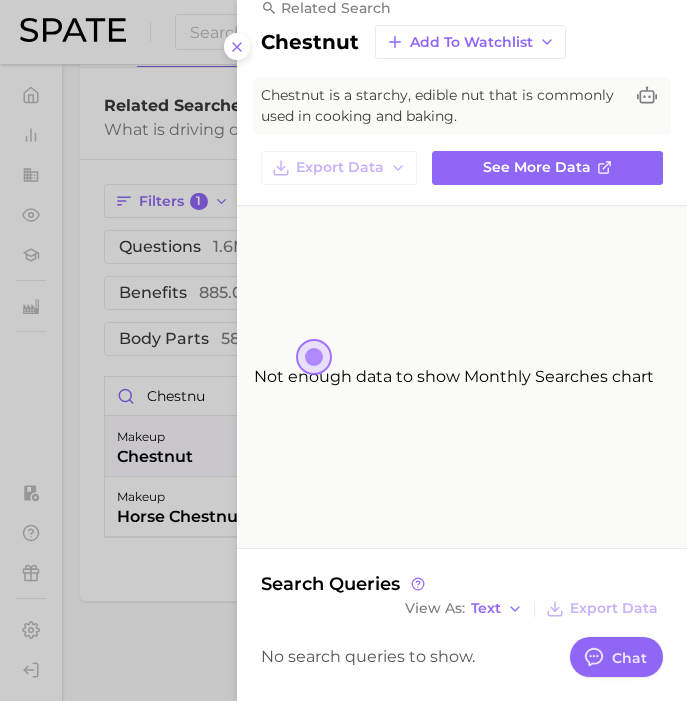 click at bounding box center [343, 350] 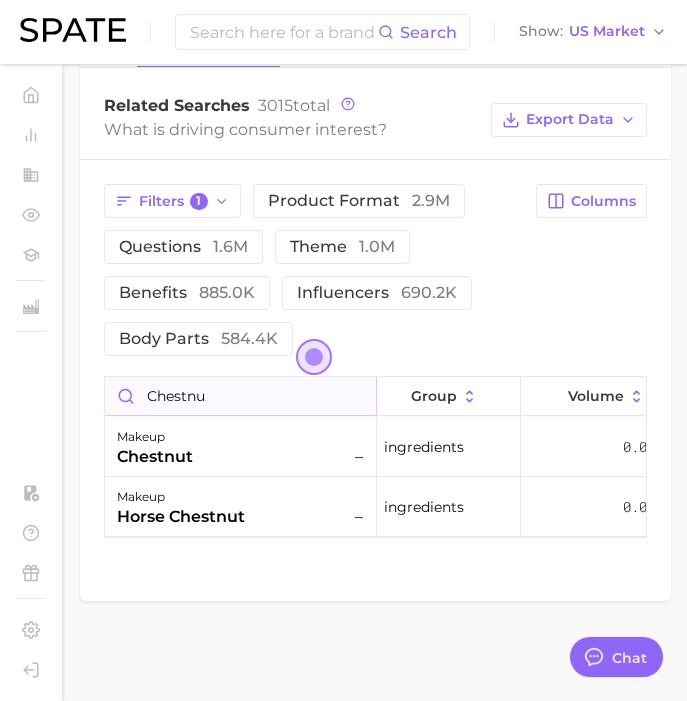 click on "chestnu" at bounding box center [240, 396] 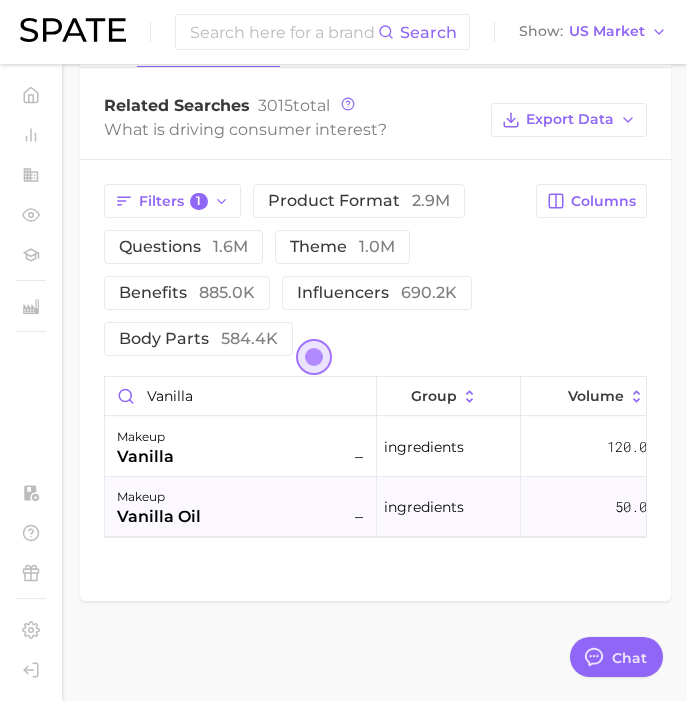 click on "makeup vanilla oil   –" at bounding box center [242, 507] 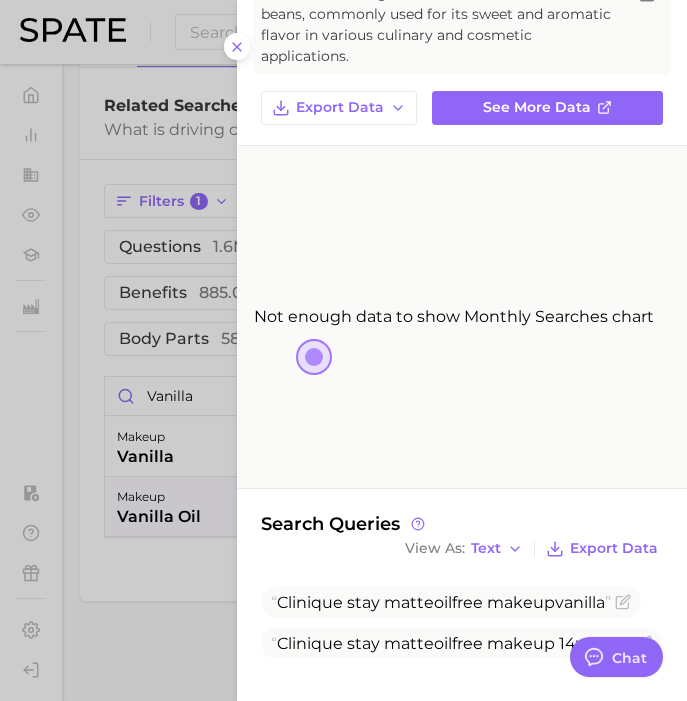 scroll, scrollTop: 130, scrollLeft: 0, axis: vertical 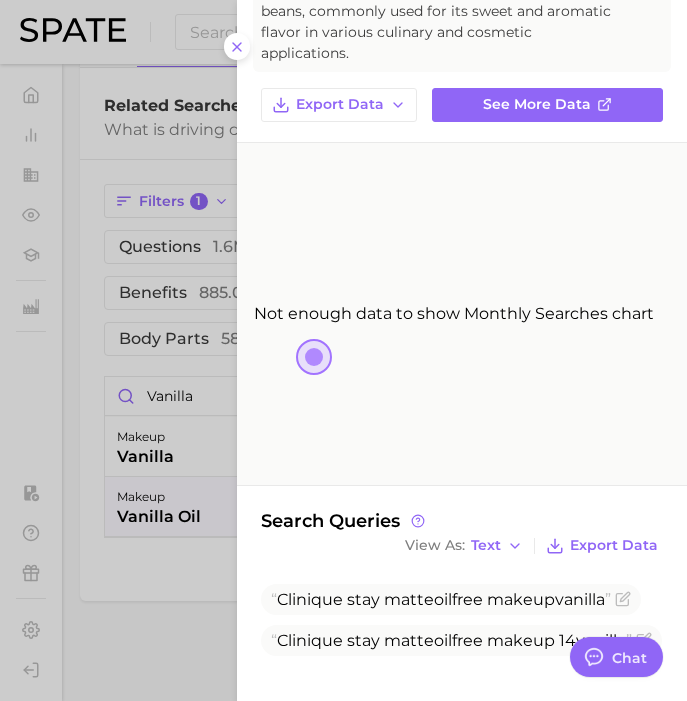 click at bounding box center (343, 350) 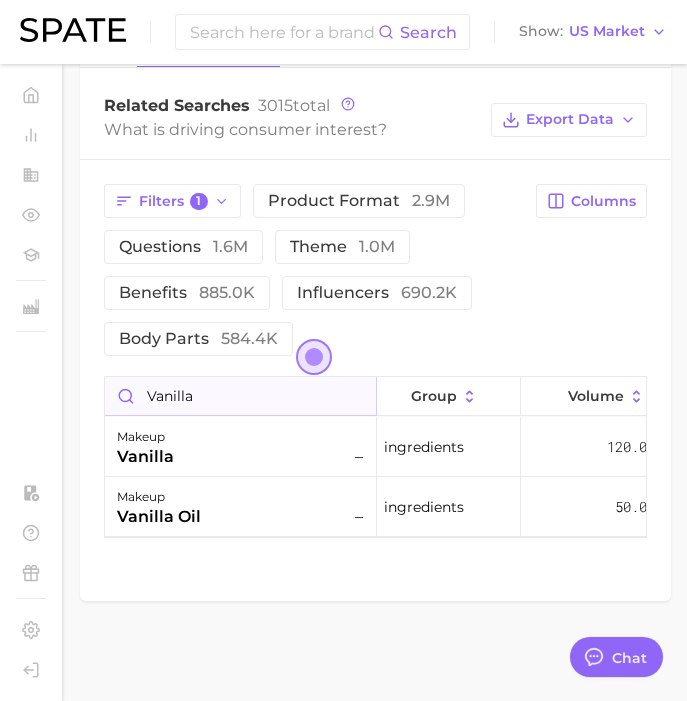 click on "vanilla" at bounding box center (240, 396) 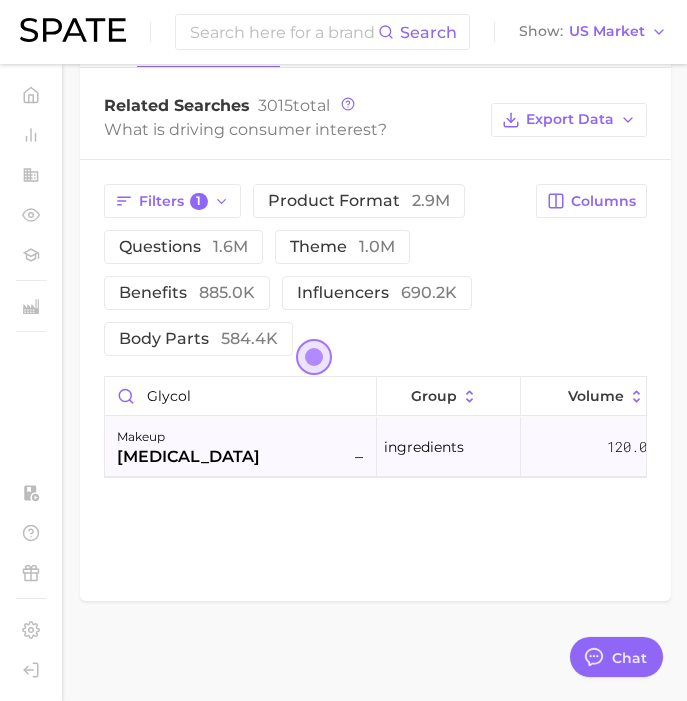 click on "makeup [MEDICAL_DATA]   –" at bounding box center (242, 447) 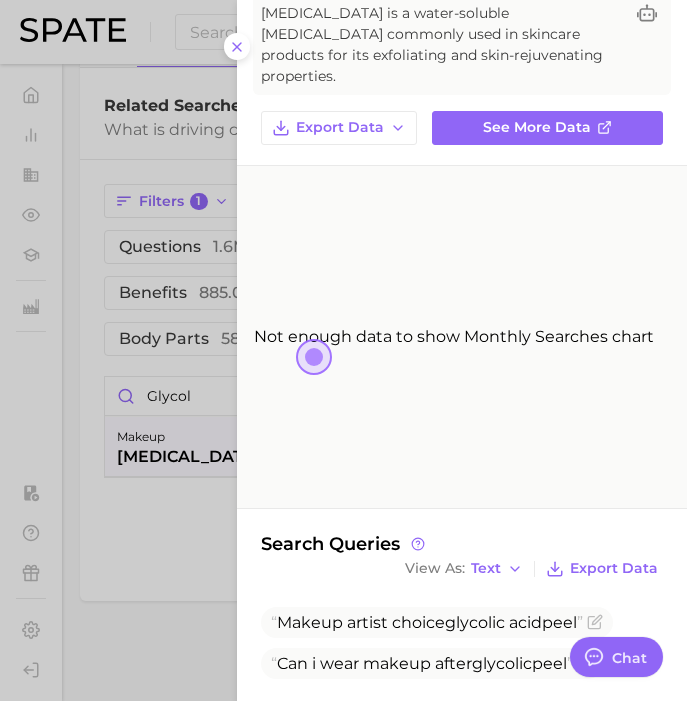 scroll, scrollTop: 110, scrollLeft: 0, axis: vertical 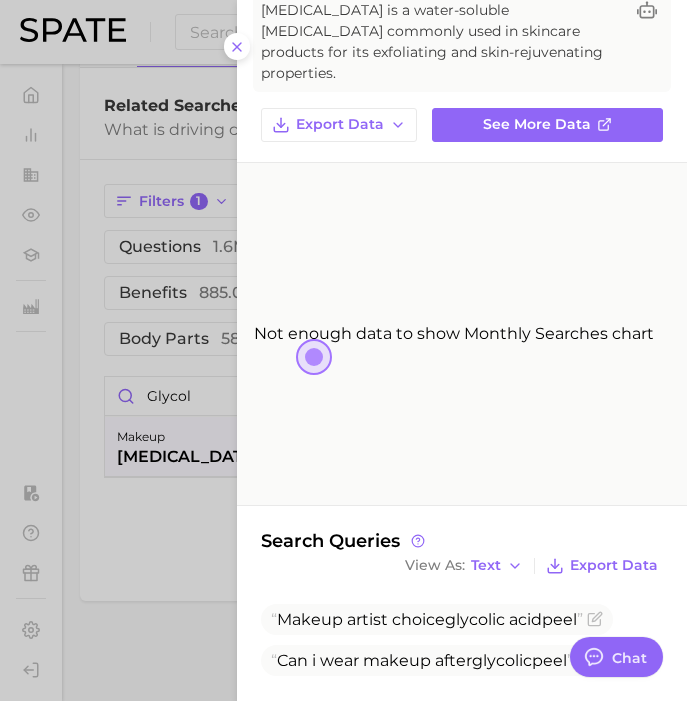 click on "Search Queries View As Text Export Data Makeup artist choice  [MEDICAL_DATA]  peel Can i wear makeup after  glycolic  peel" at bounding box center (462, 608) 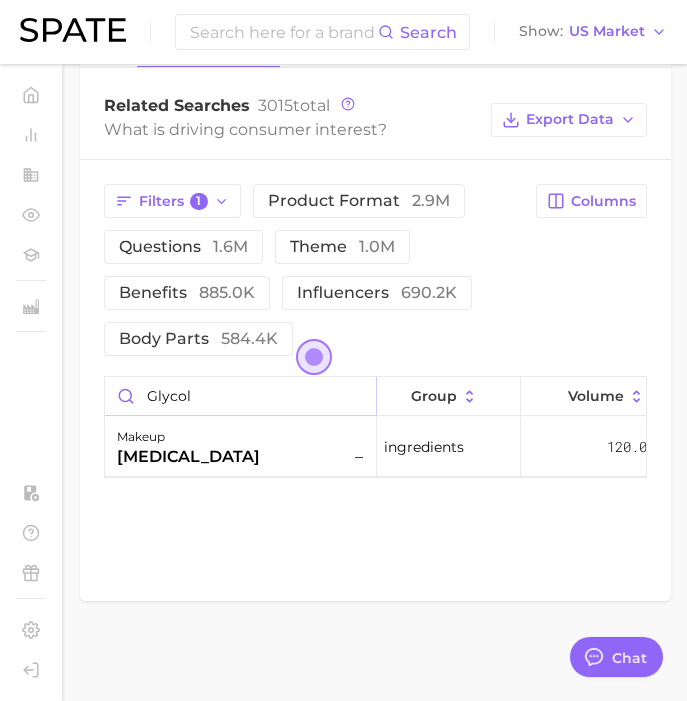 click on "glycol" at bounding box center [240, 396] 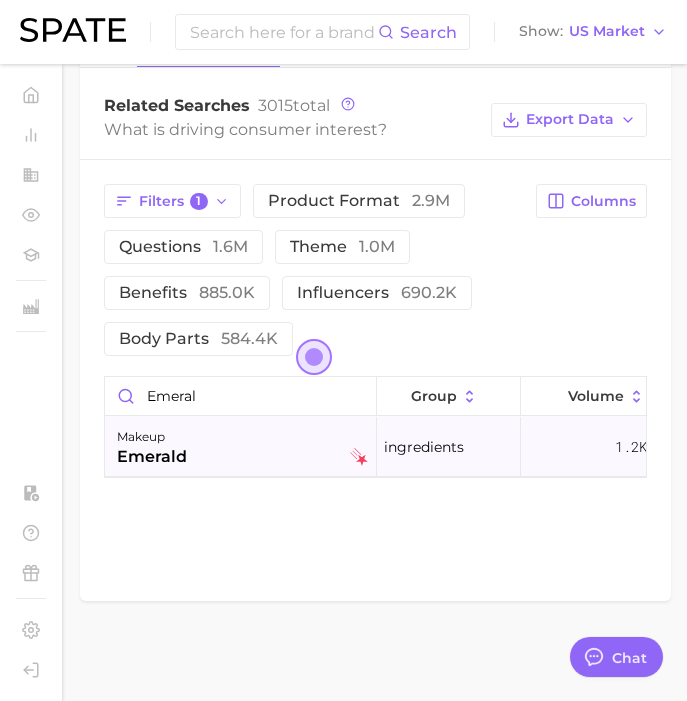 click on "makeup emerald" at bounding box center (242, 447) 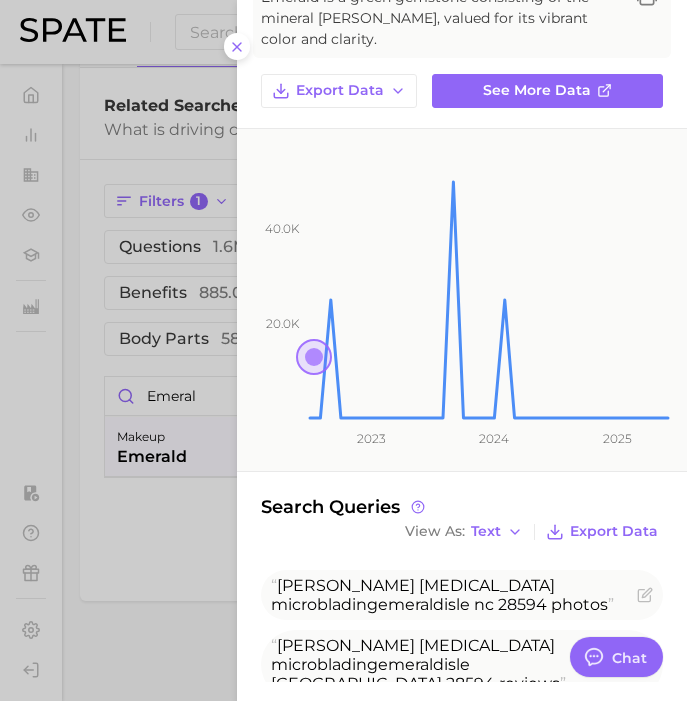 scroll, scrollTop: 128, scrollLeft: 0, axis: vertical 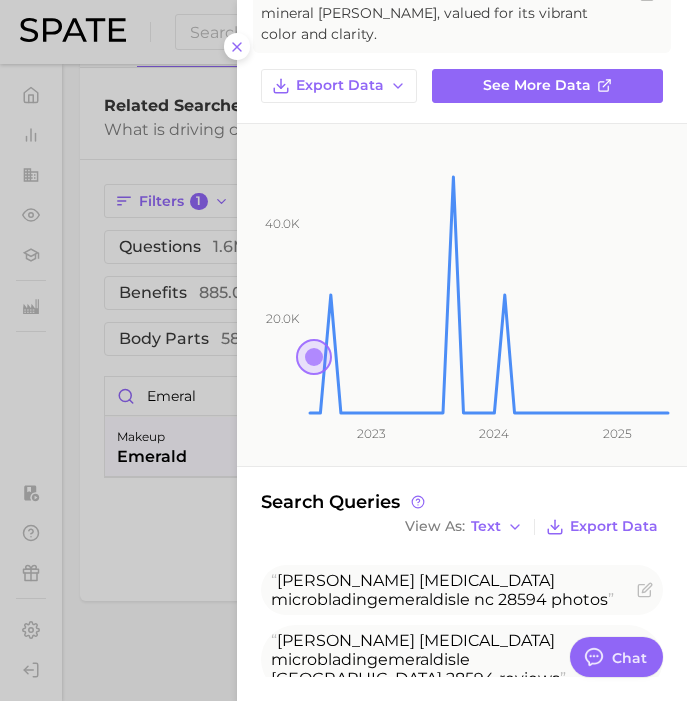 click at bounding box center [343, 350] 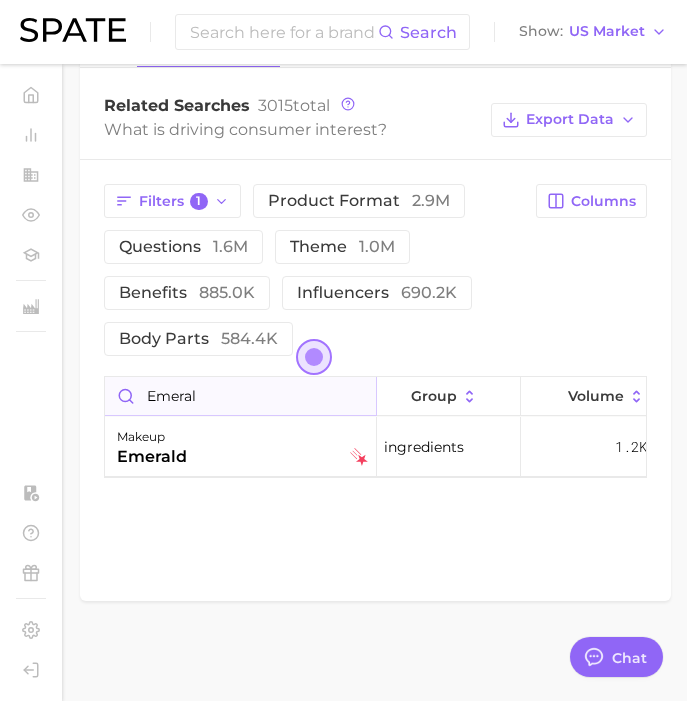 click on "emeral" at bounding box center [240, 396] 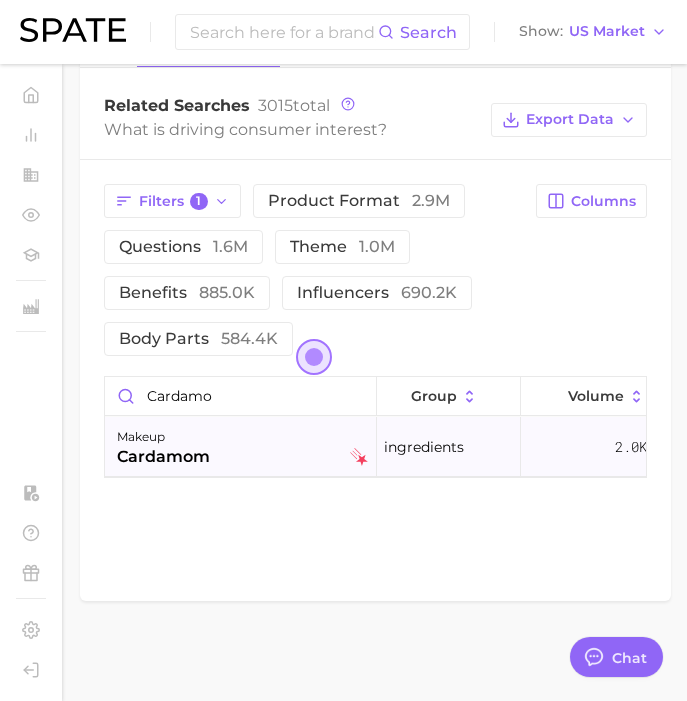 click on "makeup cardamom" at bounding box center [242, 447] 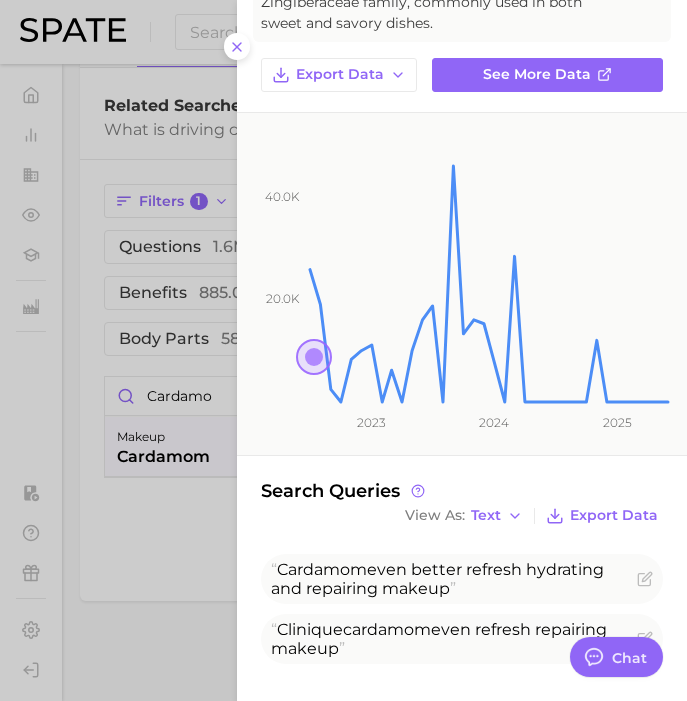 scroll, scrollTop: 170, scrollLeft: 0, axis: vertical 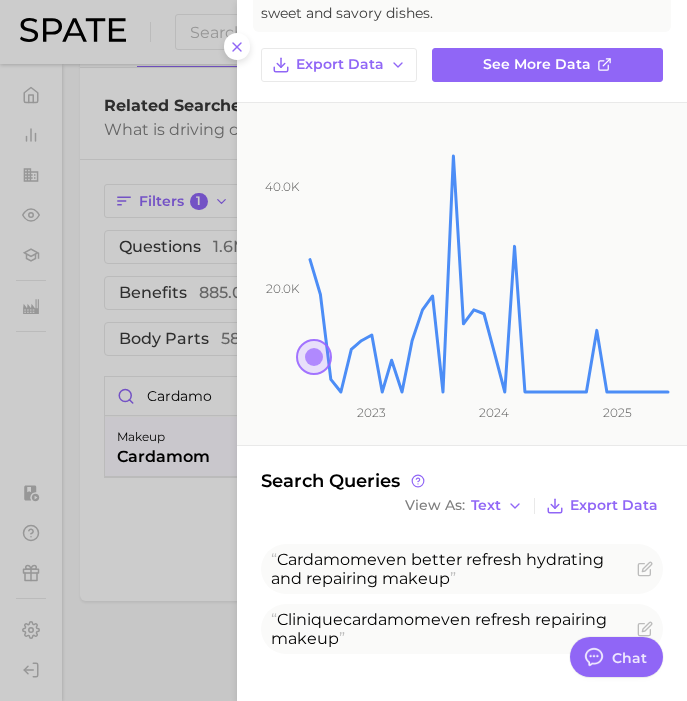 click at bounding box center (343, 350) 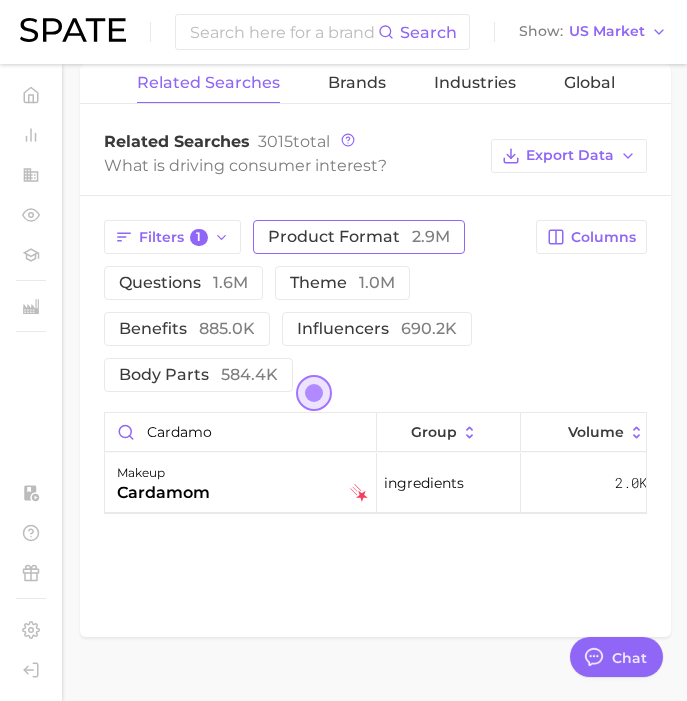 scroll, scrollTop: 1027, scrollLeft: 0, axis: vertical 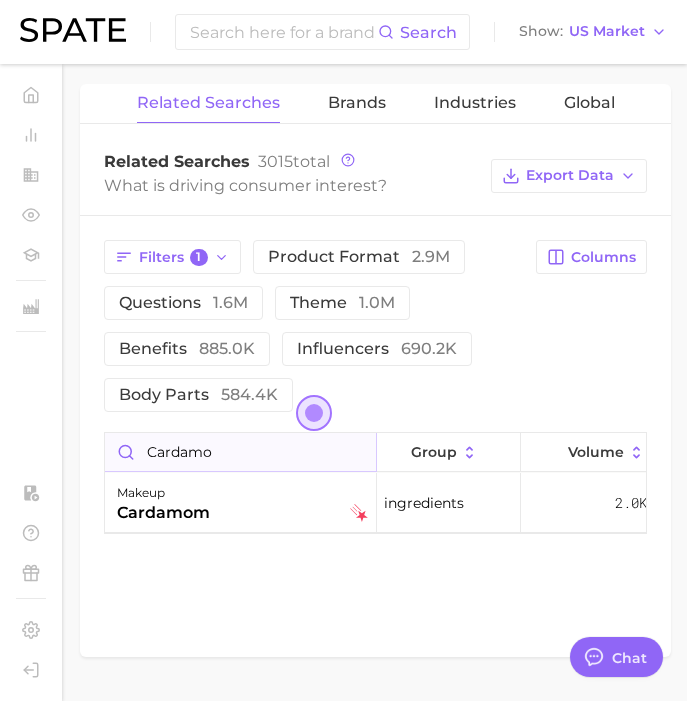 click on "cardamo" at bounding box center (240, 452) 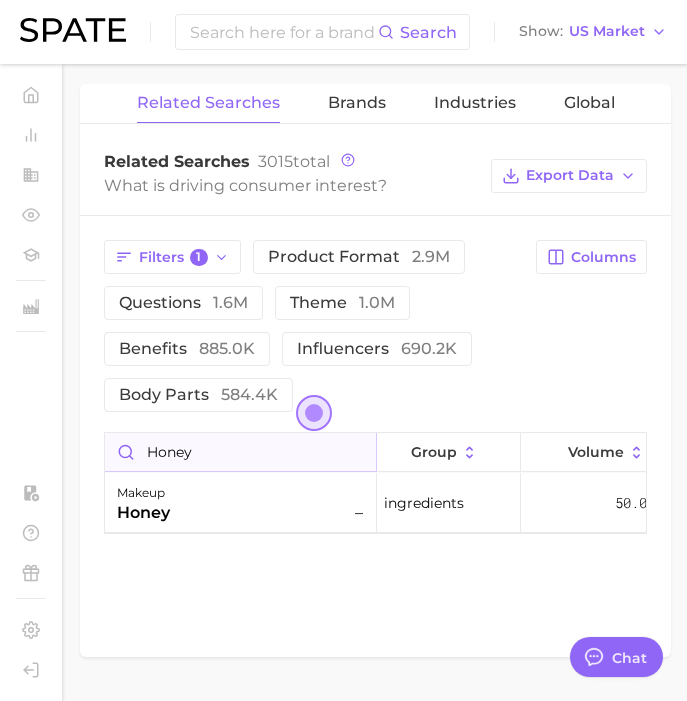 click on "honey" at bounding box center [240, 452] 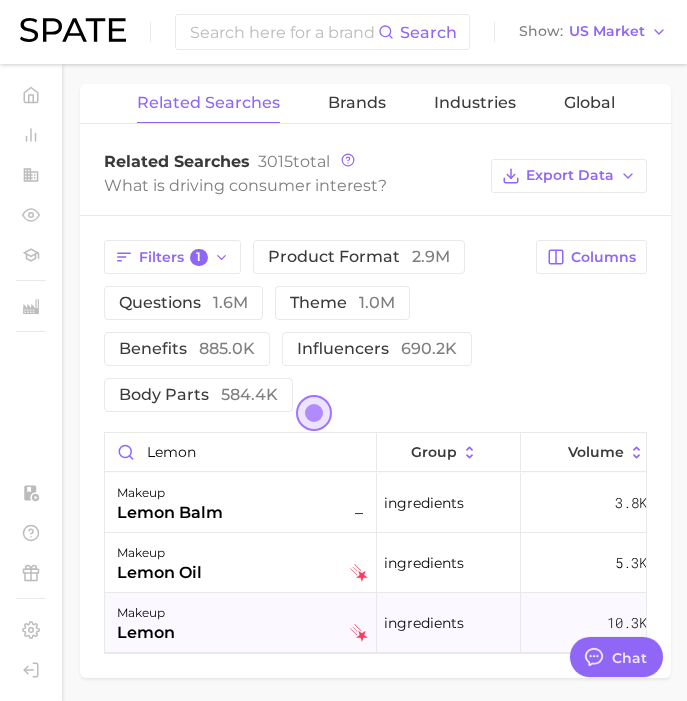 click on "makeup lemon" at bounding box center (242, 623) 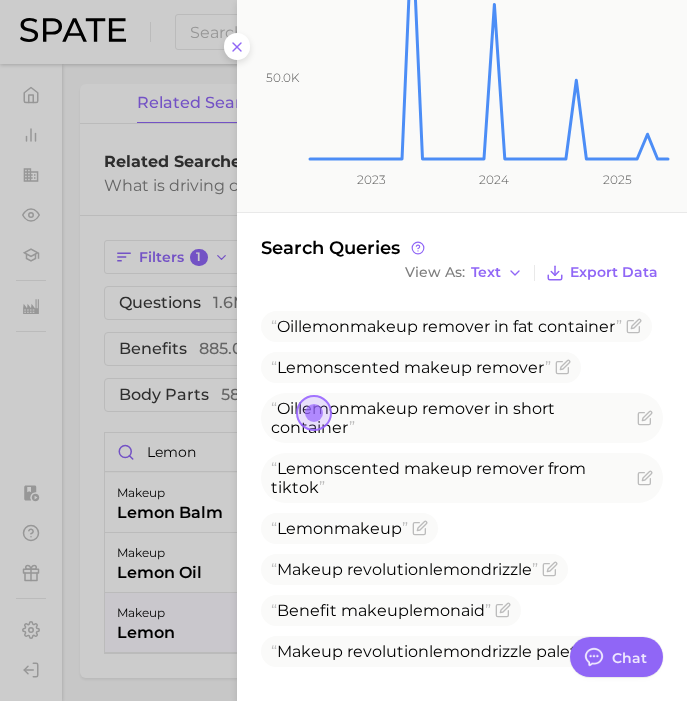 scroll, scrollTop: 377, scrollLeft: 0, axis: vertical 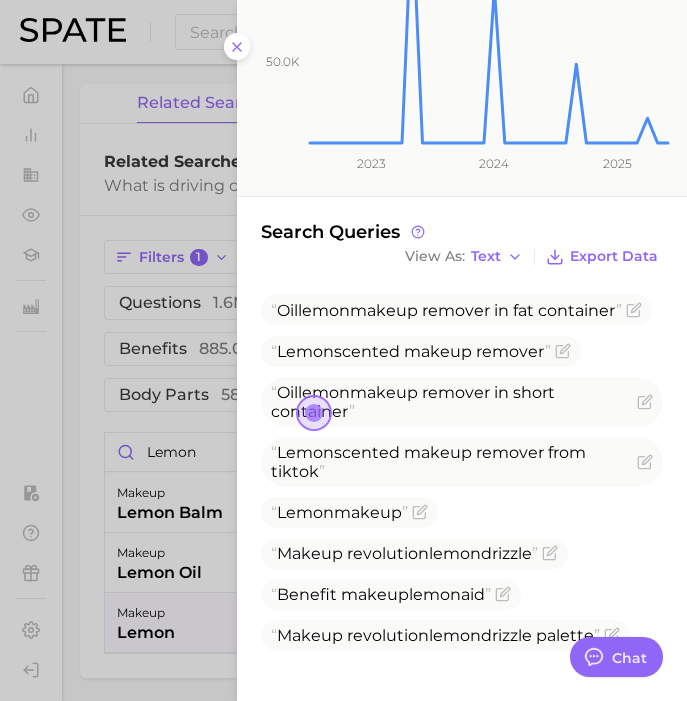 click at bounding box center (343, 350) 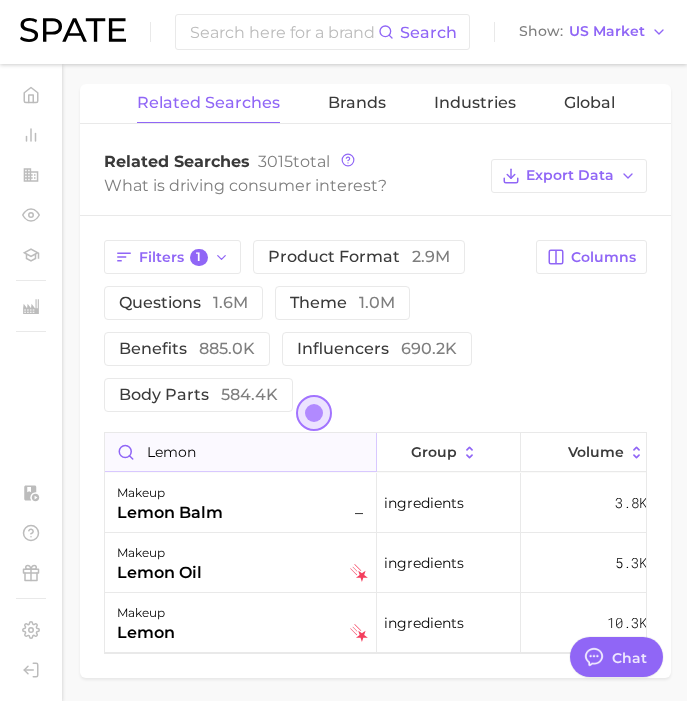 click on "lemon" at bounding box center (240, 452) 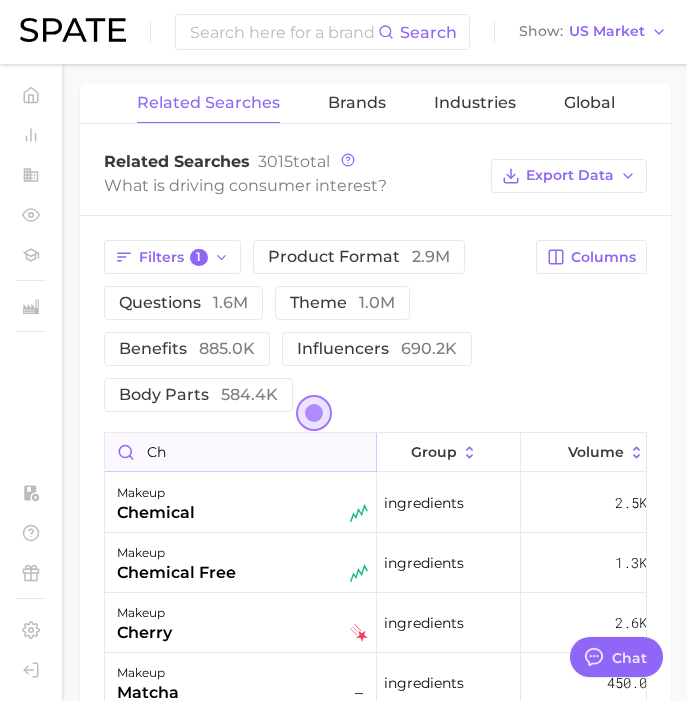 type on "c" 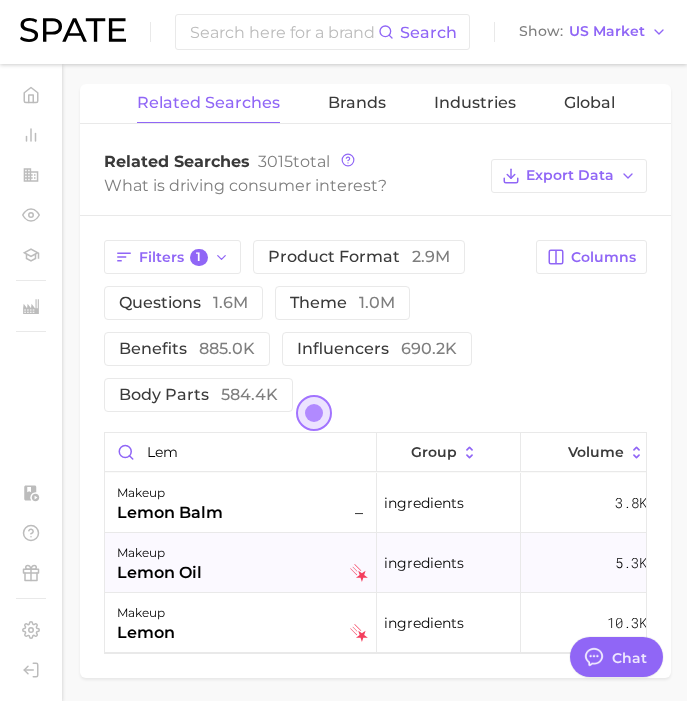 click on "makeup lemon oil" at bounding box center [242, 563] 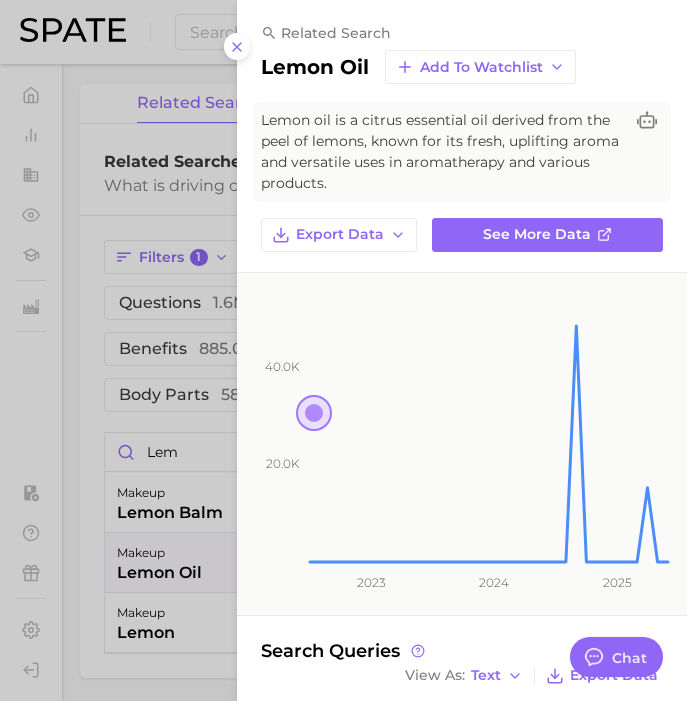 scroll, scrollTop: 151, scrollLeft: 0, axis: vertical 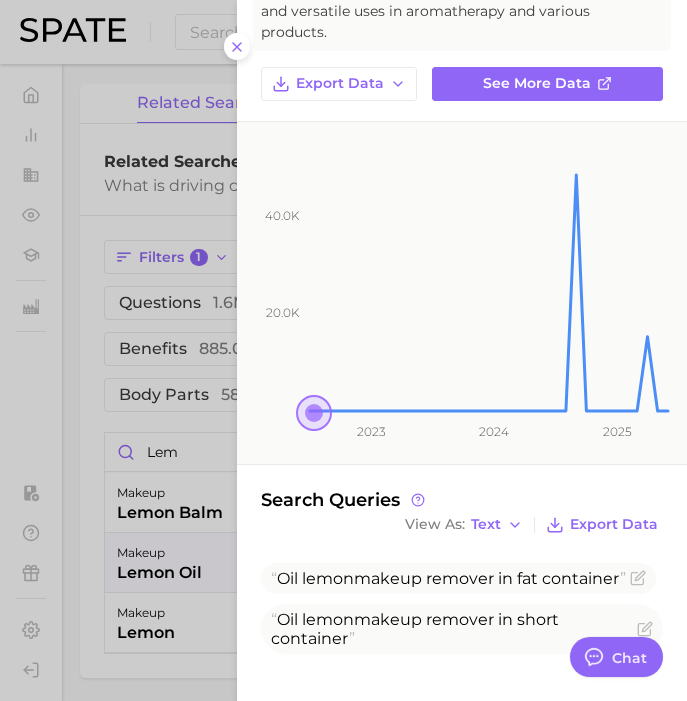 click at bounding box center (343, 350) 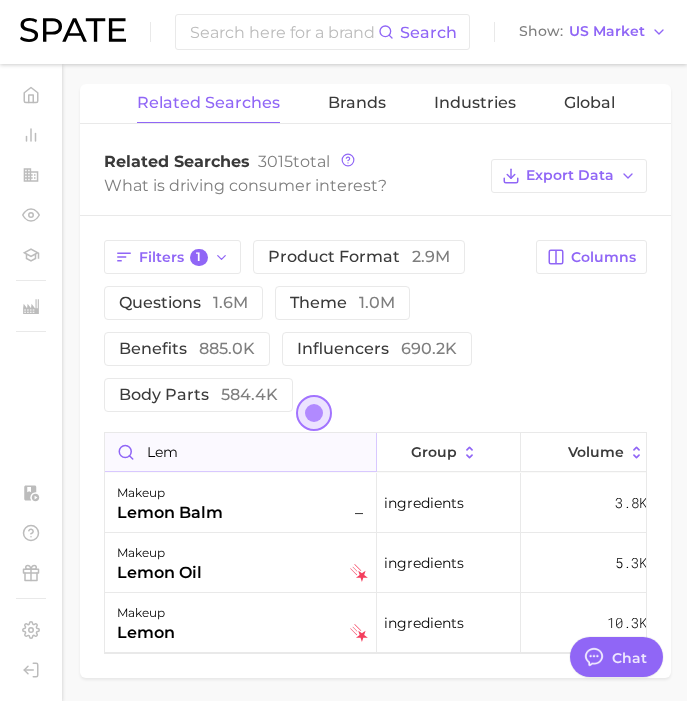 click on "lem" at bounding box center (240, 452) 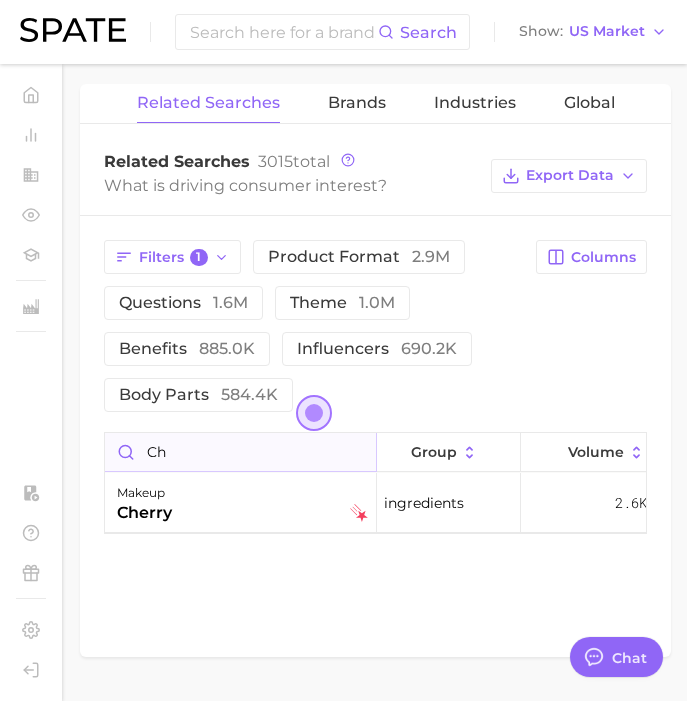 type on "c" 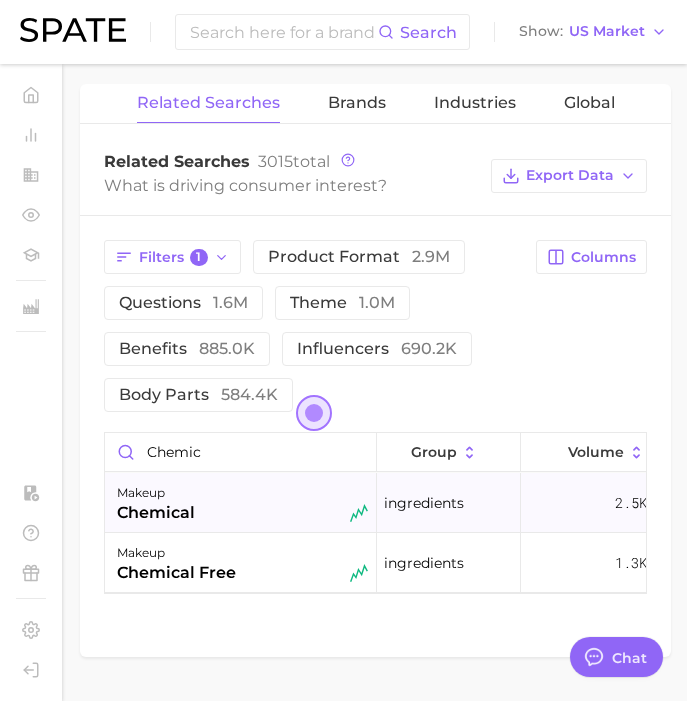 click on "makeup chemical" at bounding box center (242, 503) 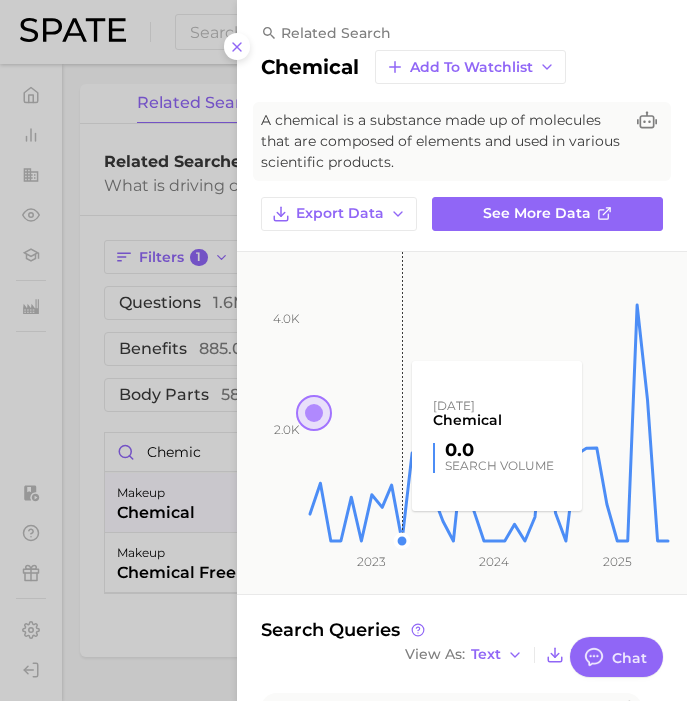scroll, scrollTop: 548, scrollLeft: 0, axis: vertical 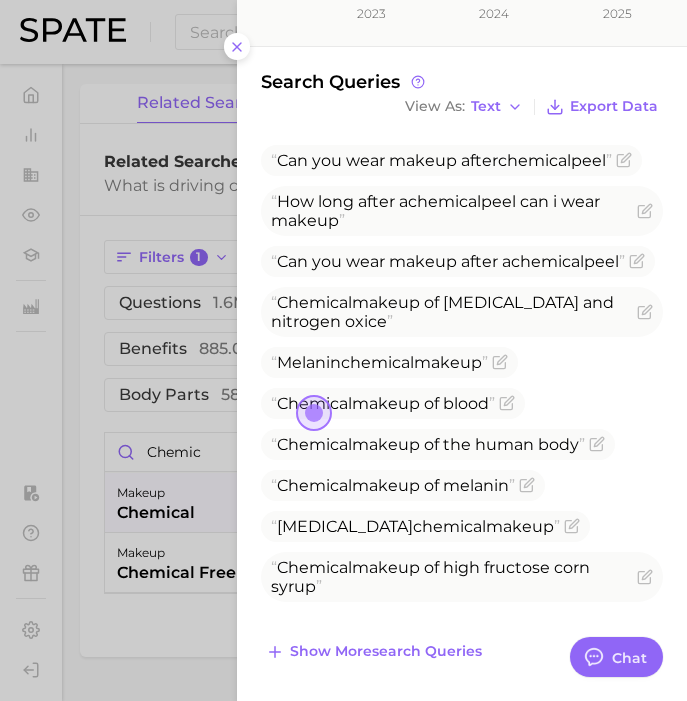 click at bounding box center [343, 350] 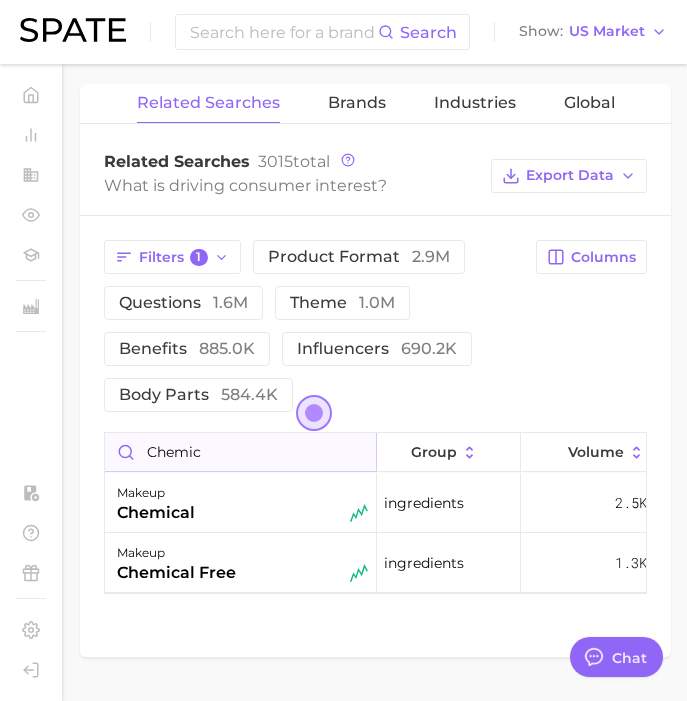 click on "chemic" at bounding box center [240, 452] 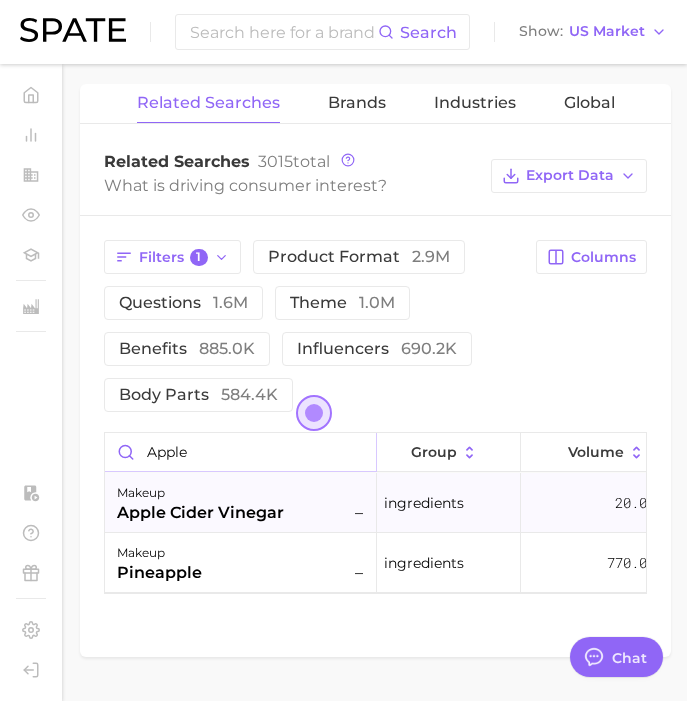 type on "apple" 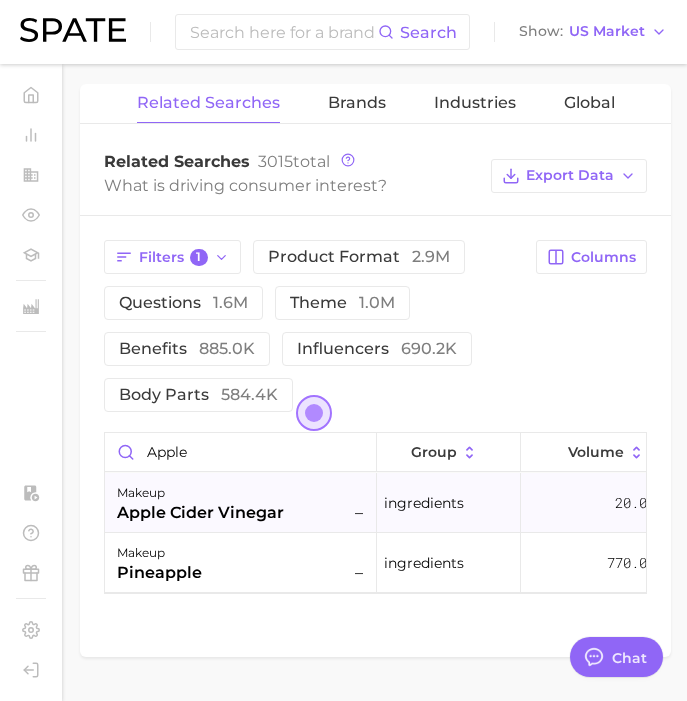 click on "makeup" at bounding box center [200, 493] 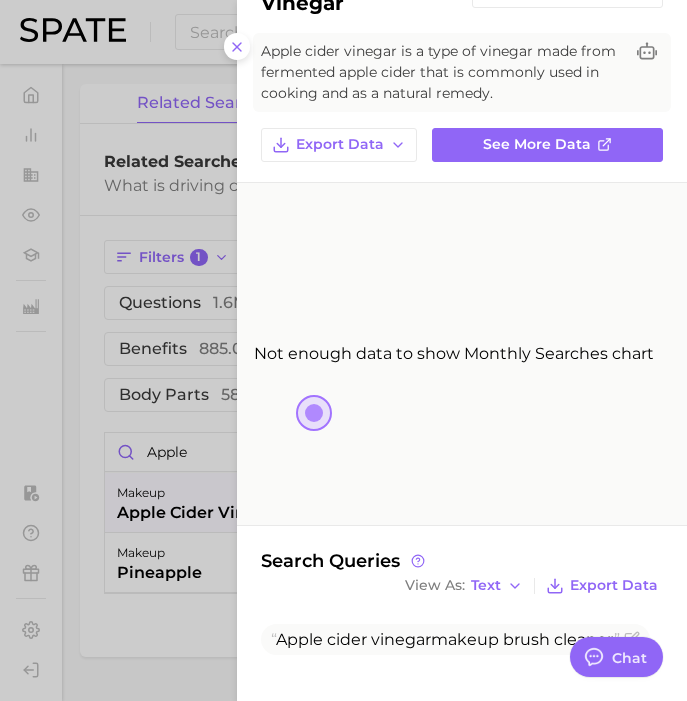 scroll, scrollTop: 84, scrollLeft: 0, axis: vertical 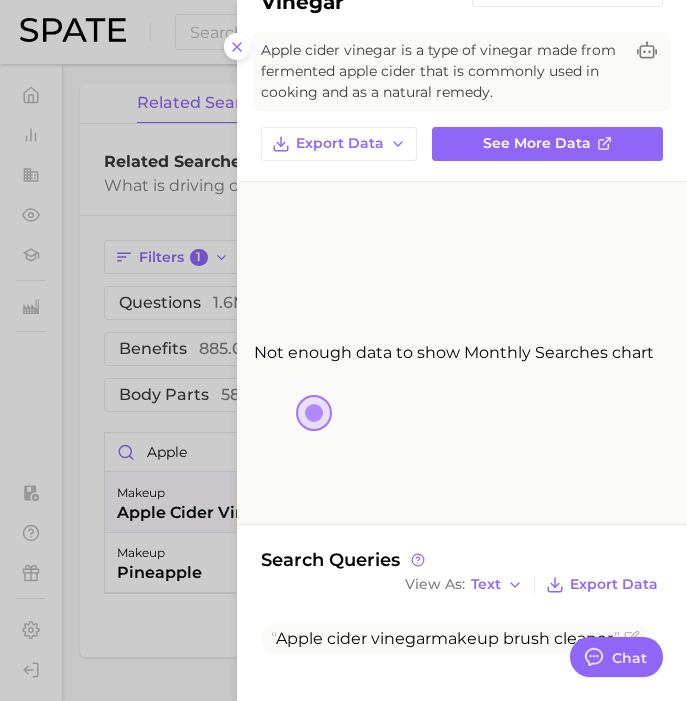 click at bounding box center (343, 350) 